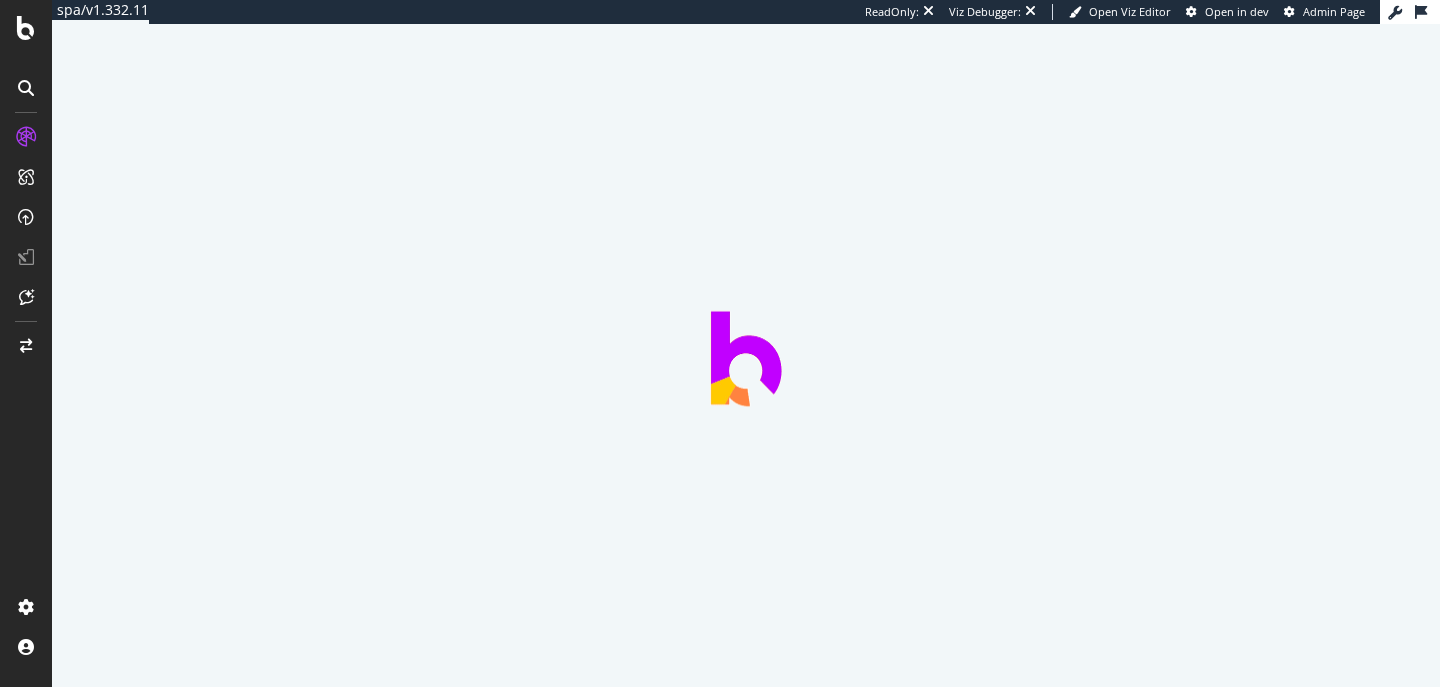 scroll, scrollTop: 0, scrollLeft: 0, axis: both 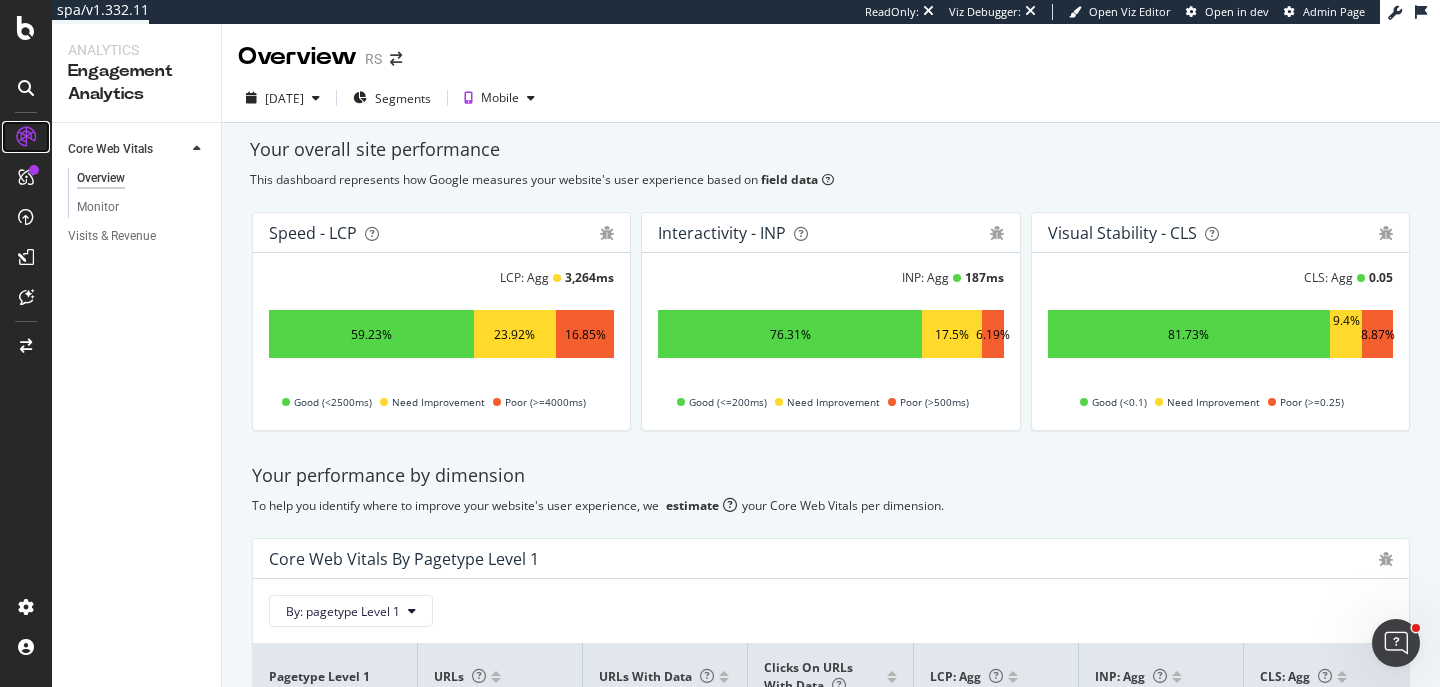 click at bounding box center (26, 137) 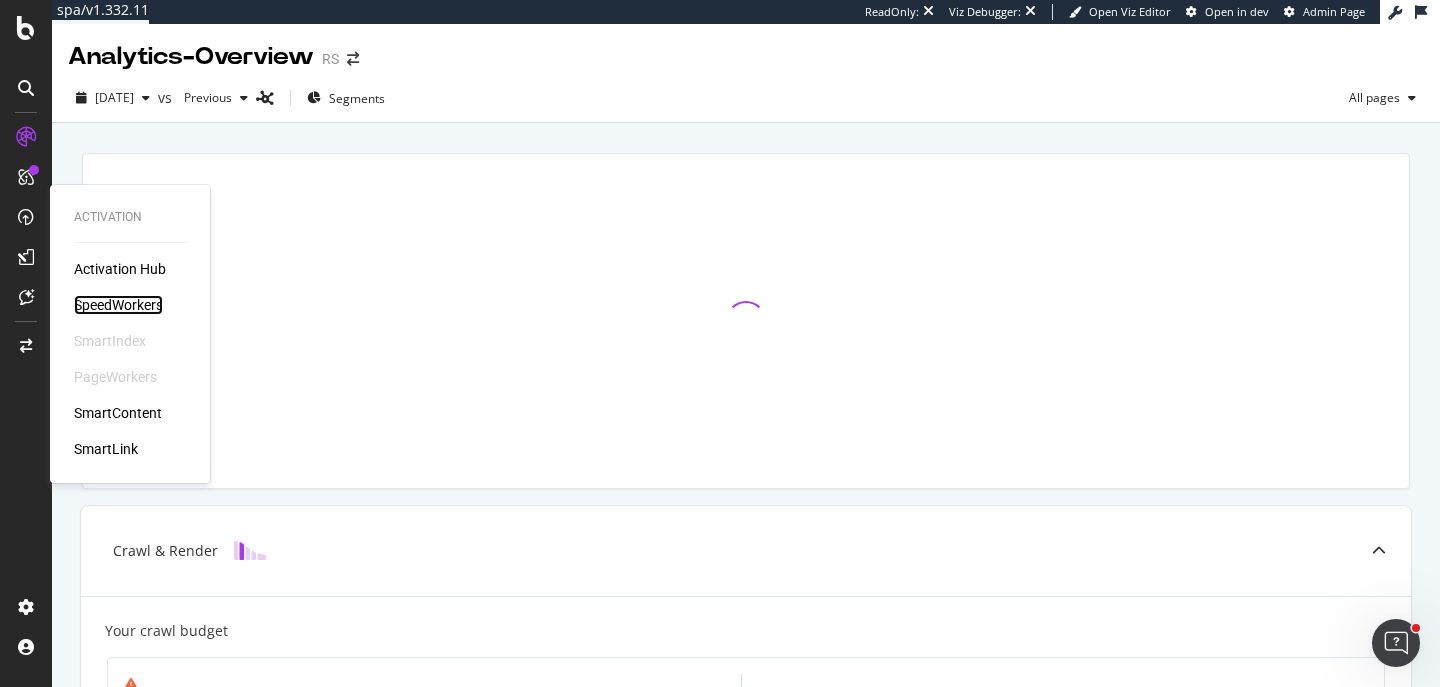 click on "SpeedWorkers" at bounding box center (118, 305) 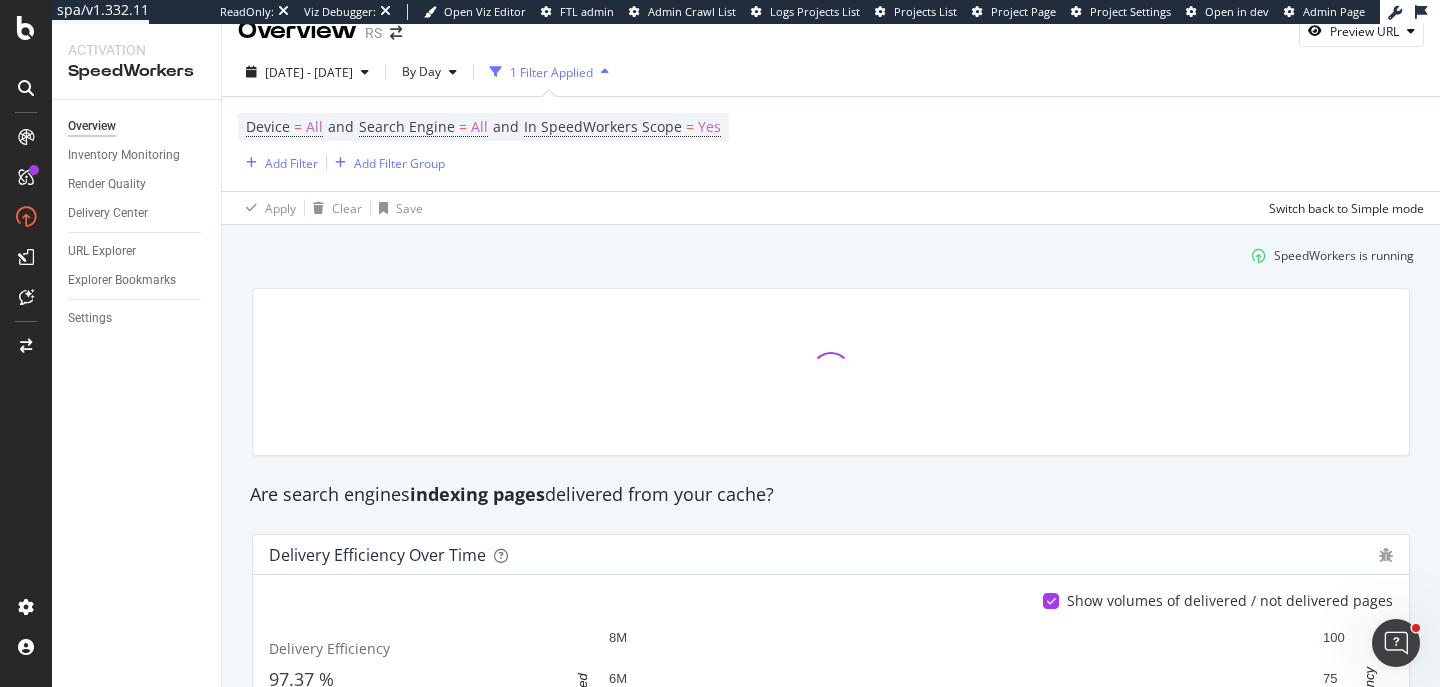 scroll, scrollTop: 14, scrollLeft: 0, axis: vertical 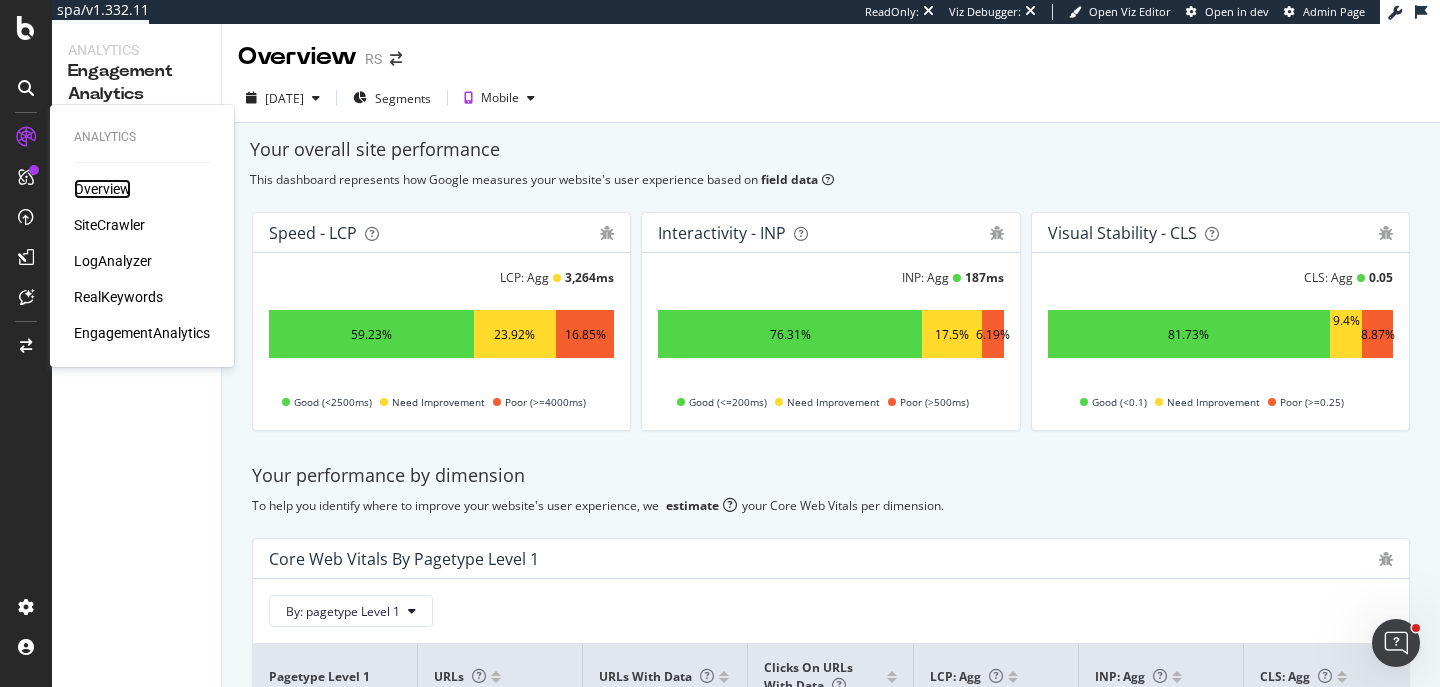 click on "Overview" at bounding box center (102, 189) 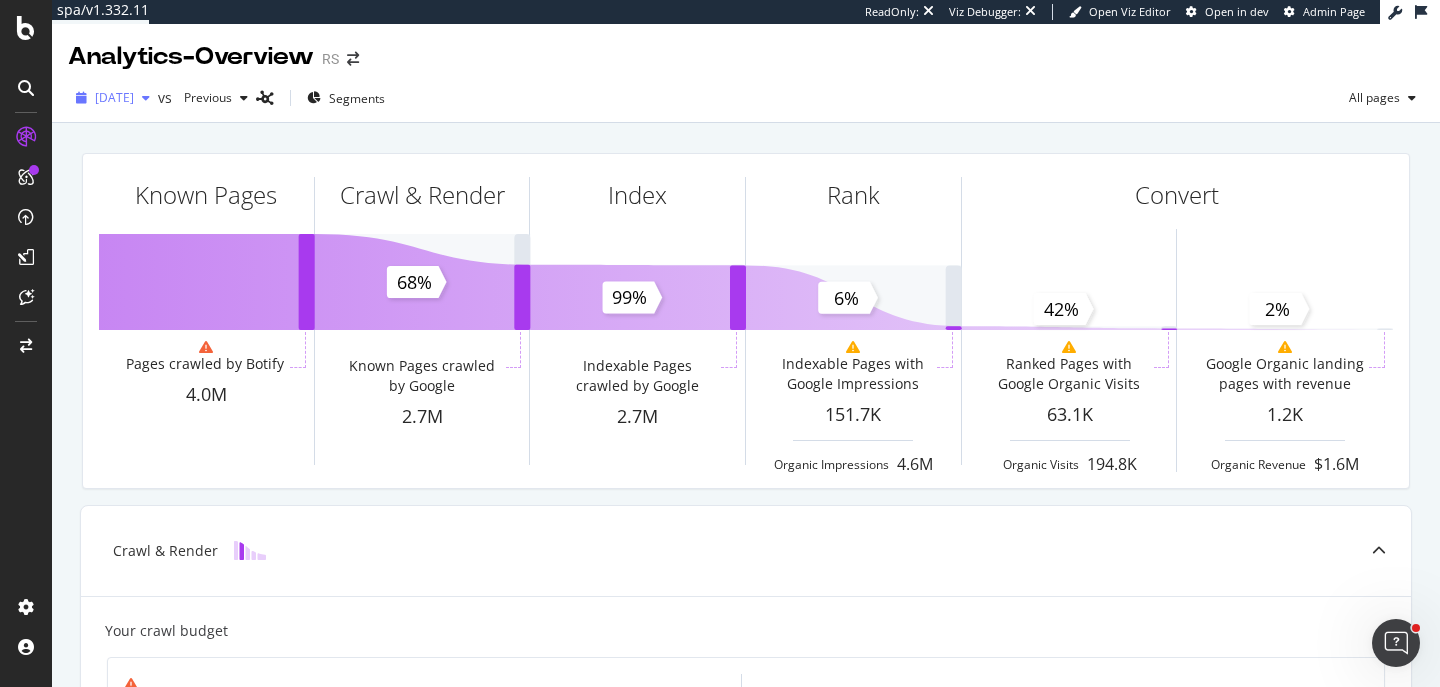 click on "[DATE]" at bounding box center [114, 97] 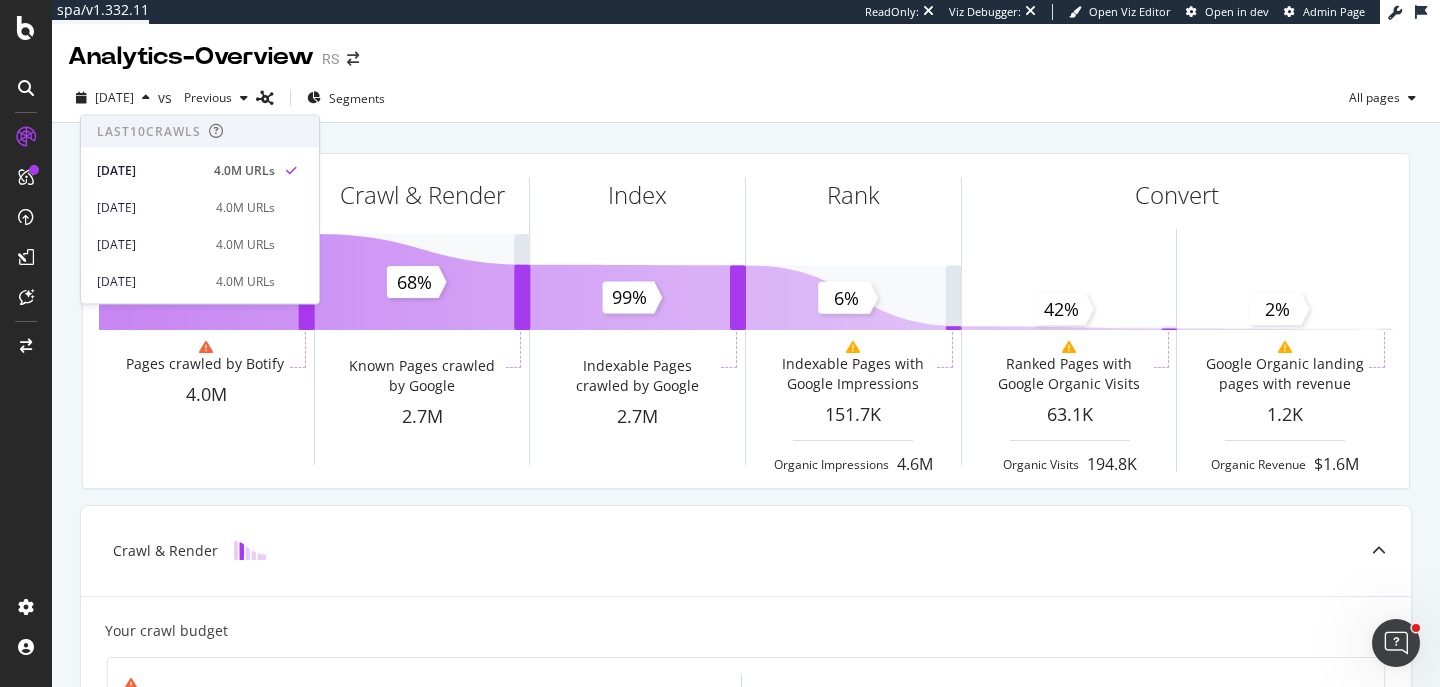 scroll, scrollTop: 994, scrollLeft: 0, axis: vertical 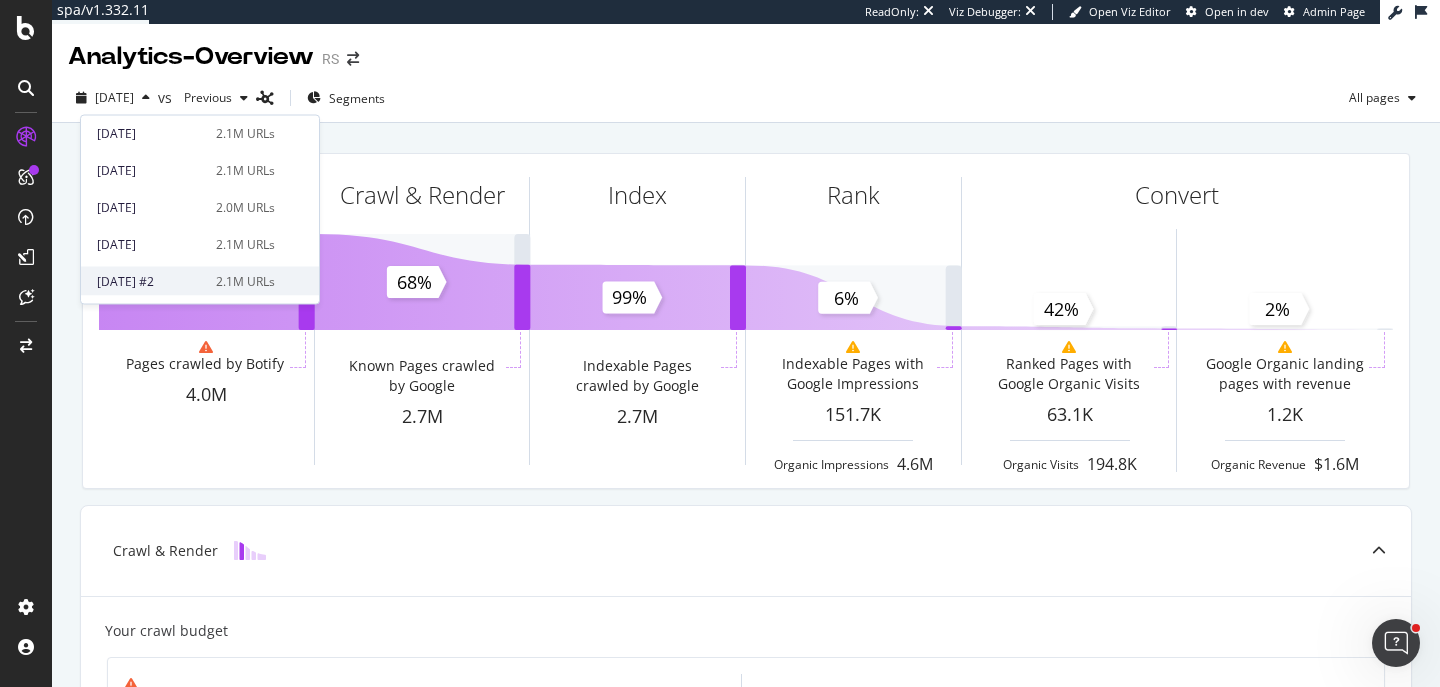 click on "[DATE] #2" at bounding box center [150, 281] 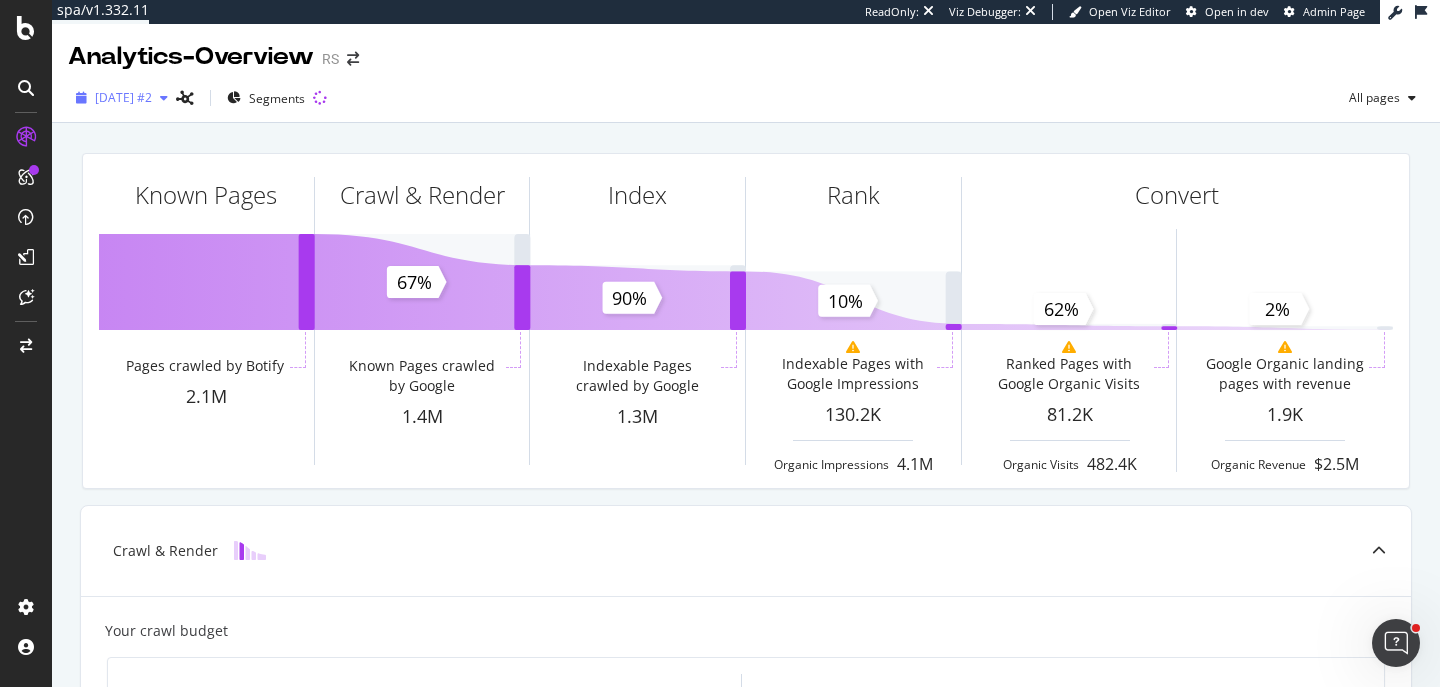 click on "[DATE] #2" at bounding box center [123, 97] 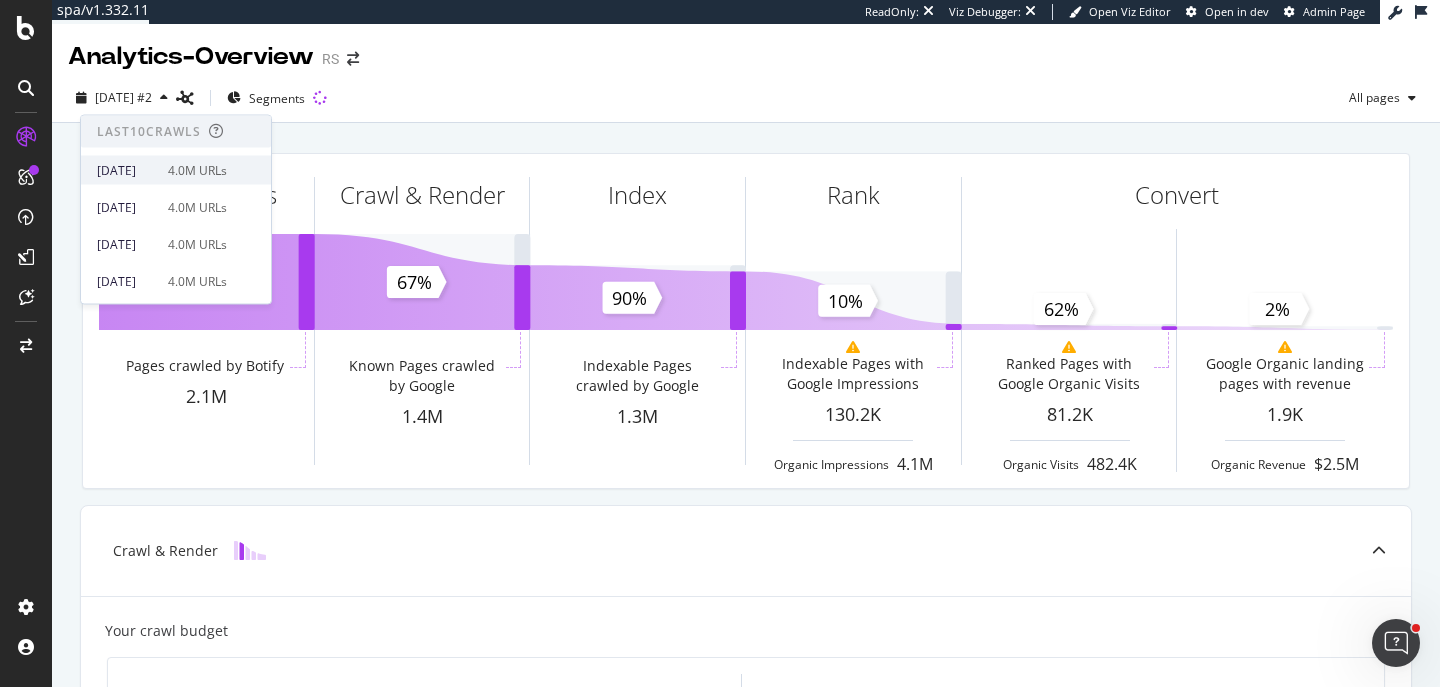 click on "[DATE]" at bounding box center (126, 170) 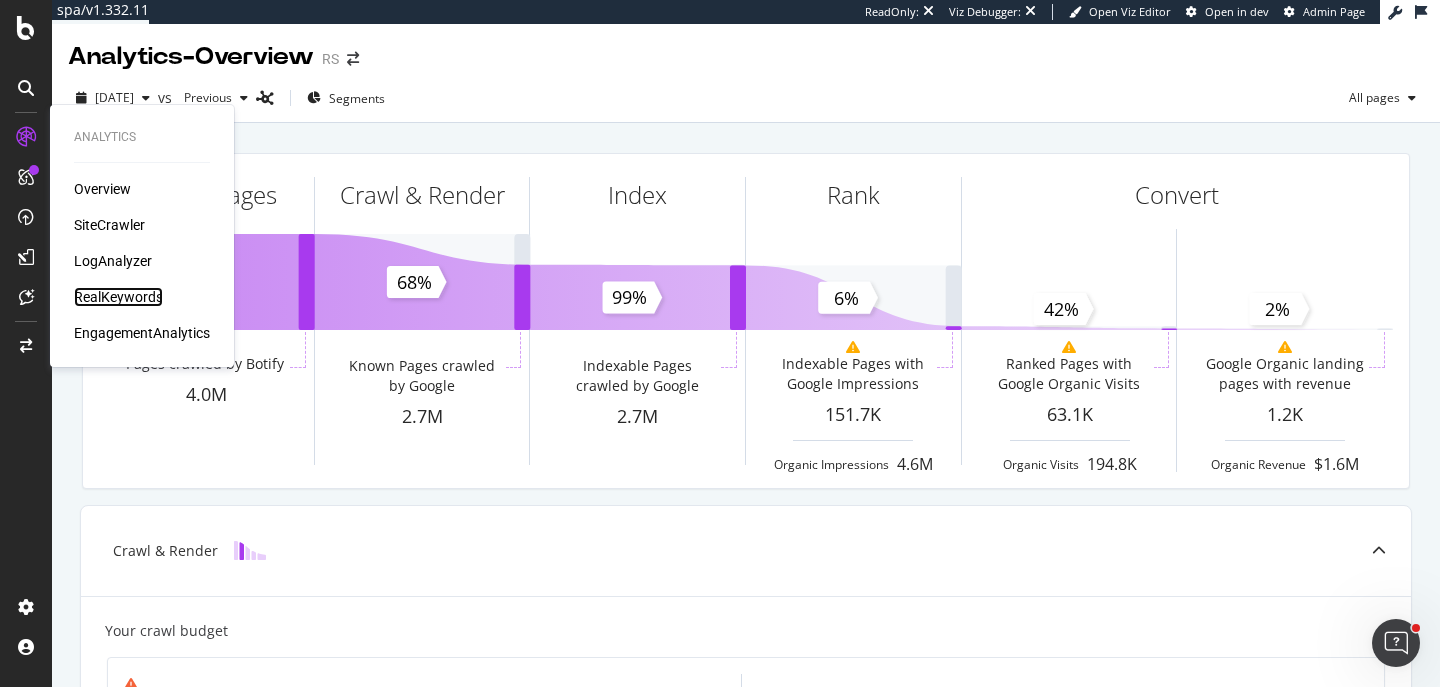 click on "RealKeywords" at bounding box center [118, 297] 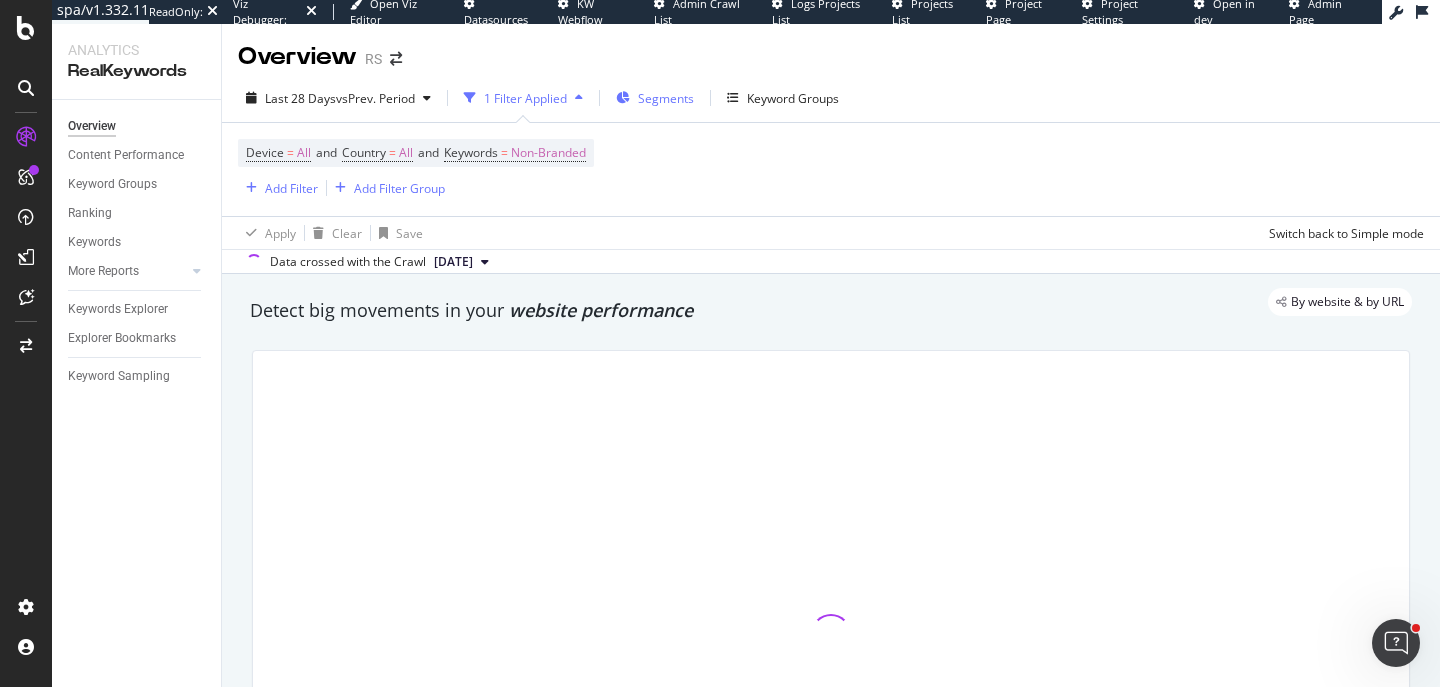 click on "Segments" at bounding box center [666, 98] 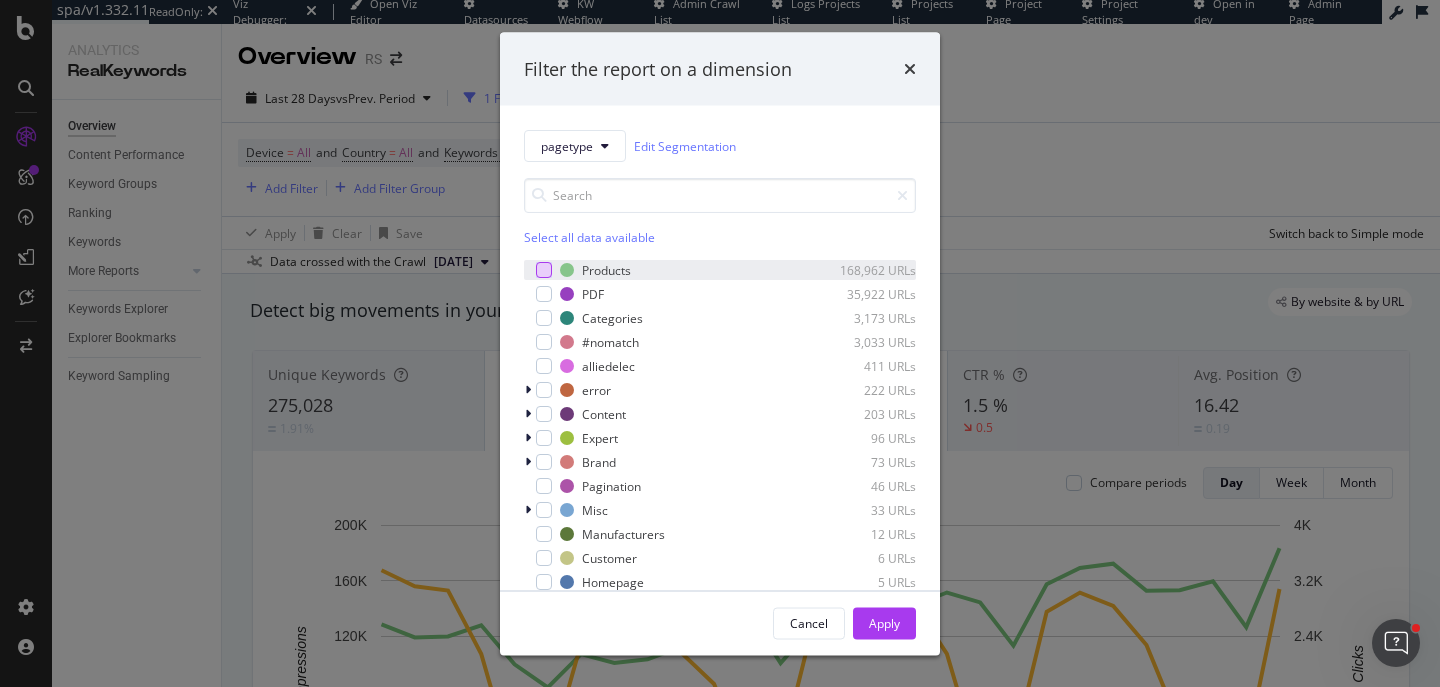 click at bounding box center (544, 270) 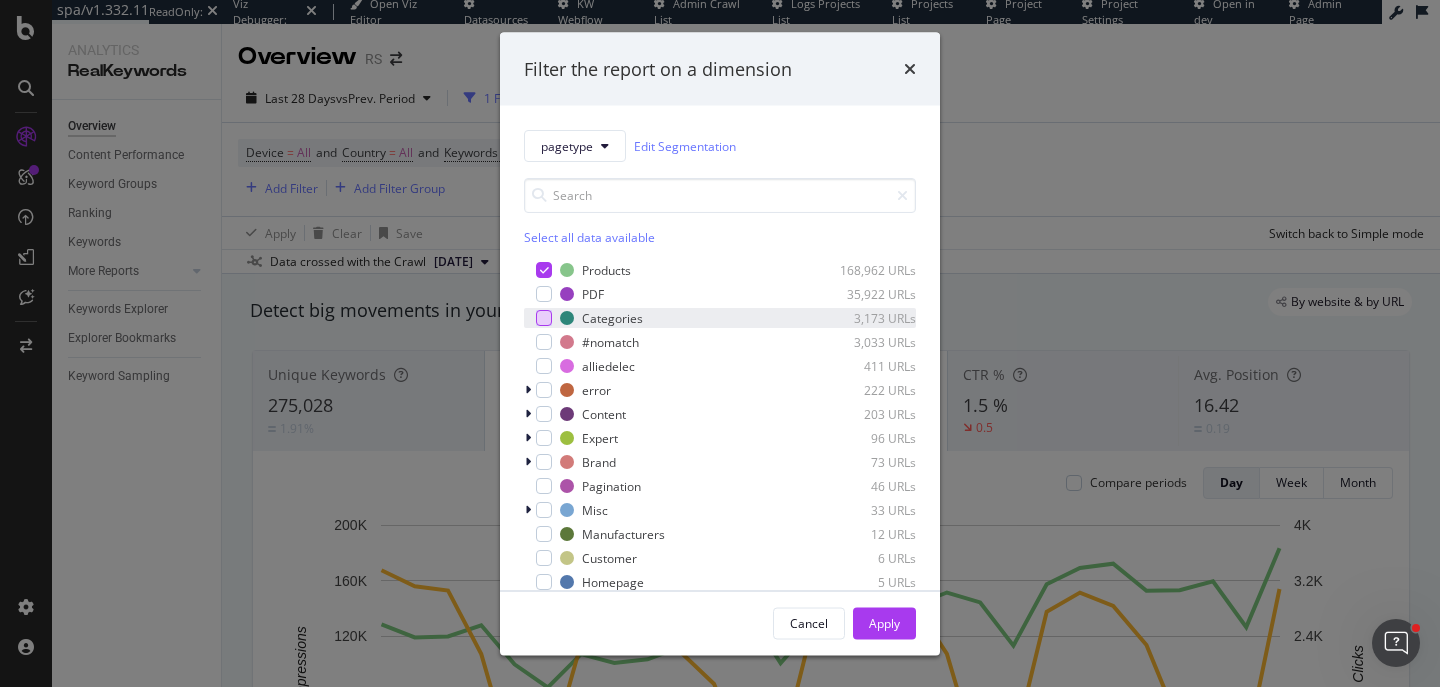 click at bounding box center [544, 318] 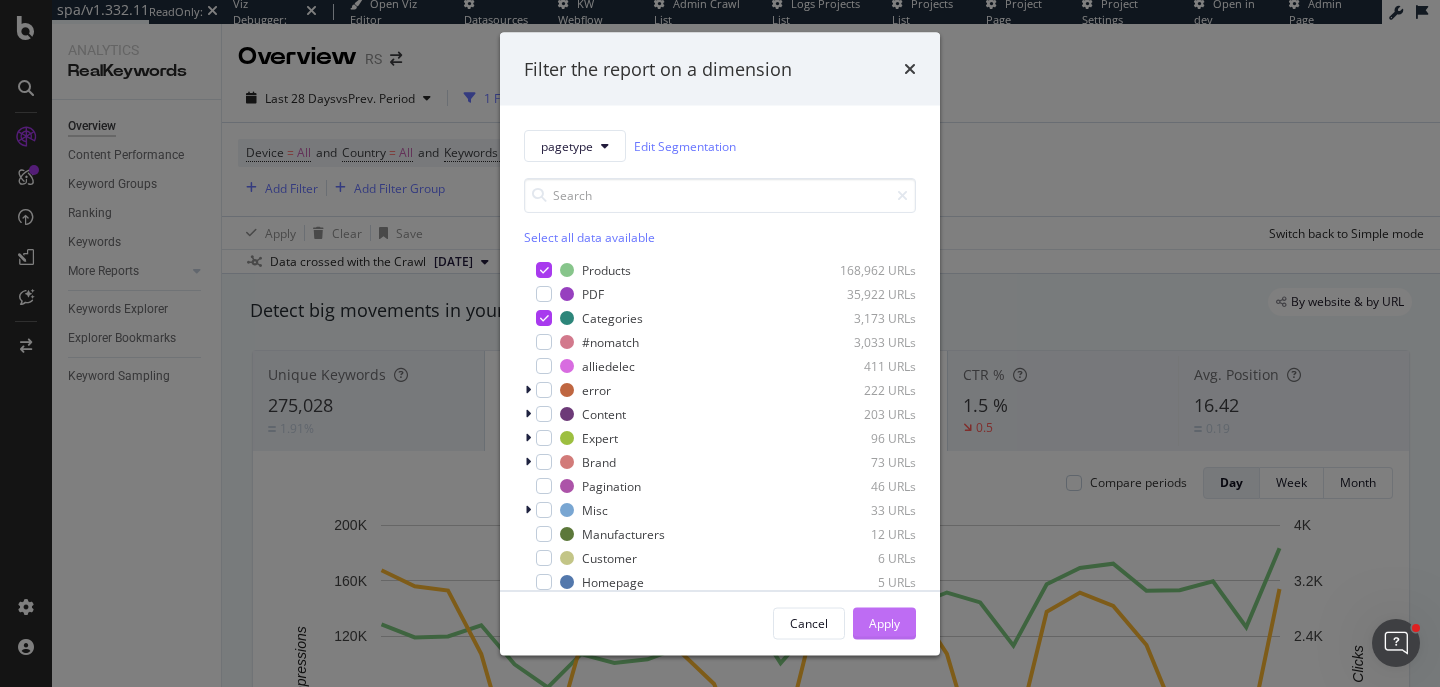 click on "Apply" at bounding box center [884, 622] 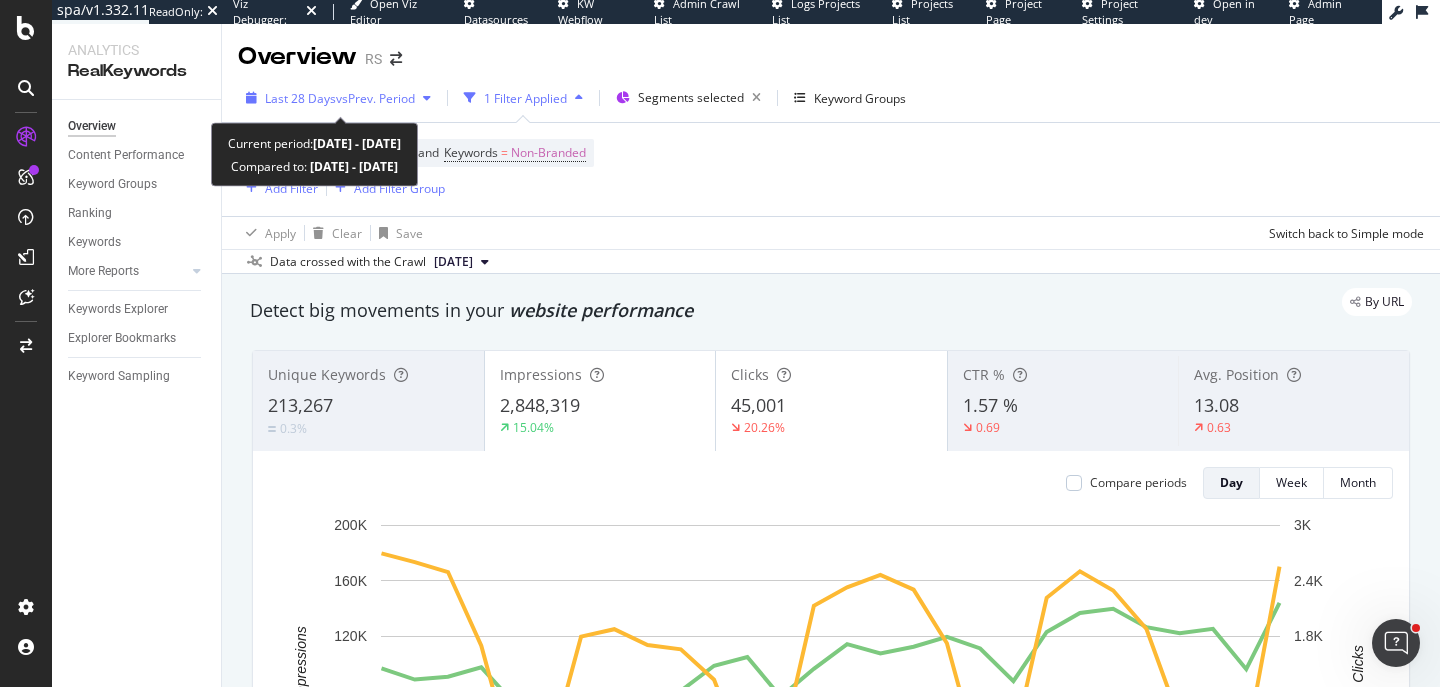 click on "vs  Prev. Period" at bounding box center (375, 98) 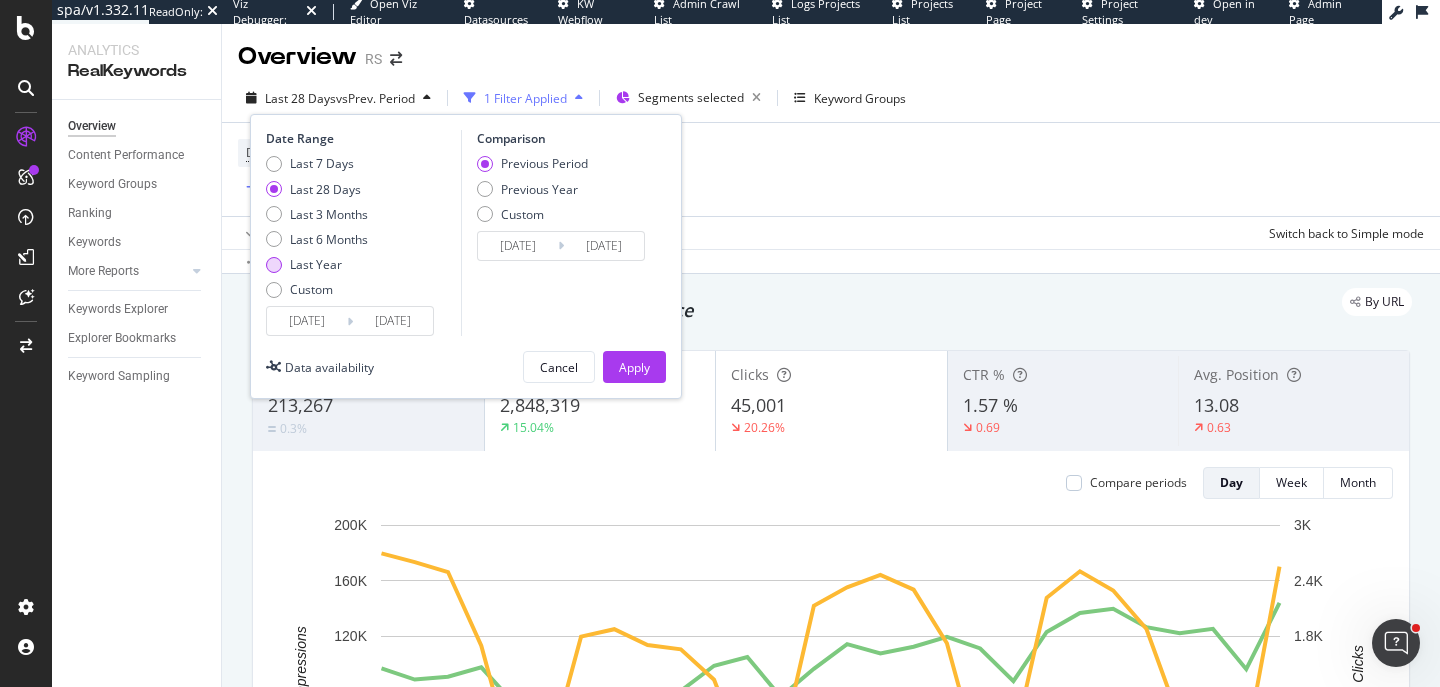 click on "Last Year" at bounding box center [316, 264] 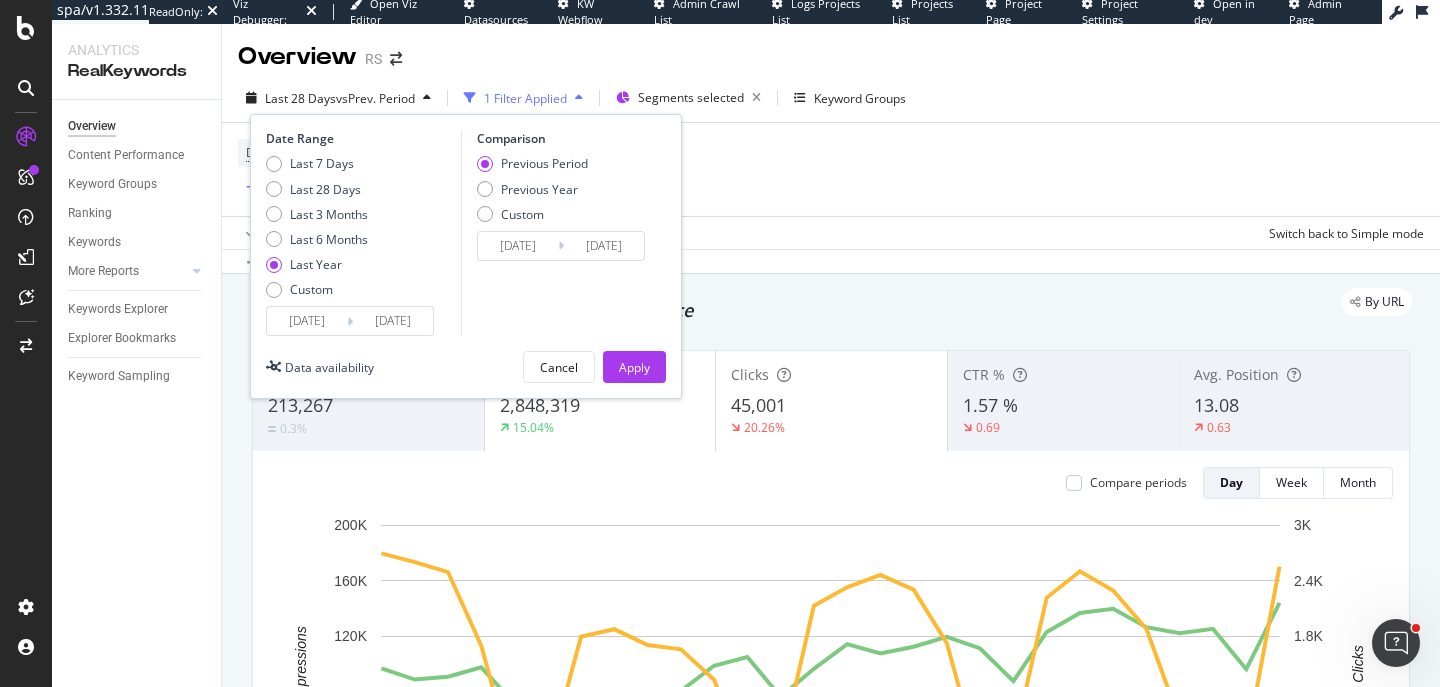 click on "Previous Period Previous Year Custom" at bounding box center [532, 192] 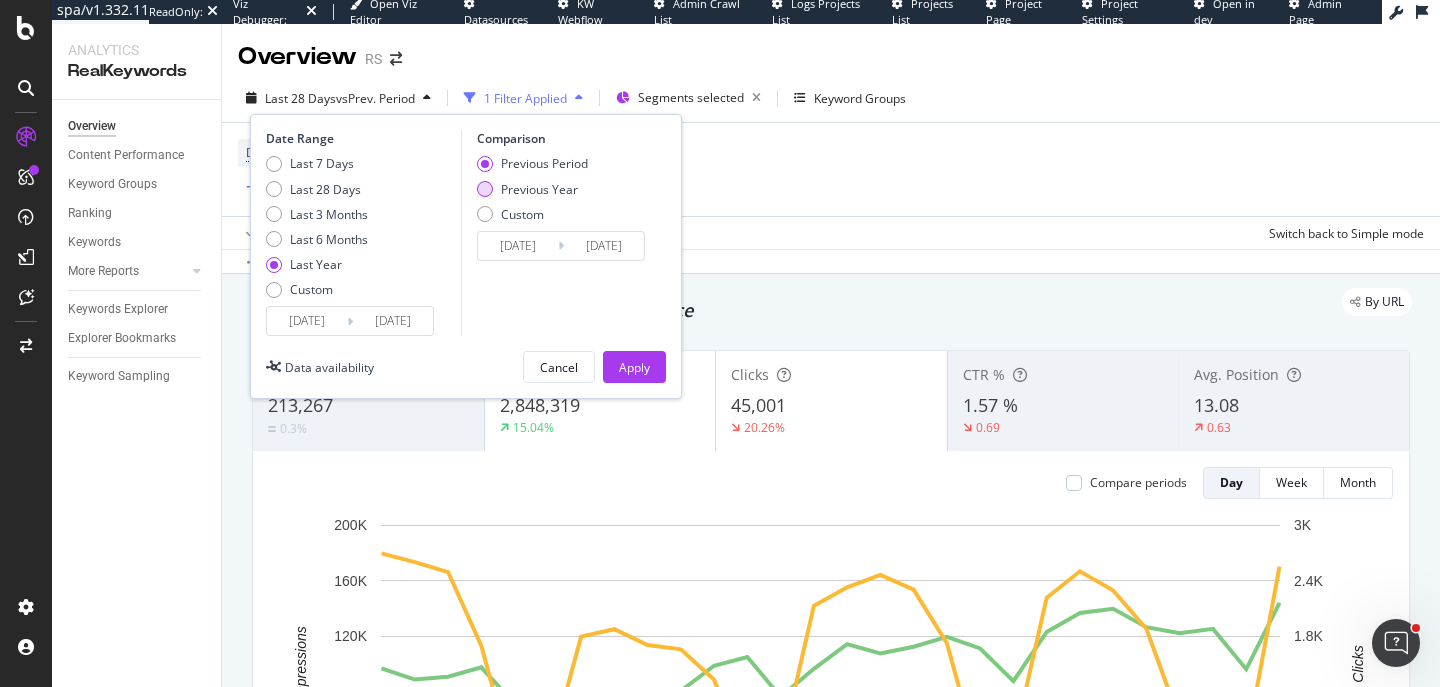 click on "Previous Year" at bounding box center (539, 189) 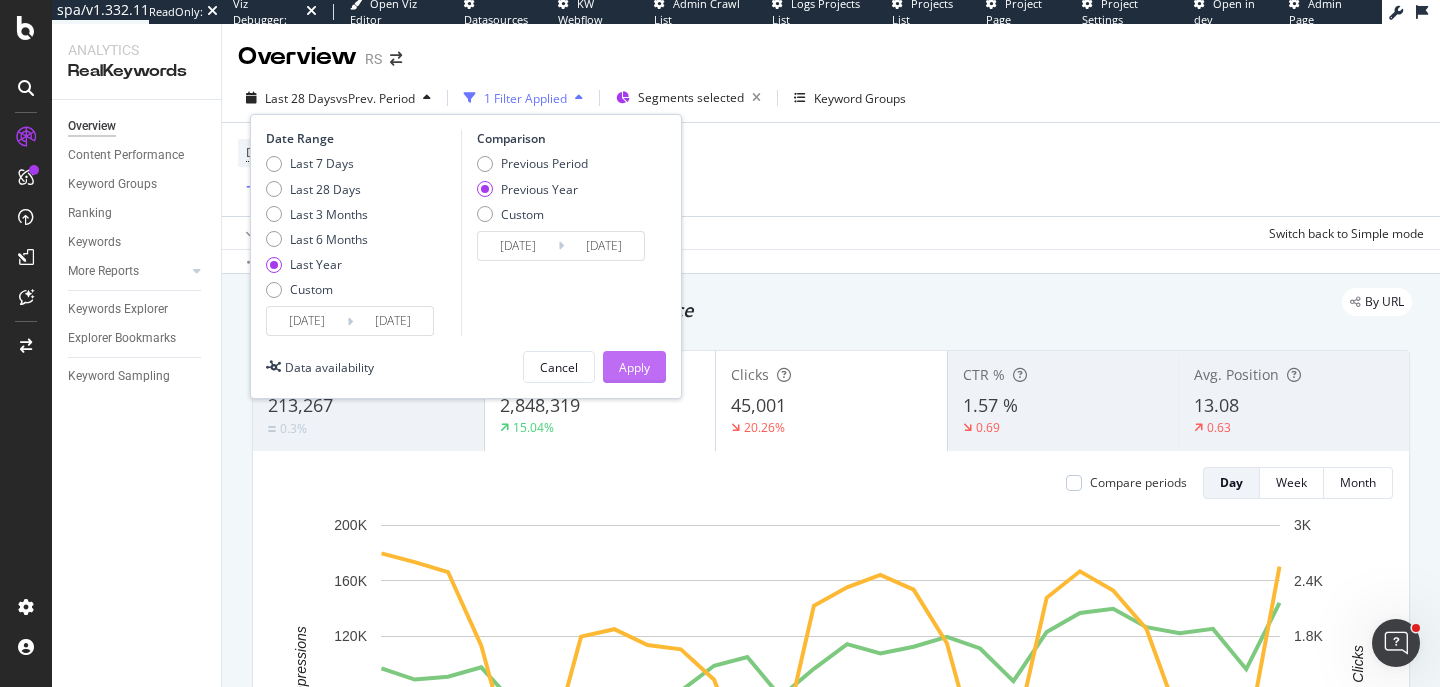 click on "Apply" at bounding box center [634, 367] 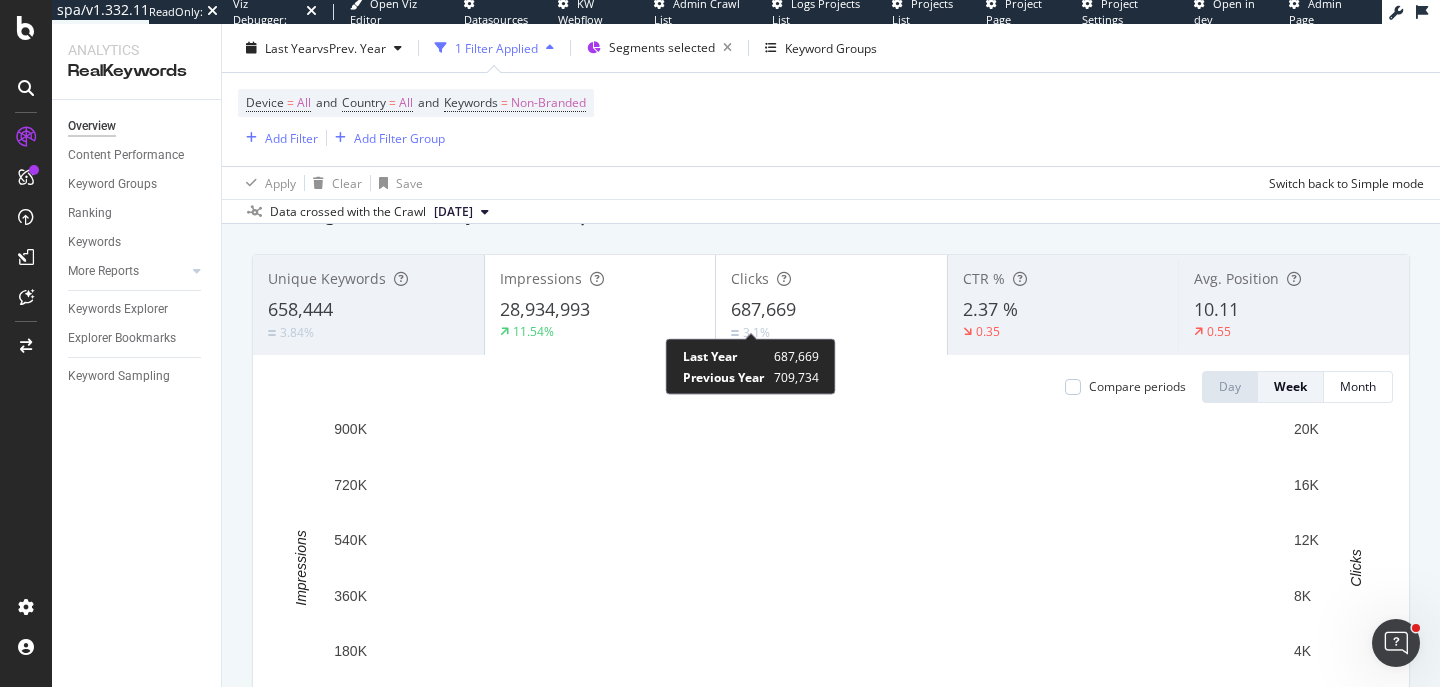 scroll, scrollTop: 135, scrollLeft: 0, axis: vertical 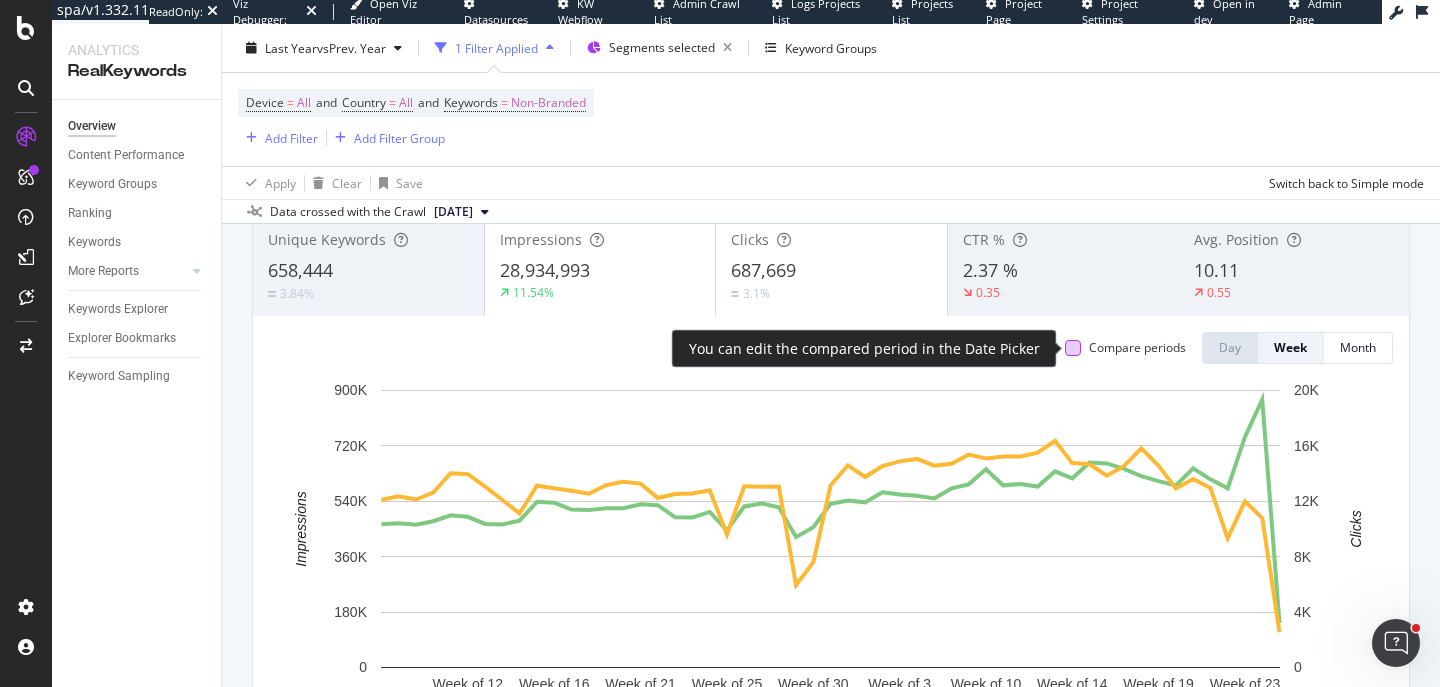 click at bounding box center [1073, 348] 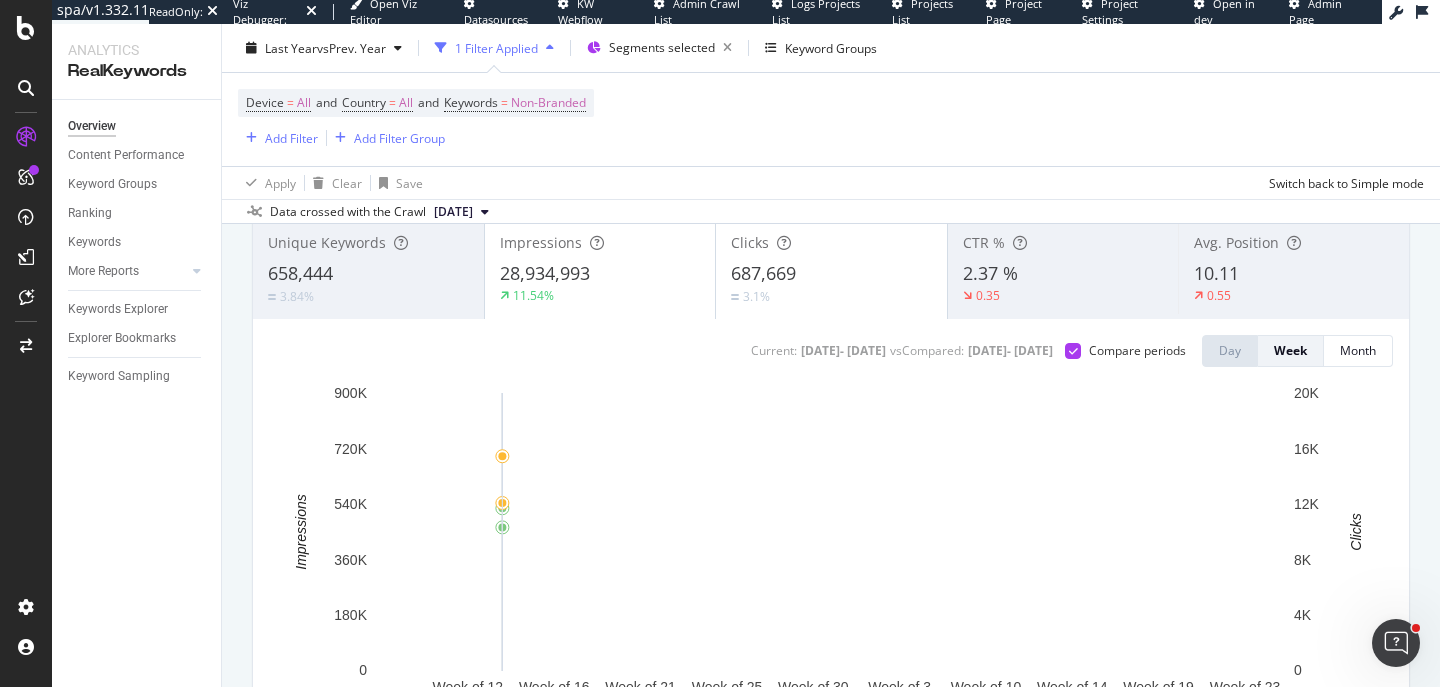 scroll, scrollTop: 0, scrollLeft: 0, axis: both 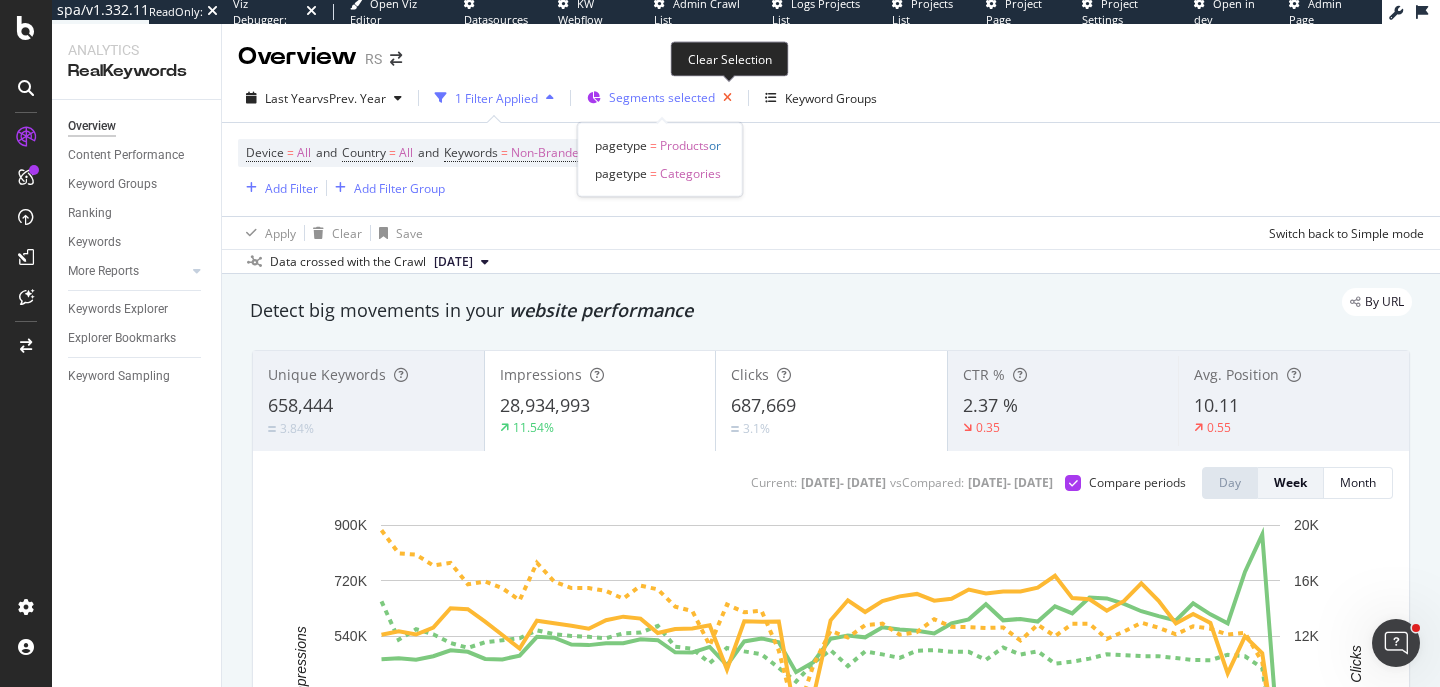 click at bounding box center (727, 98) 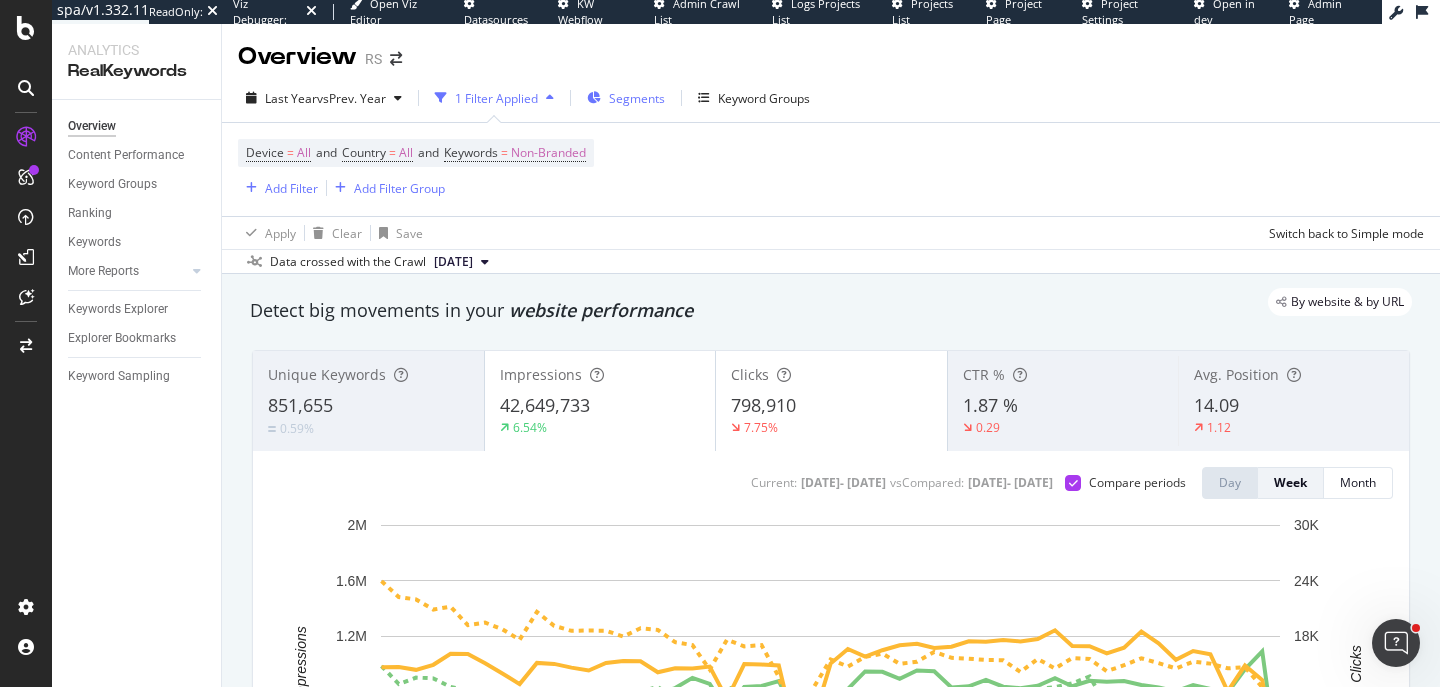 click on "Segments" at bounding box center [637, 98] 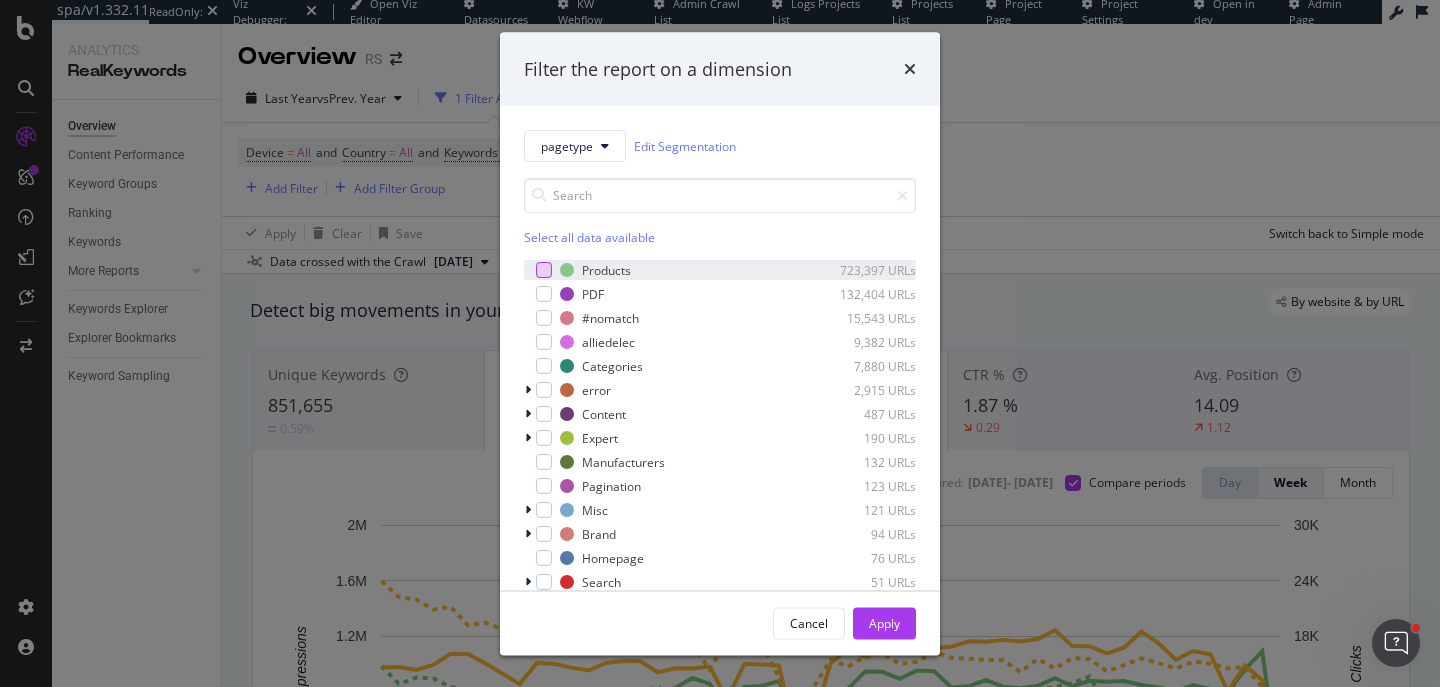 click at bounding box center (544, 270) 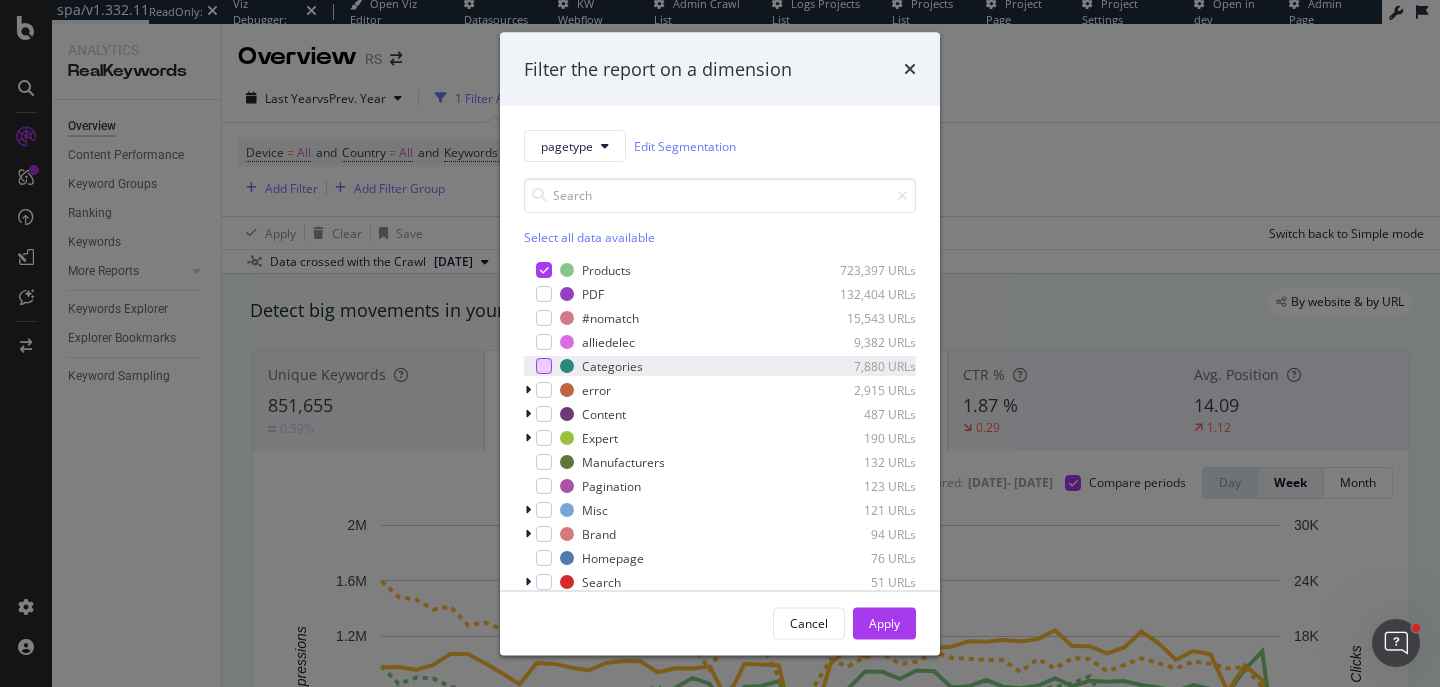 click at bounding box center (544, 366) 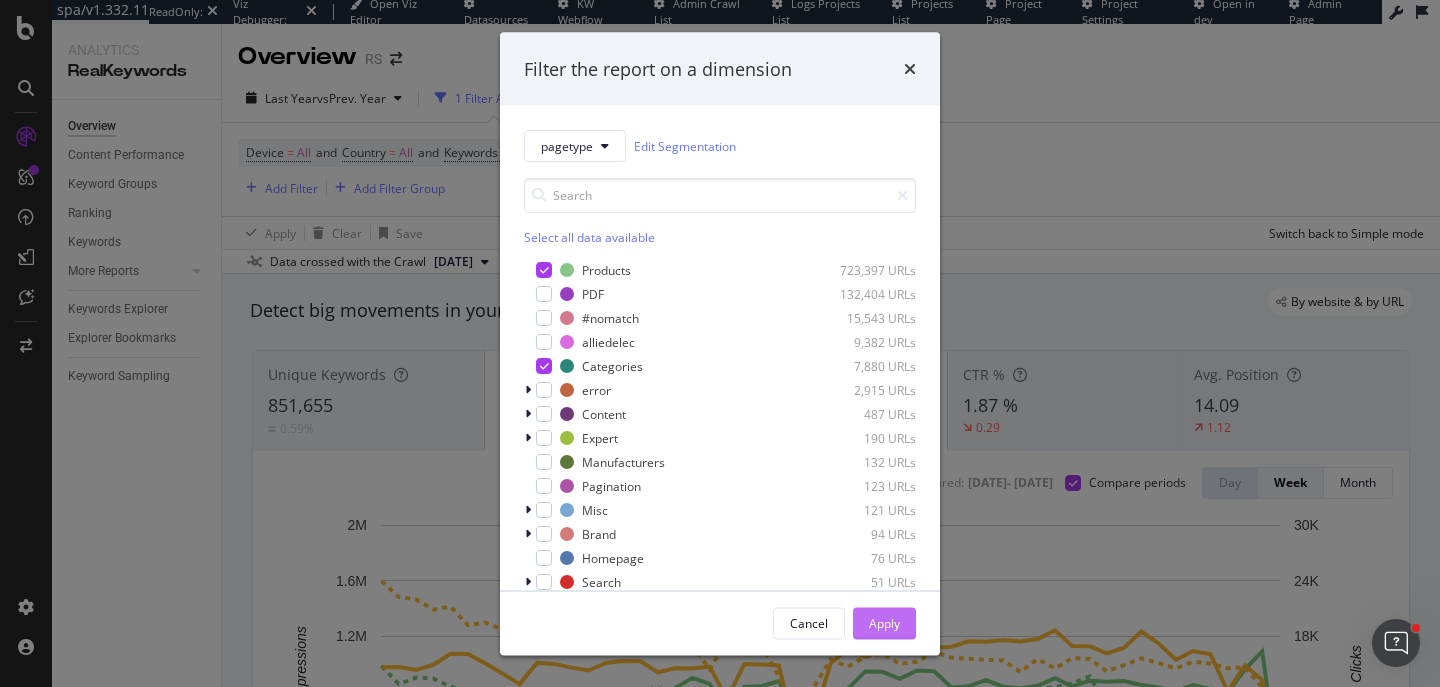 click on "Apply" at bounding box center [884, 622] 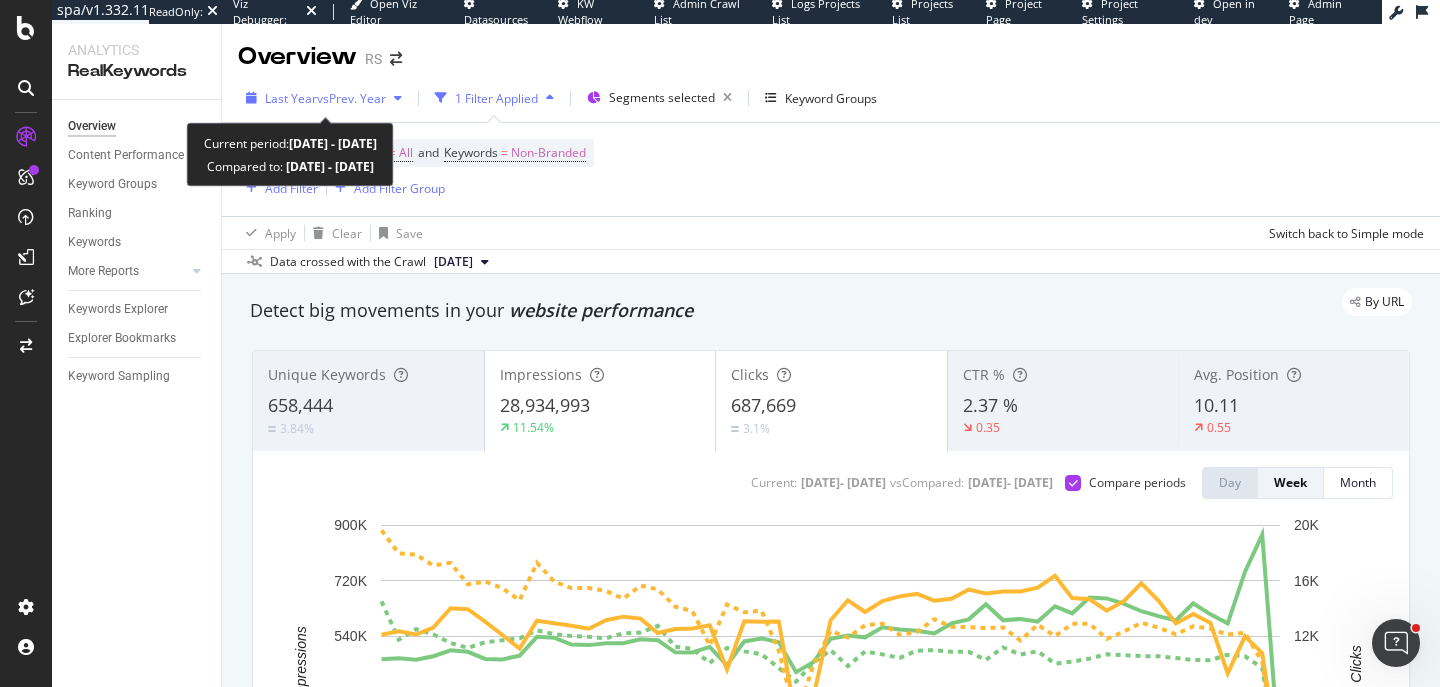 click on "vs  Prev. Year" at bounding box center [351, 98] 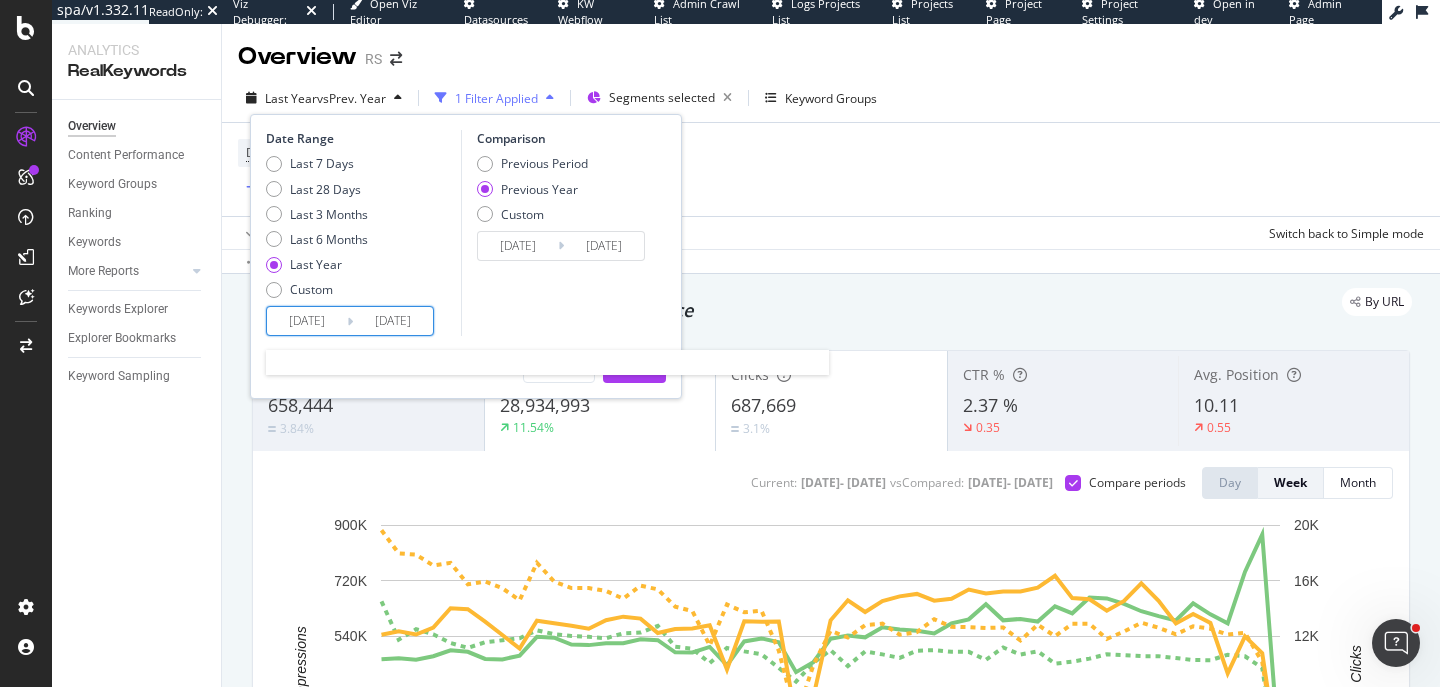 click on "2024/07/08" at bounding box center [307, 321] 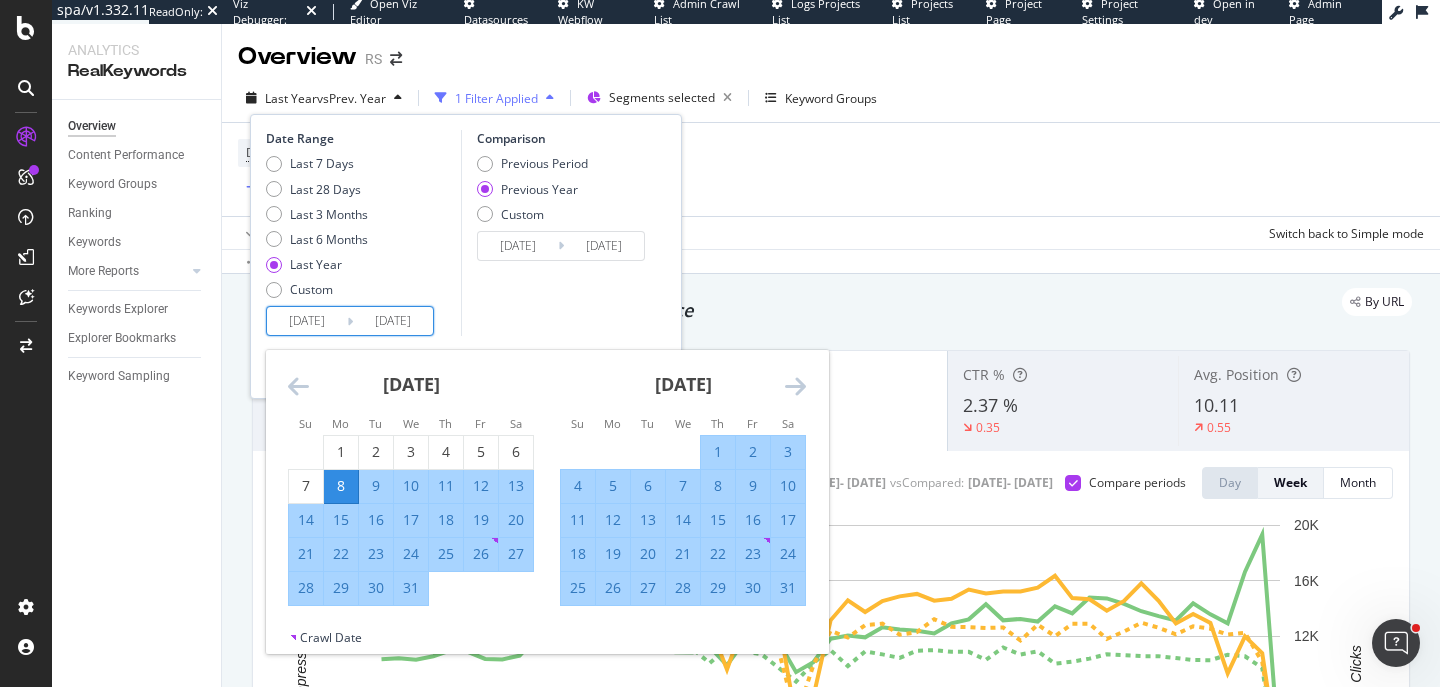 click at bounding box center [298, 386] 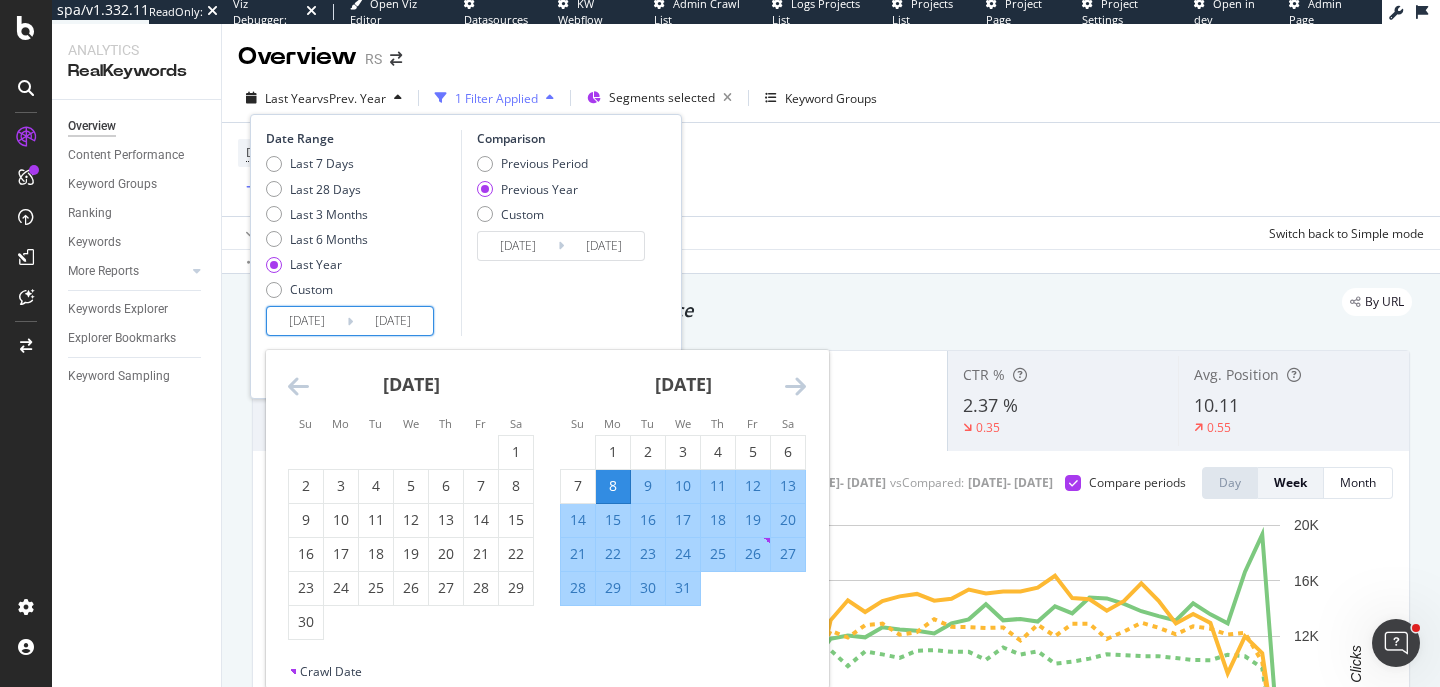 click at bounding box center [298, 386] 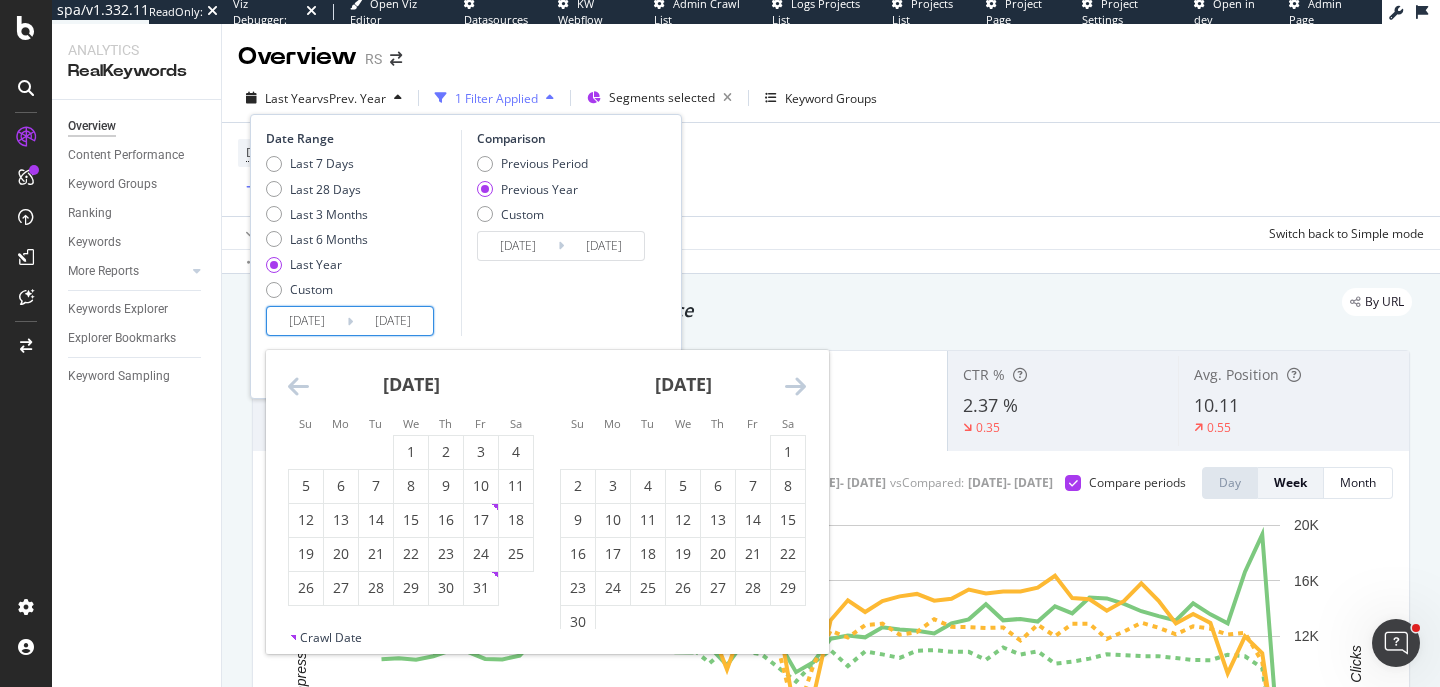 click at bounding box center [298, 386] 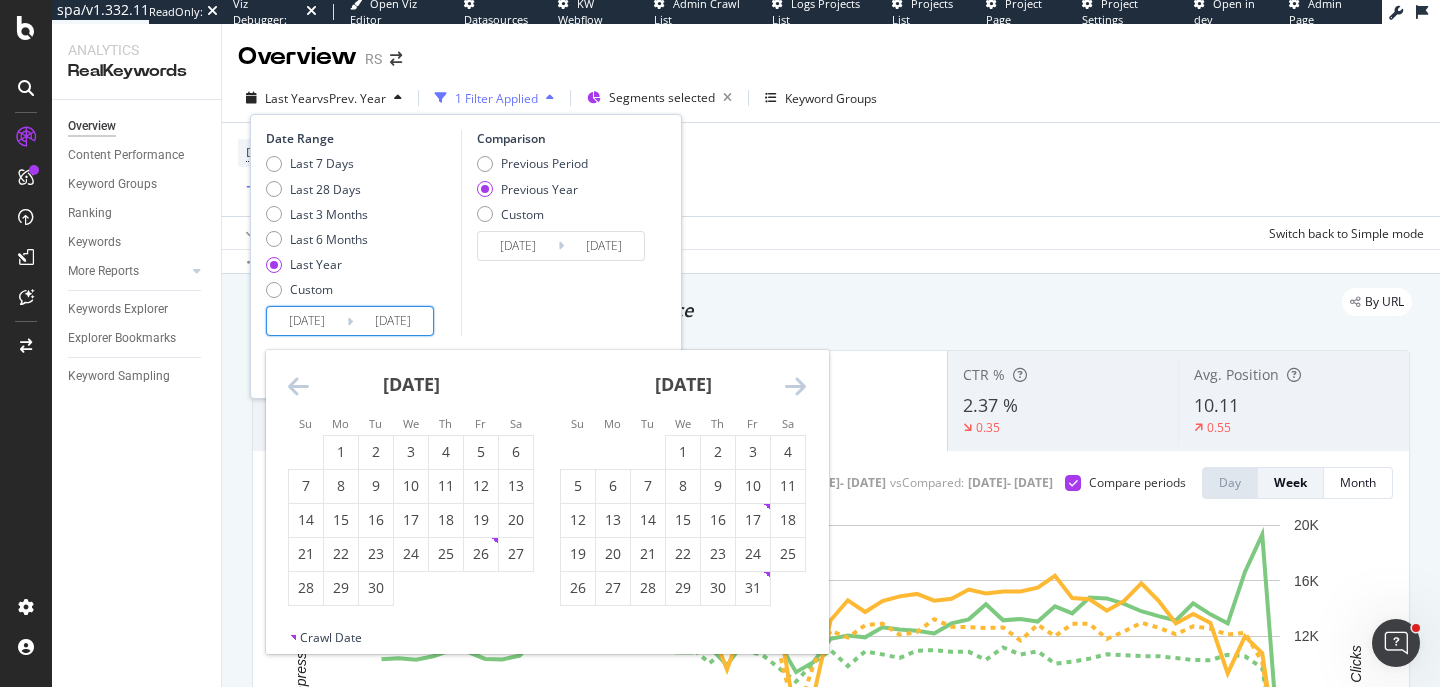 click at bounding box center [298, 386] 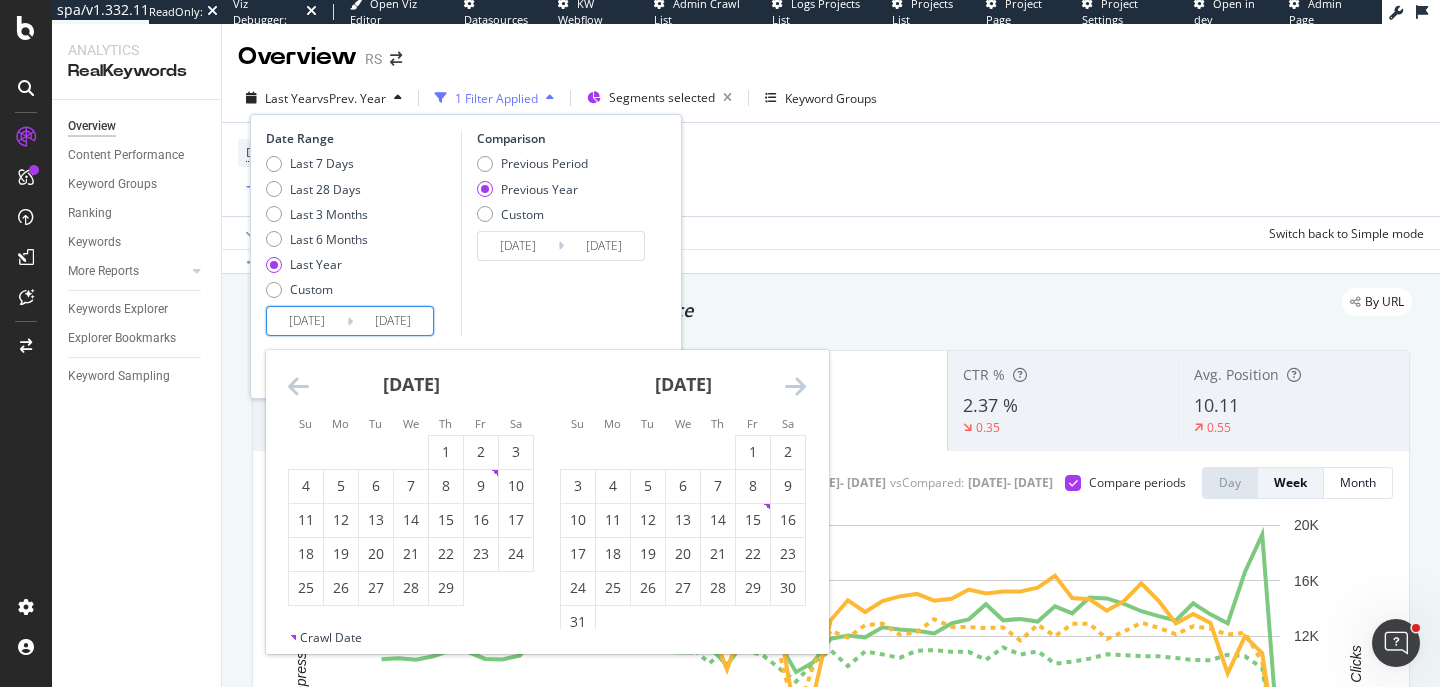 click at bounding box center [298, 386] 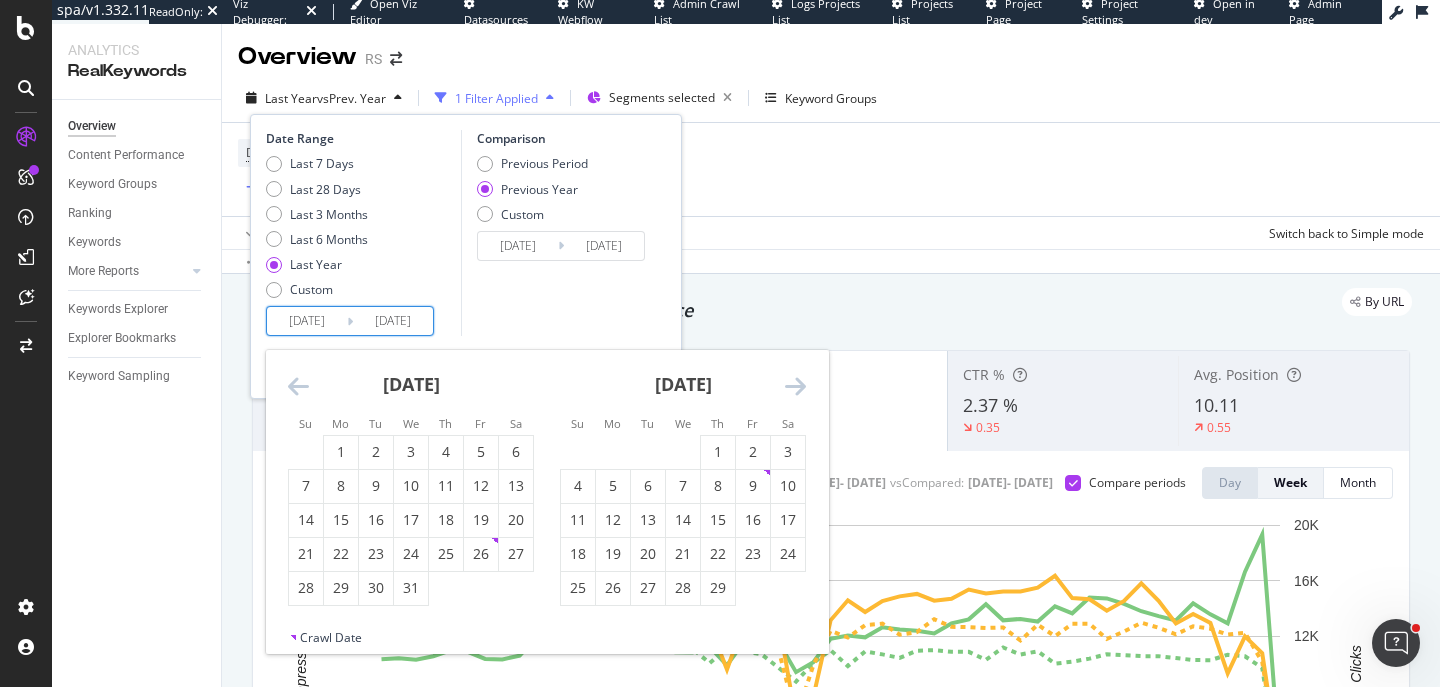 click at bounding box center [298, 386] 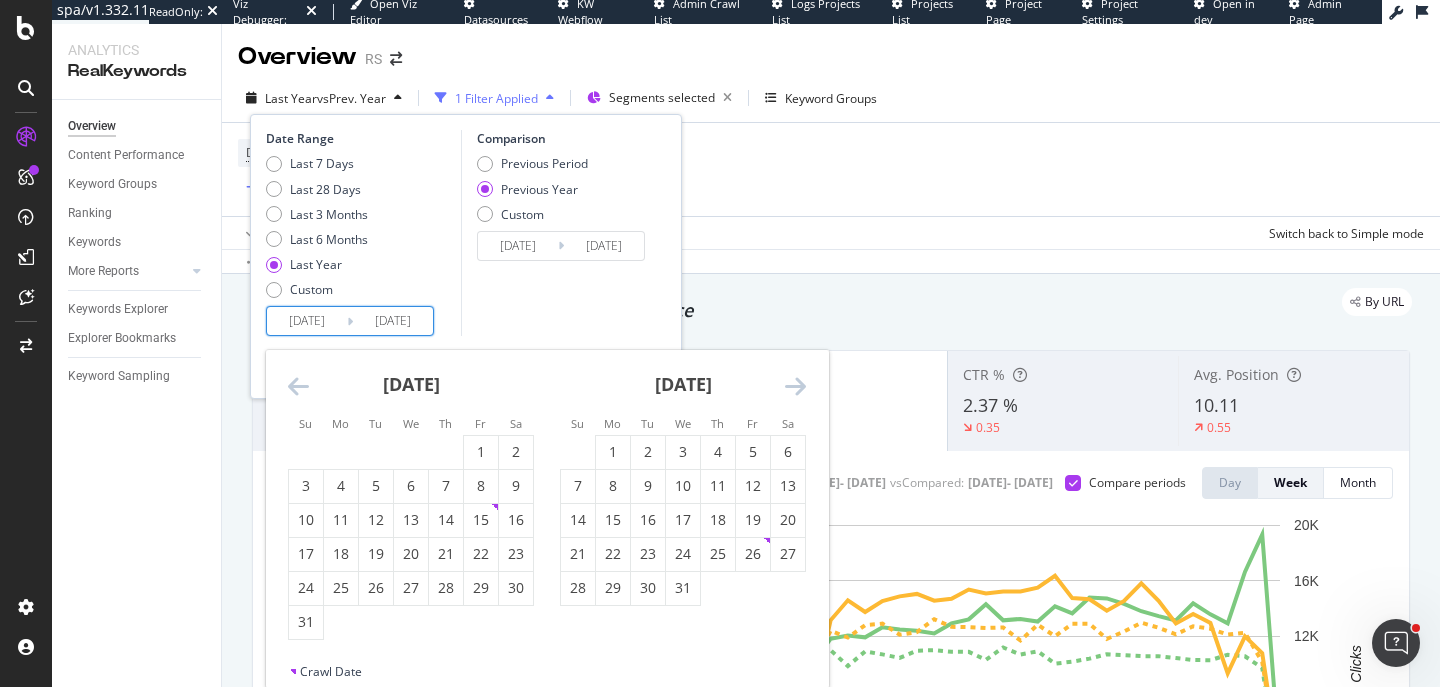 click at bounding box center (298, 386) 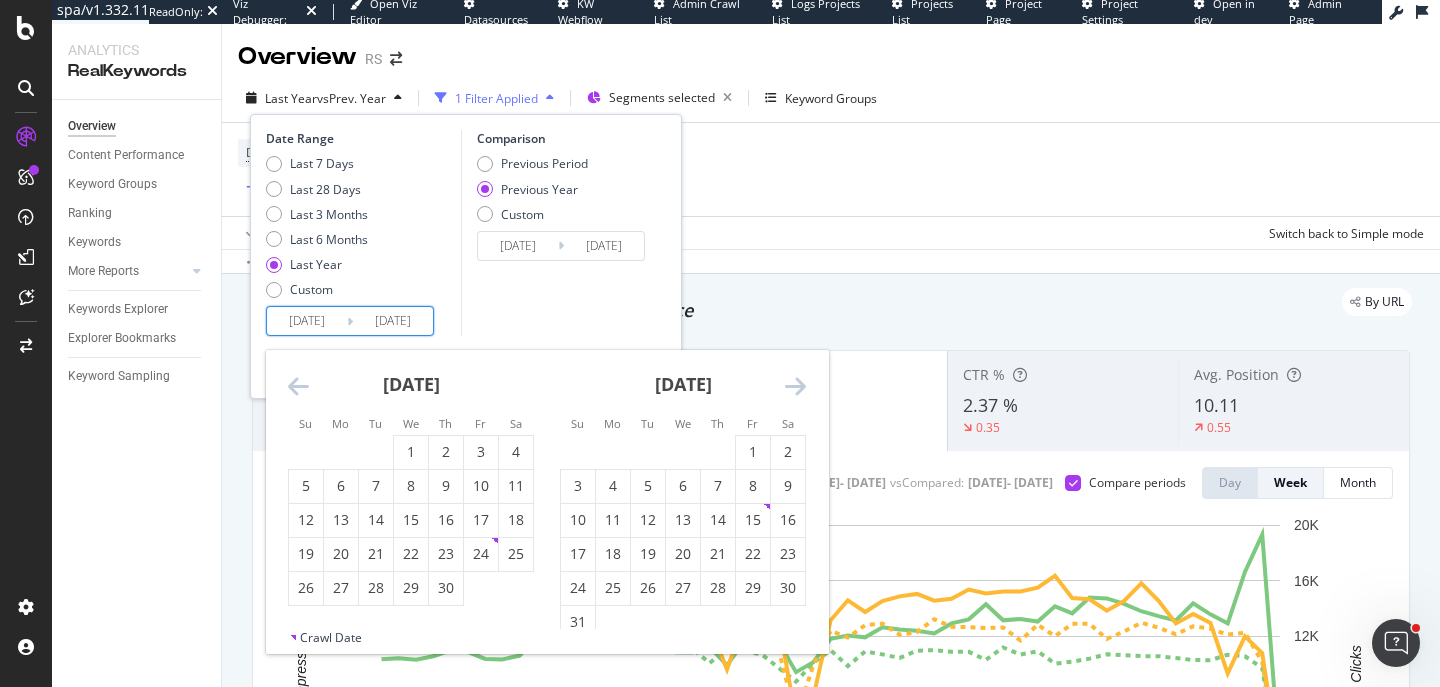 click at bounding box center (298, 386) 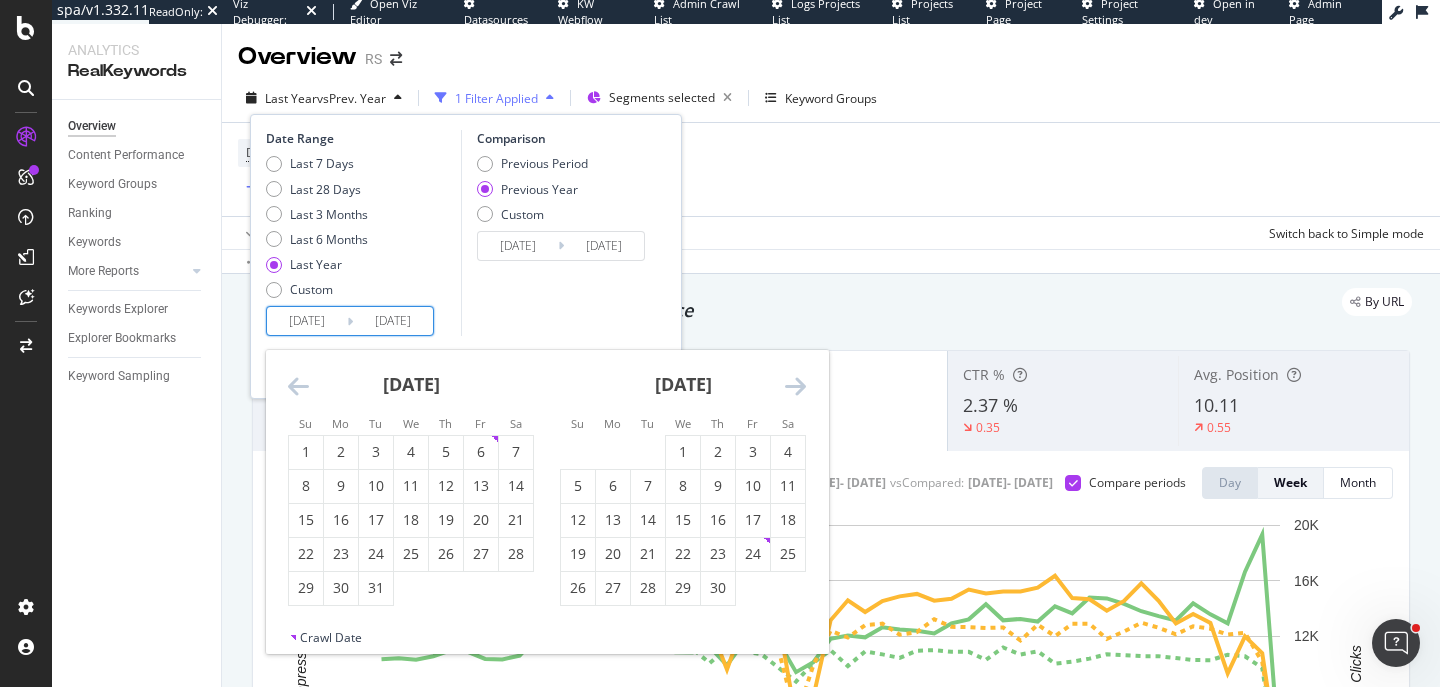 click at bounding box center [298, 386] 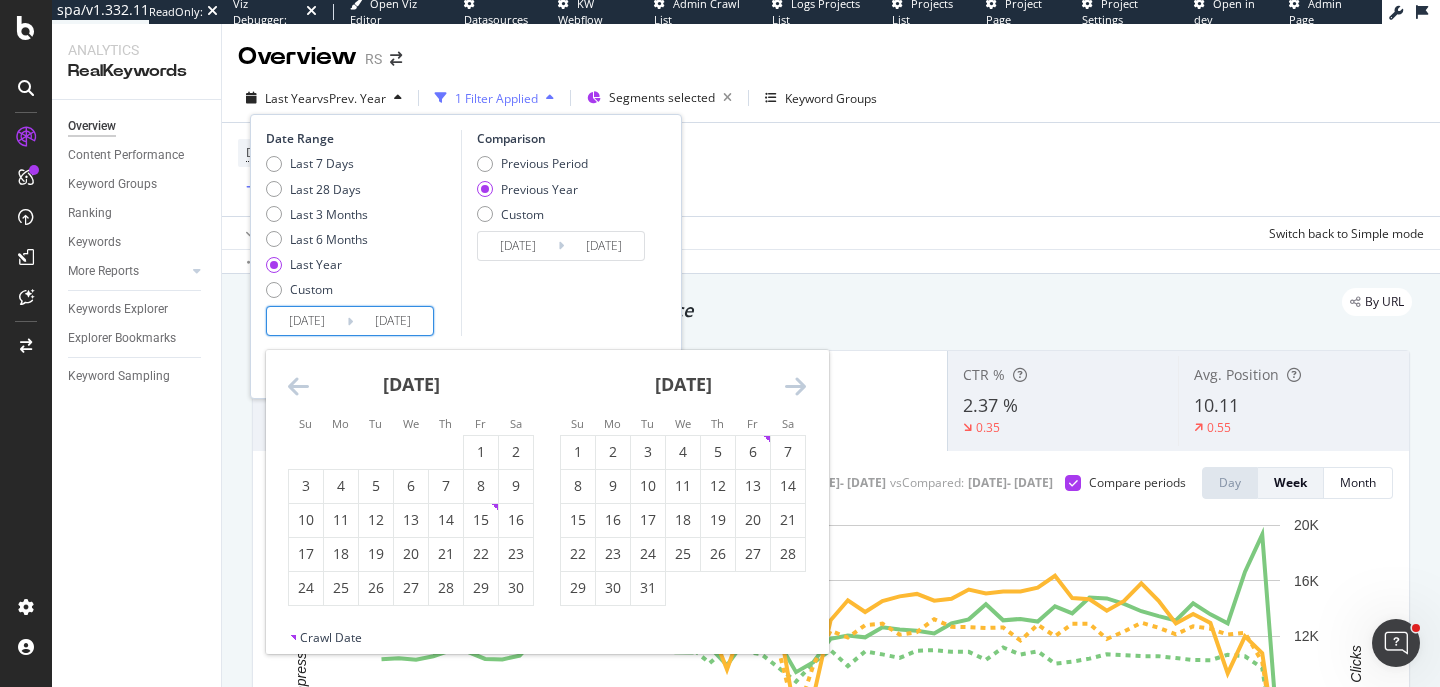 click at bounding box center [298, 386] 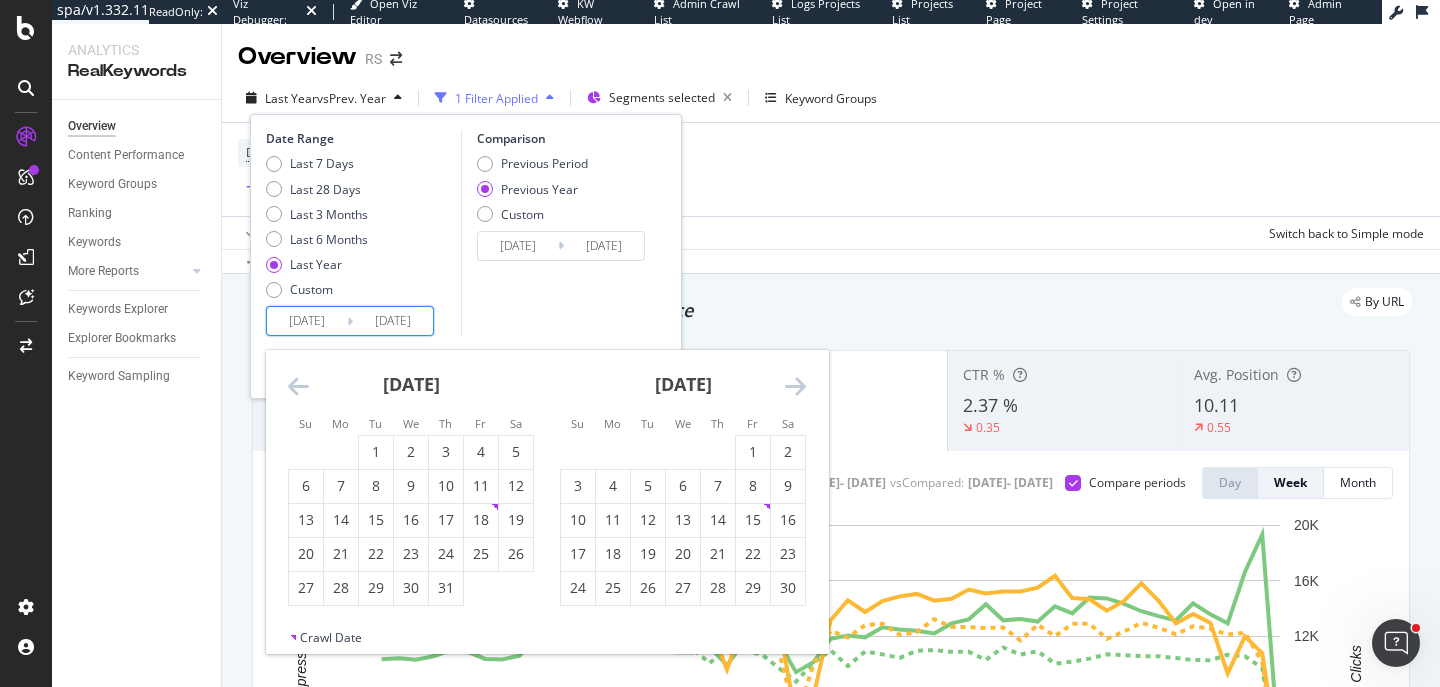 click at bounding box center (298, 386) 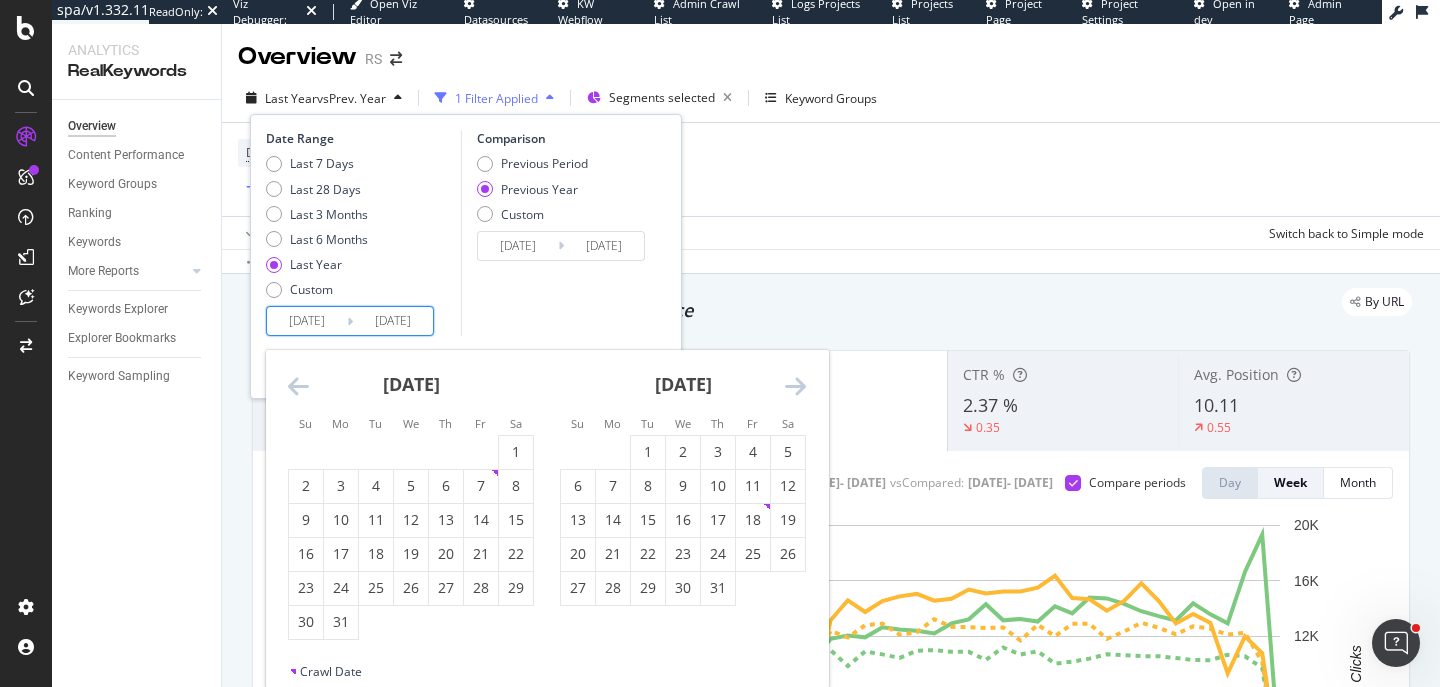 click at bounding box center (298, 386) 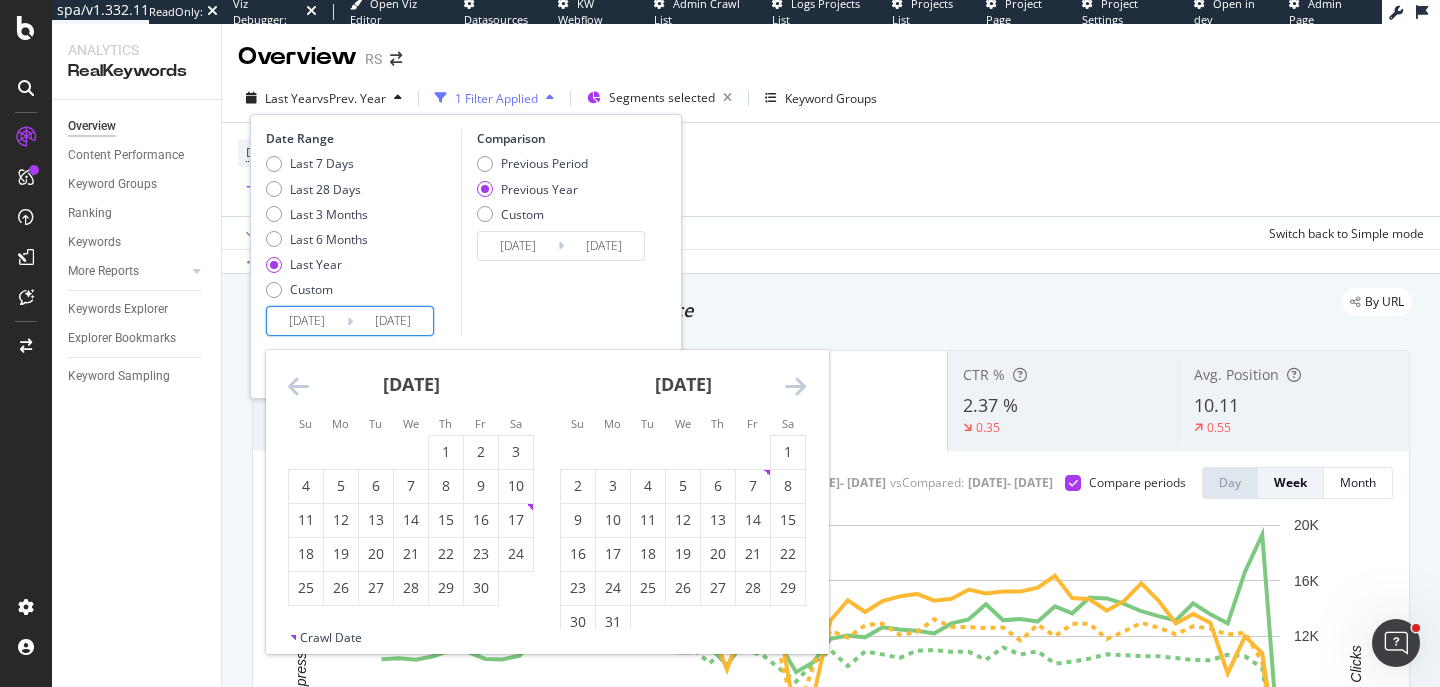 click at bounding box center [298, 386] 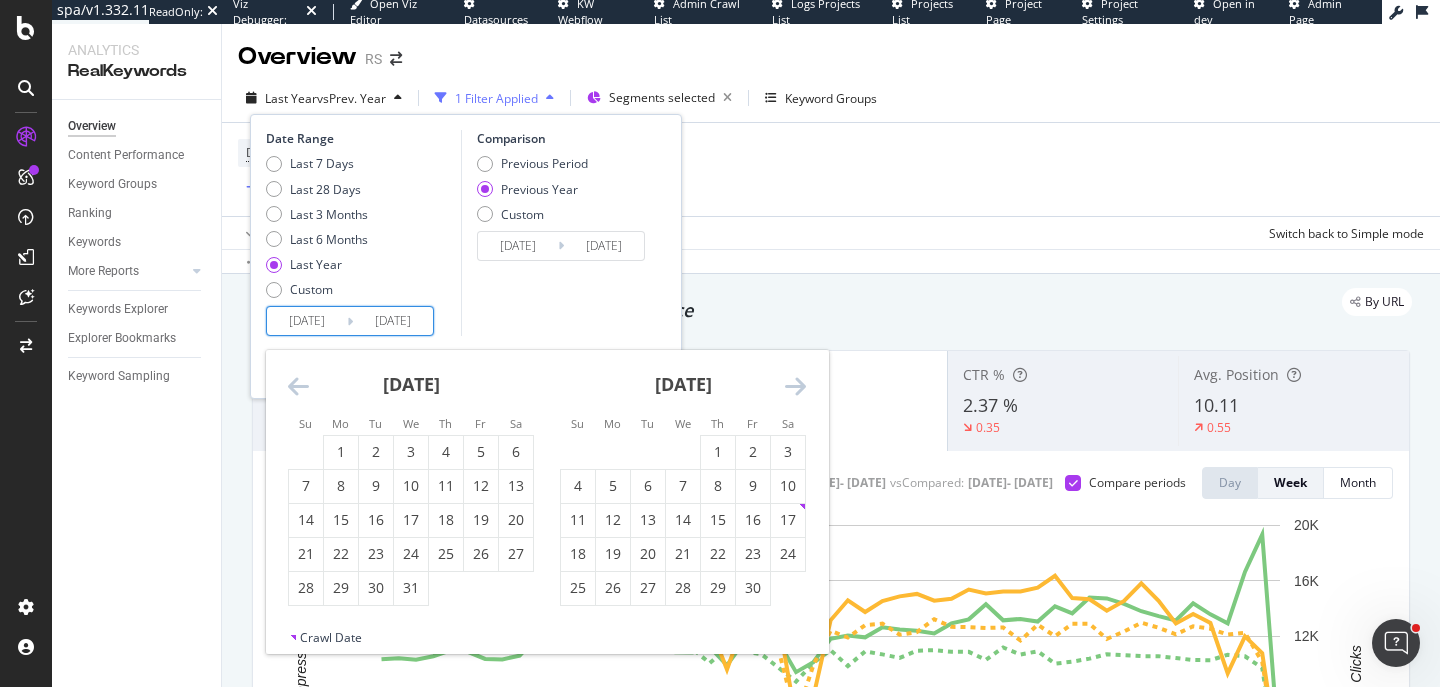 click at bounding box center [298, 386] 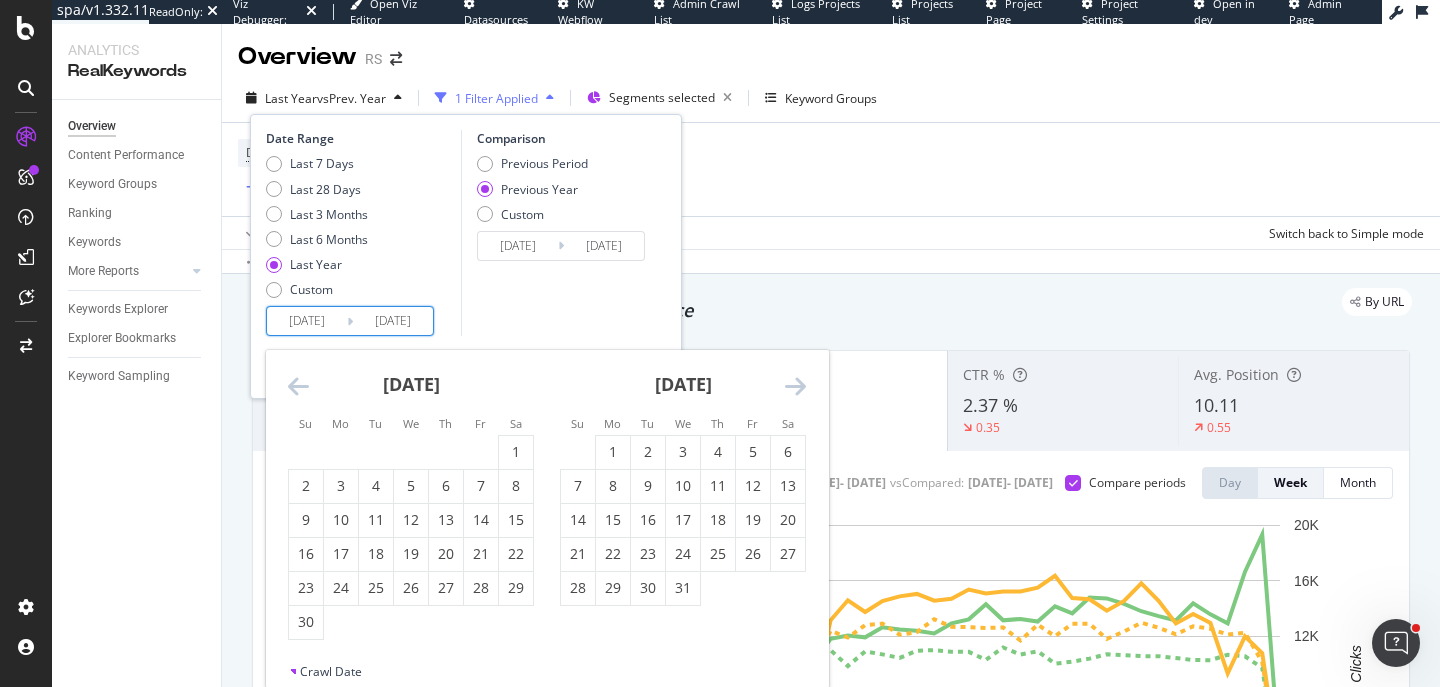click at bounding box center (298, 386) 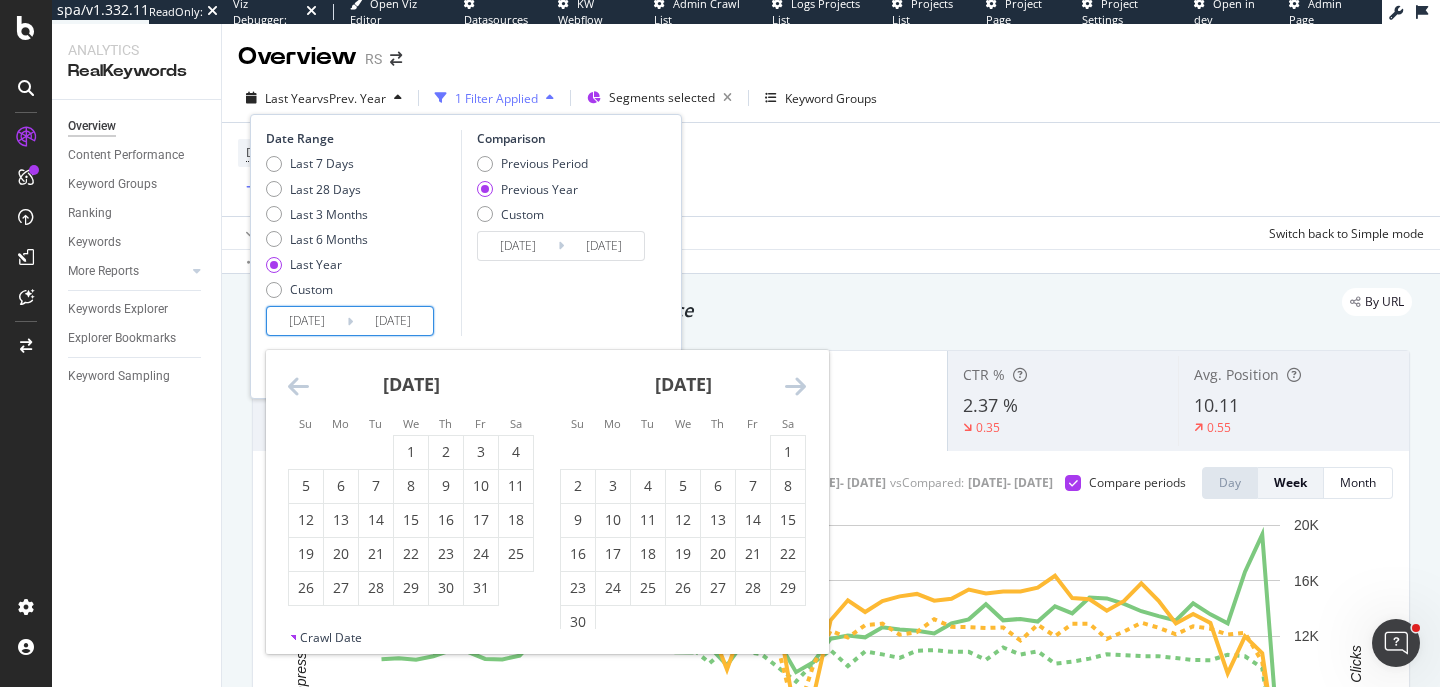 click at bounding box center (298, 386) 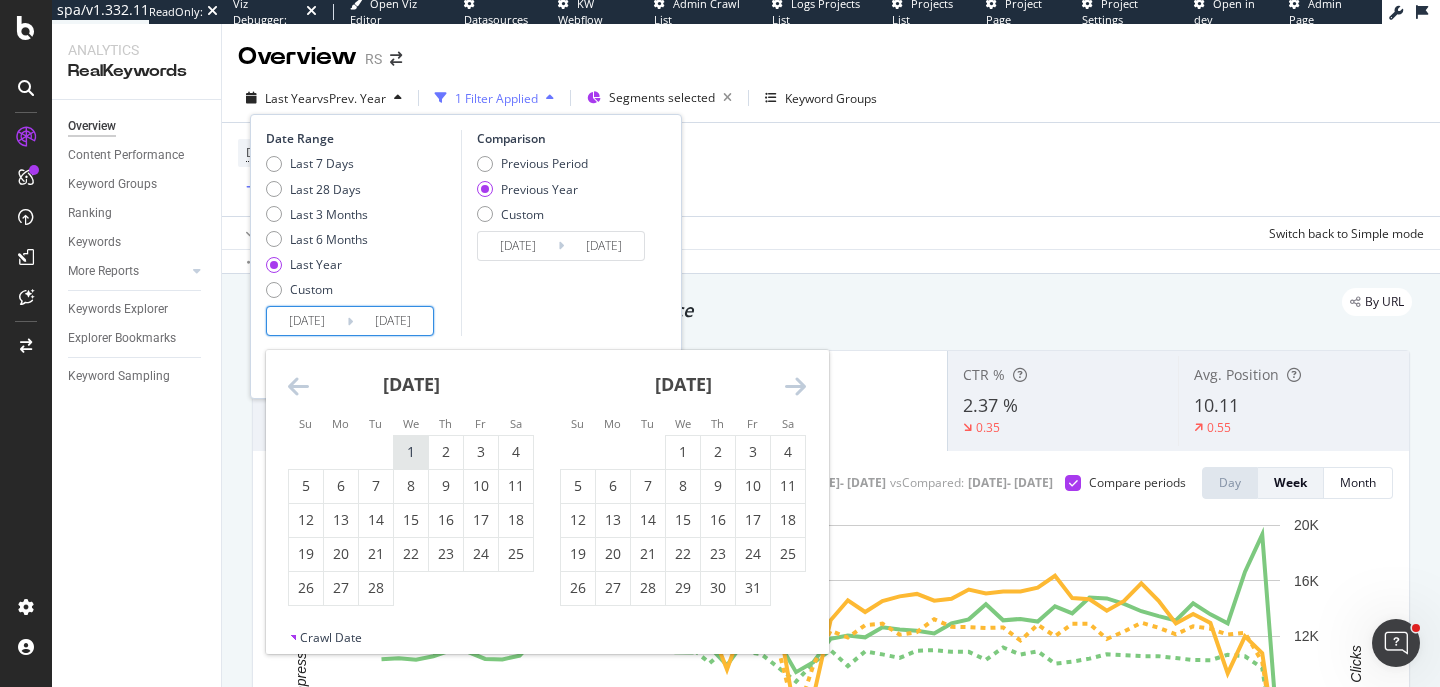 click on "1" at bounding box center (411, 452) 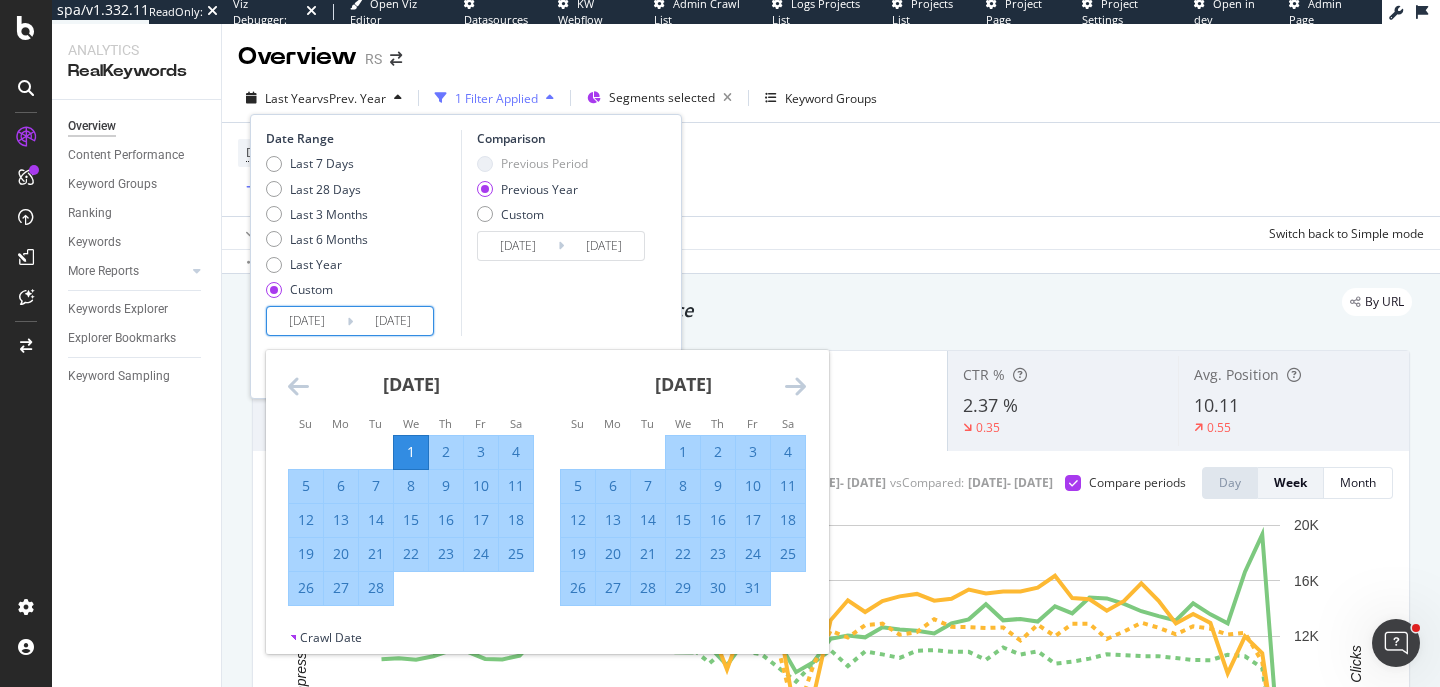 click at bounding box center (795, 386) 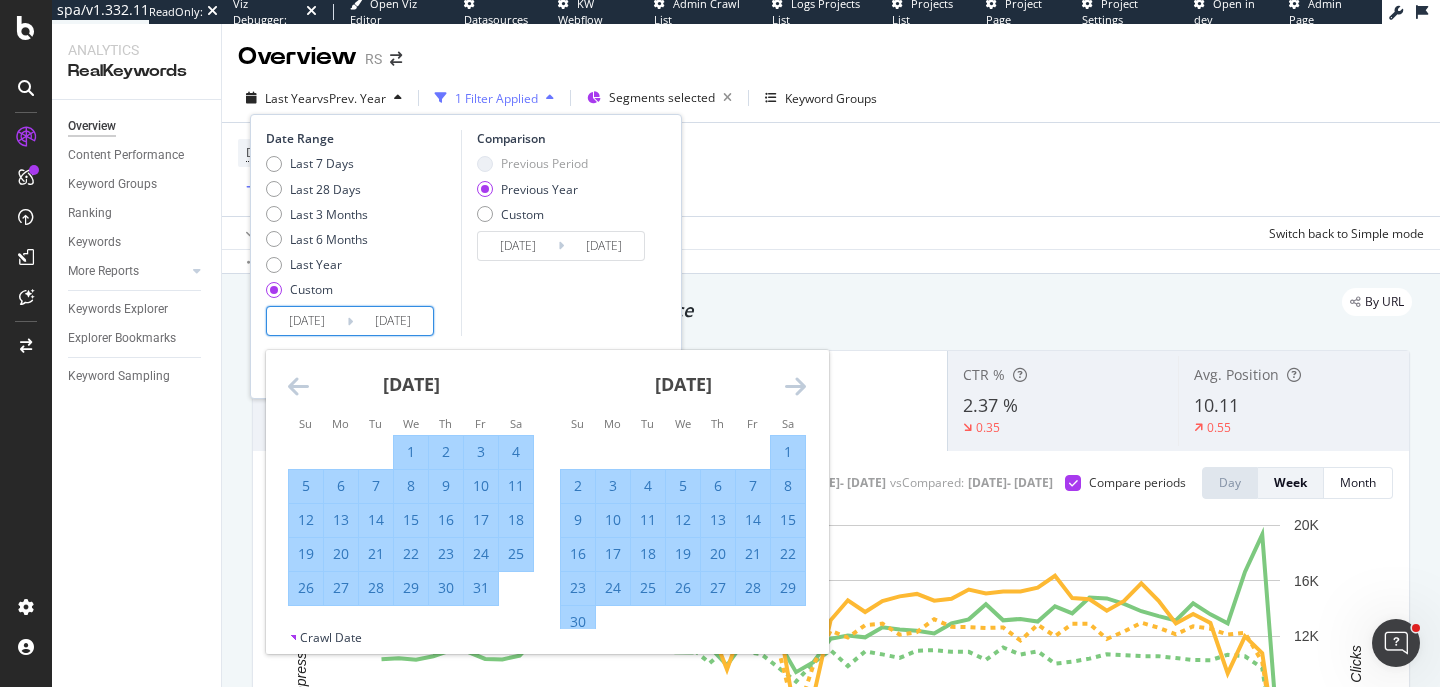 click at bounding box center [795, 386] 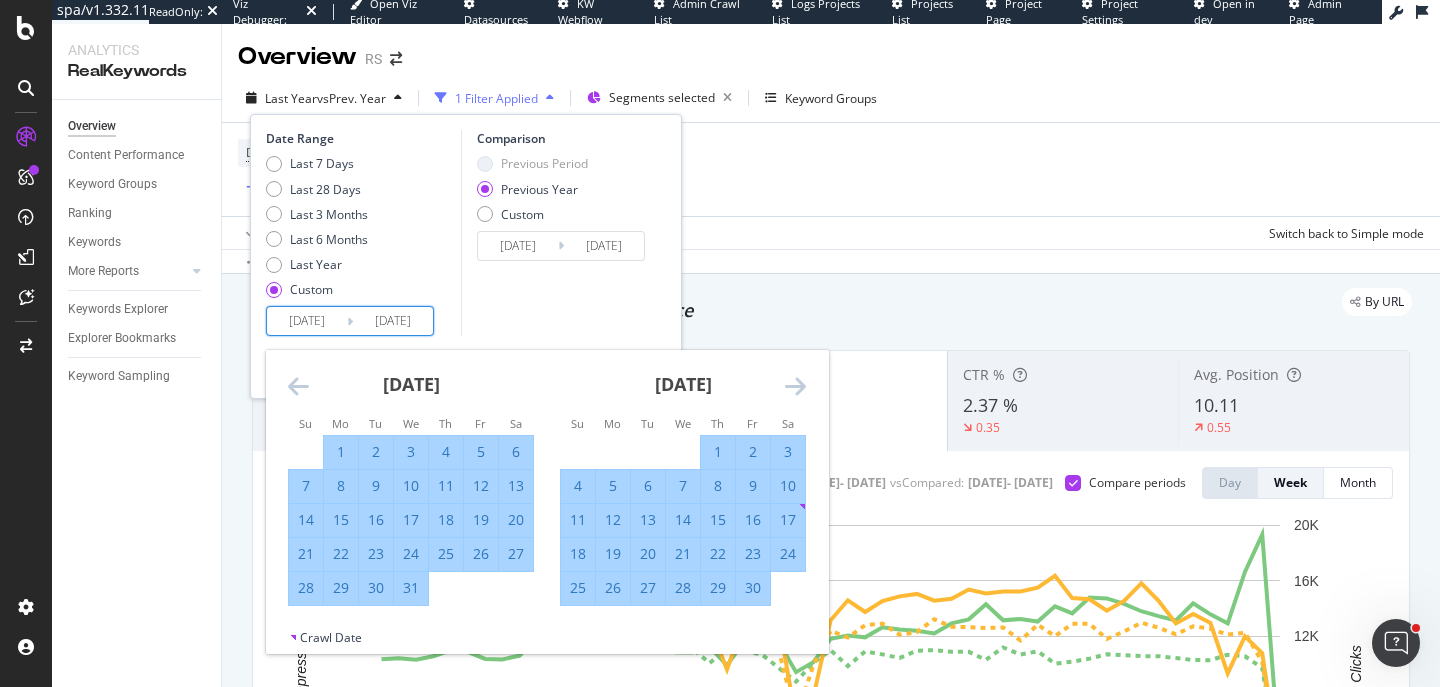 click at bounding box center (795, 386) 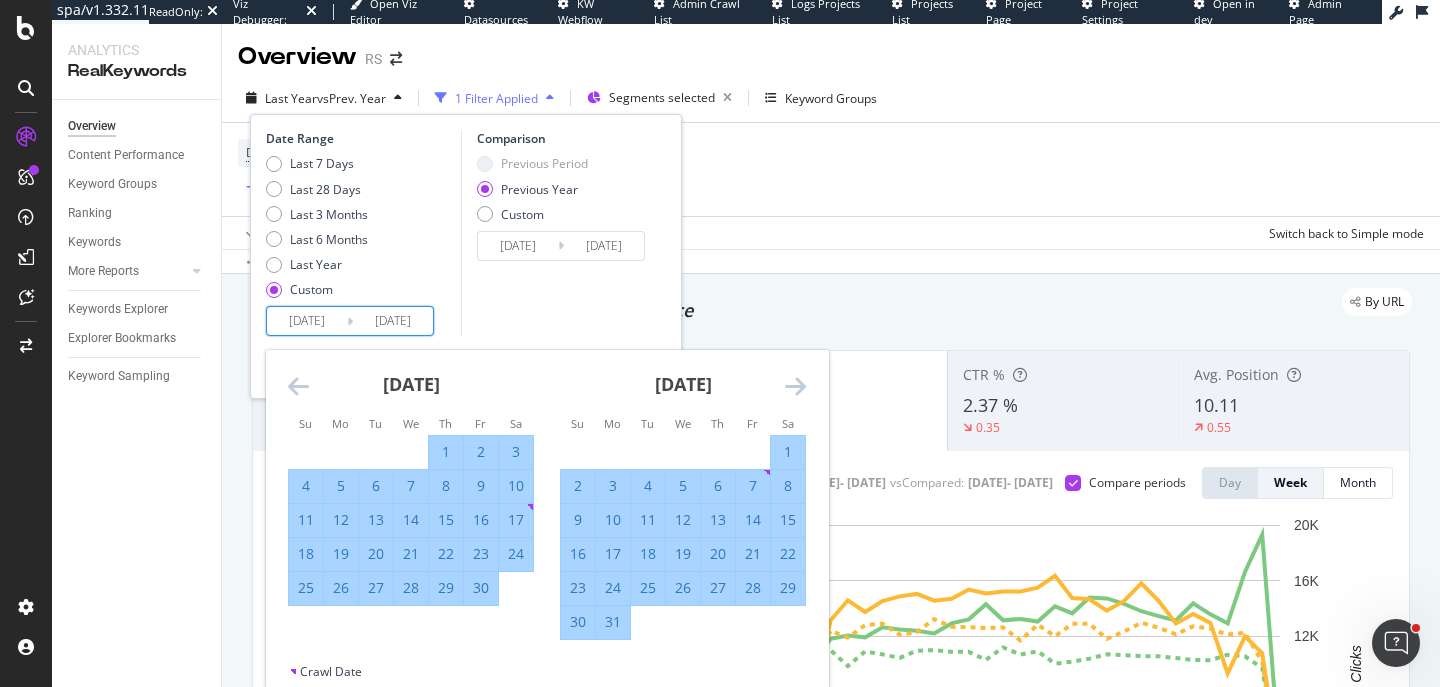click at bounding box center (795, 386) 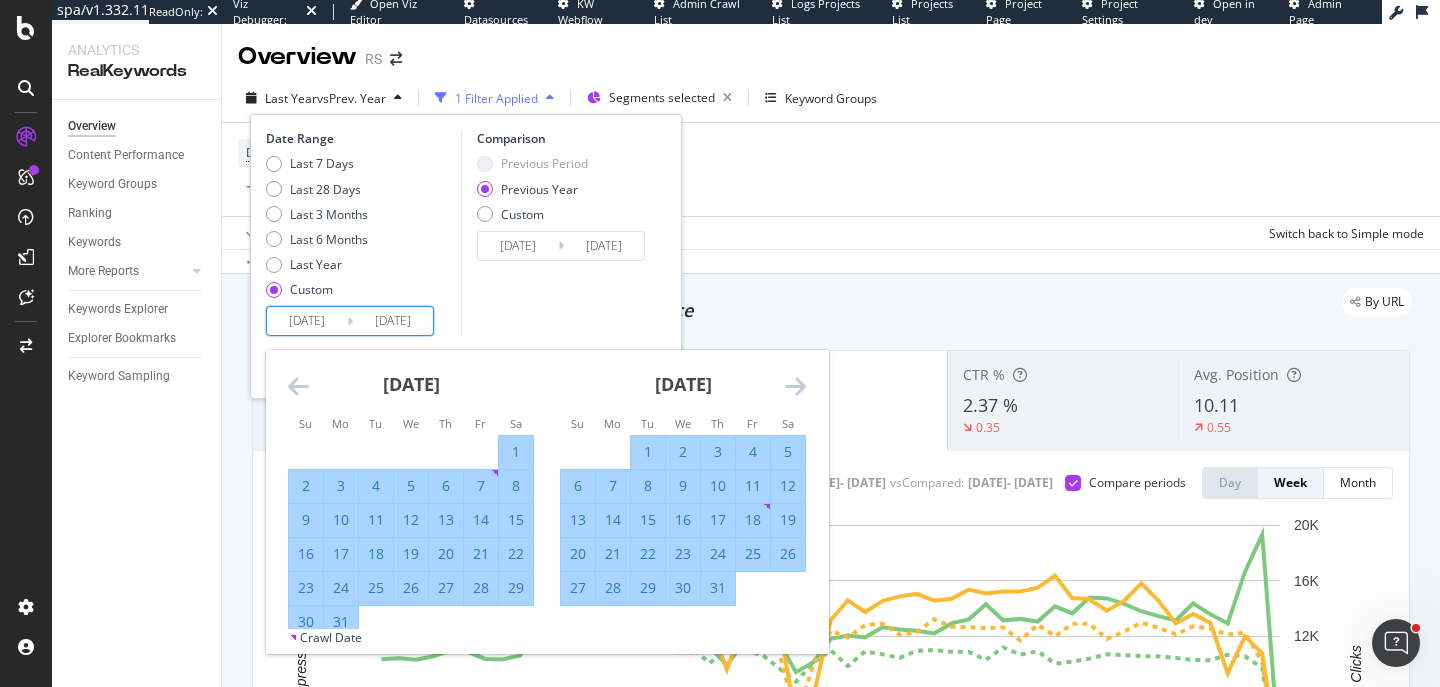 click at bounding box center [795, 386] 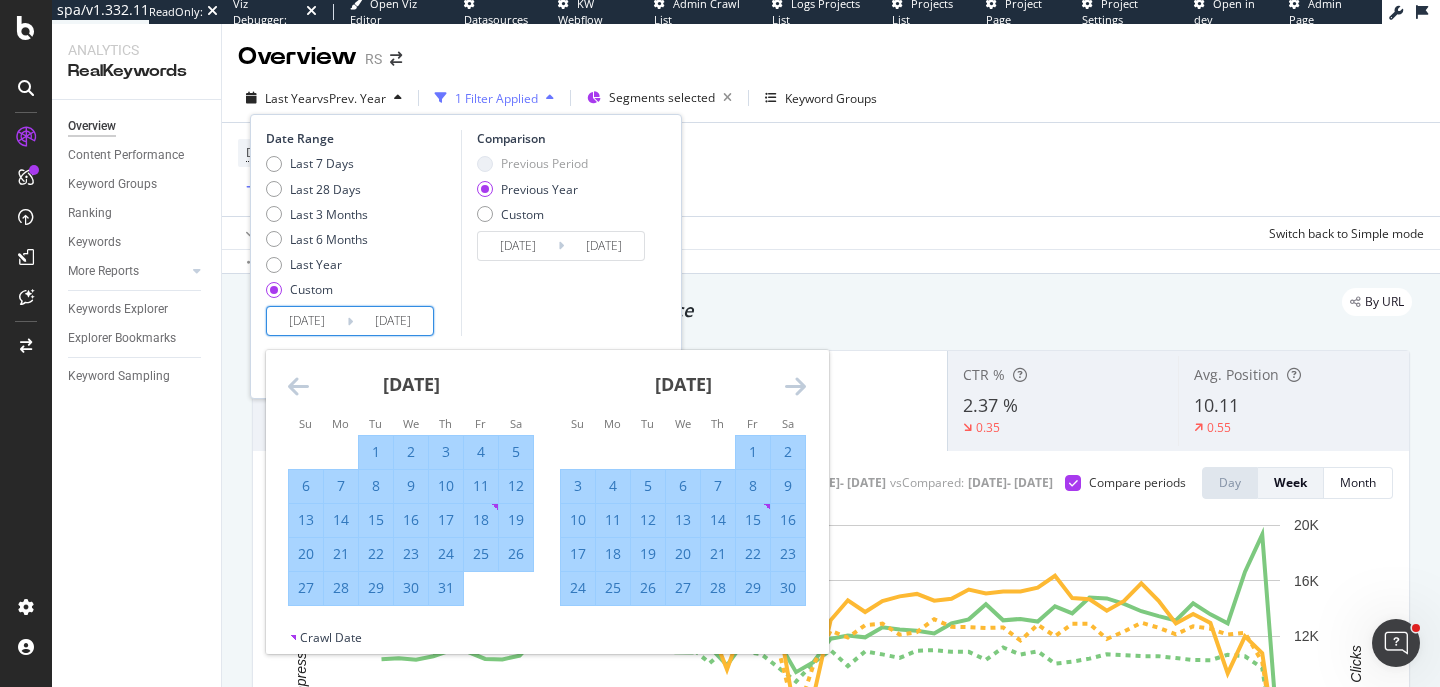 click at bounding box center (795, 386) 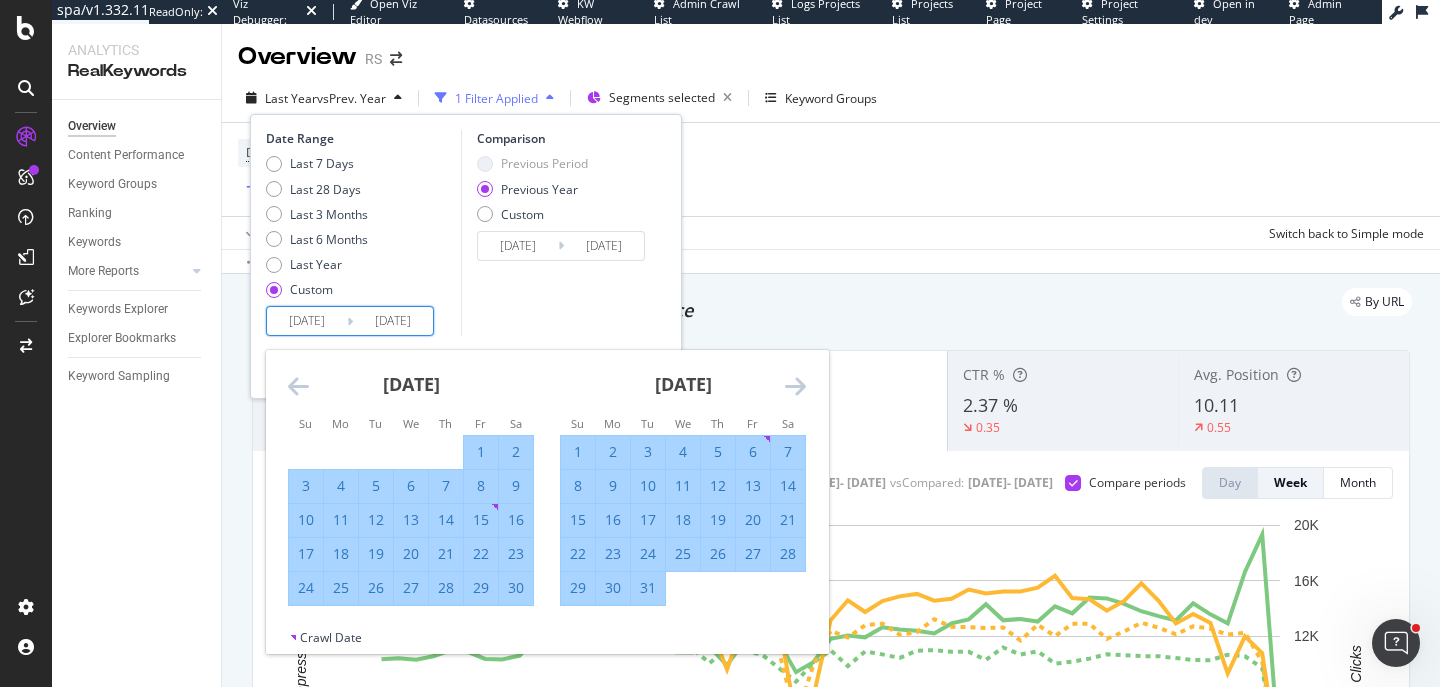 click at bounding box center [795, 386] 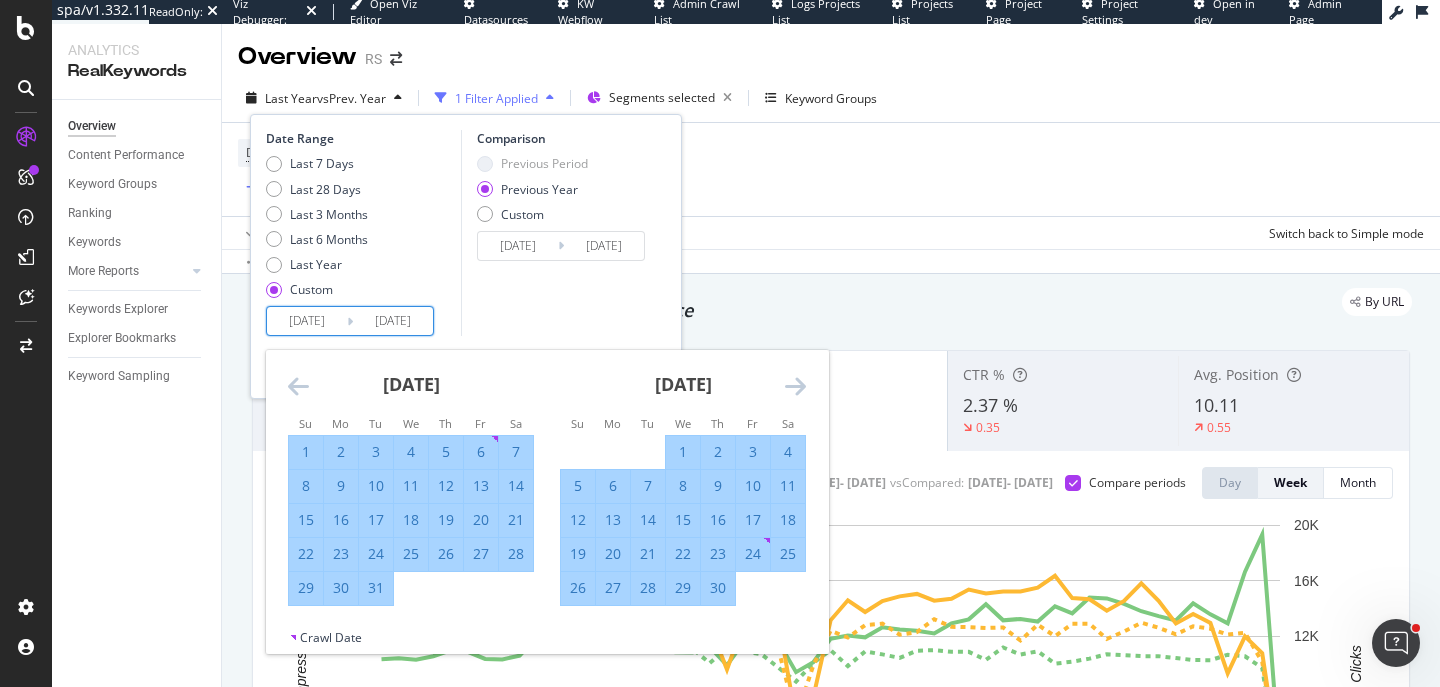 click at bounding box center (795, 386) 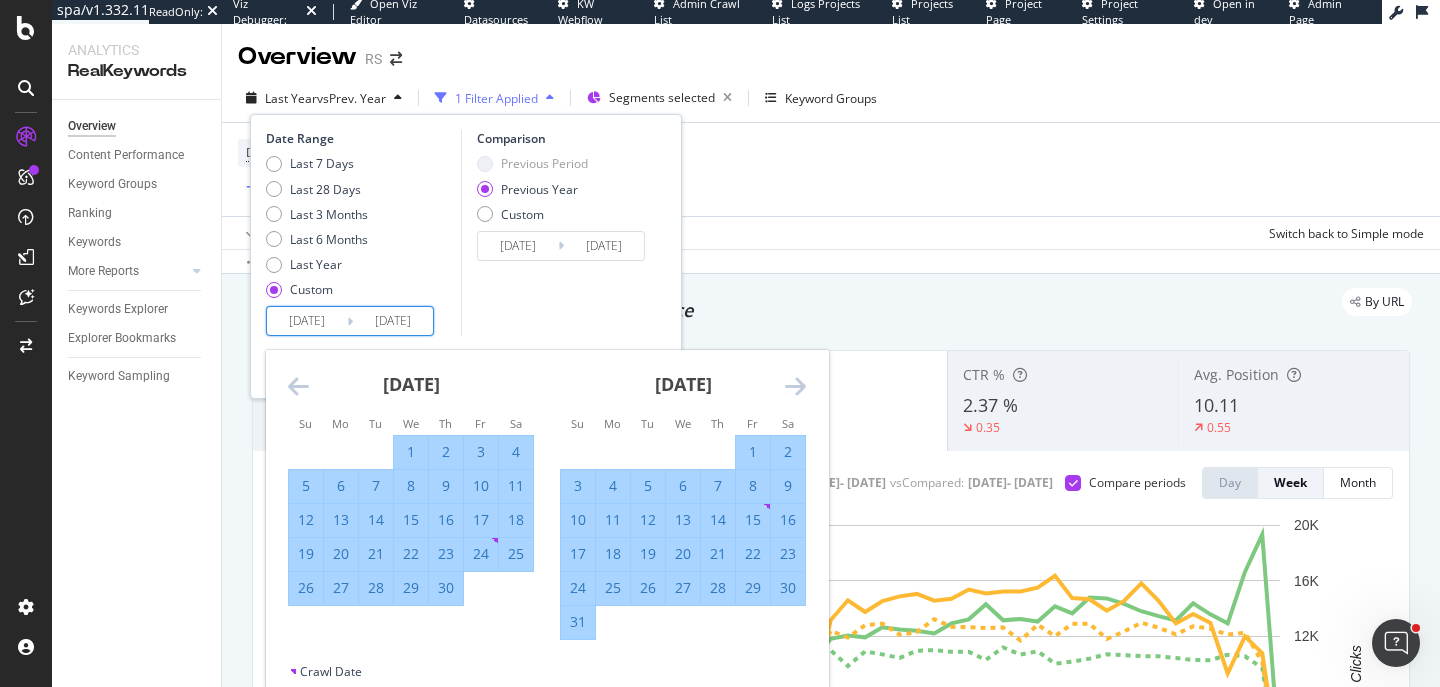 click at bounding box center [795, 386] 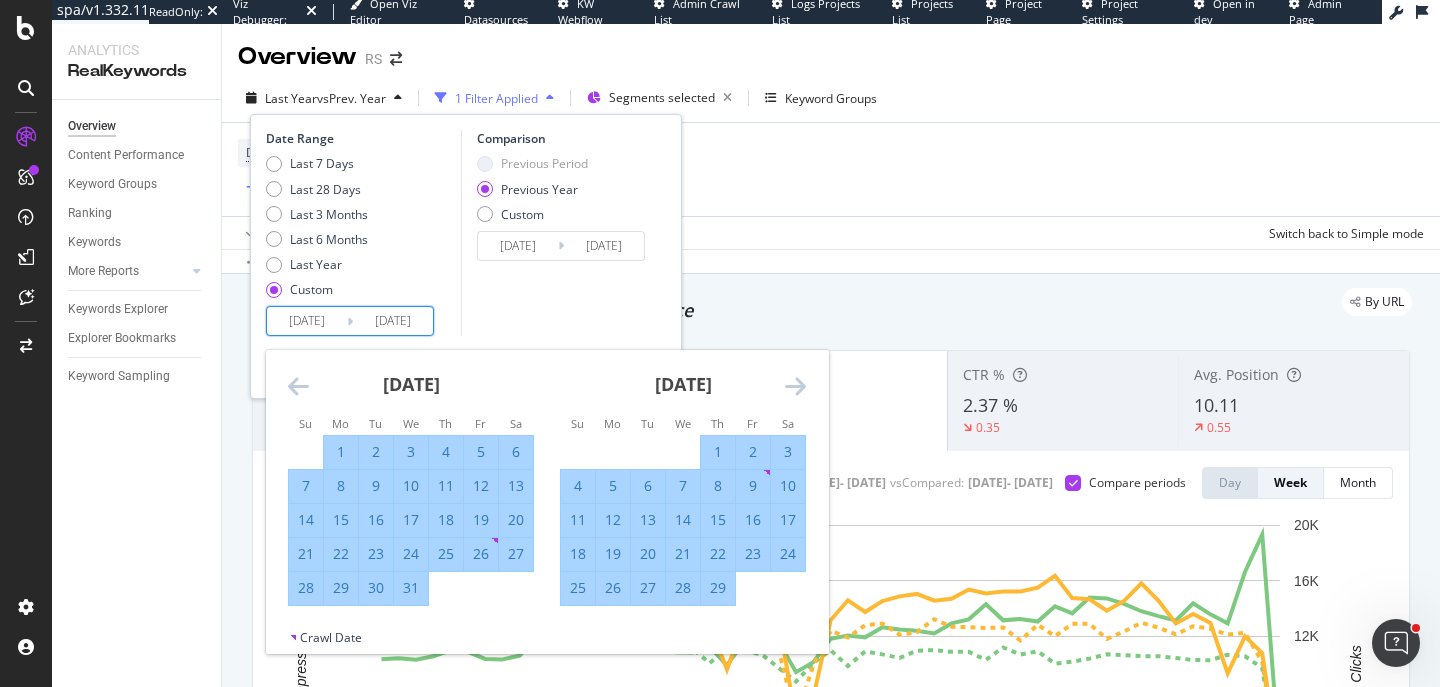 click on "31" at bounding box center (411, 588) 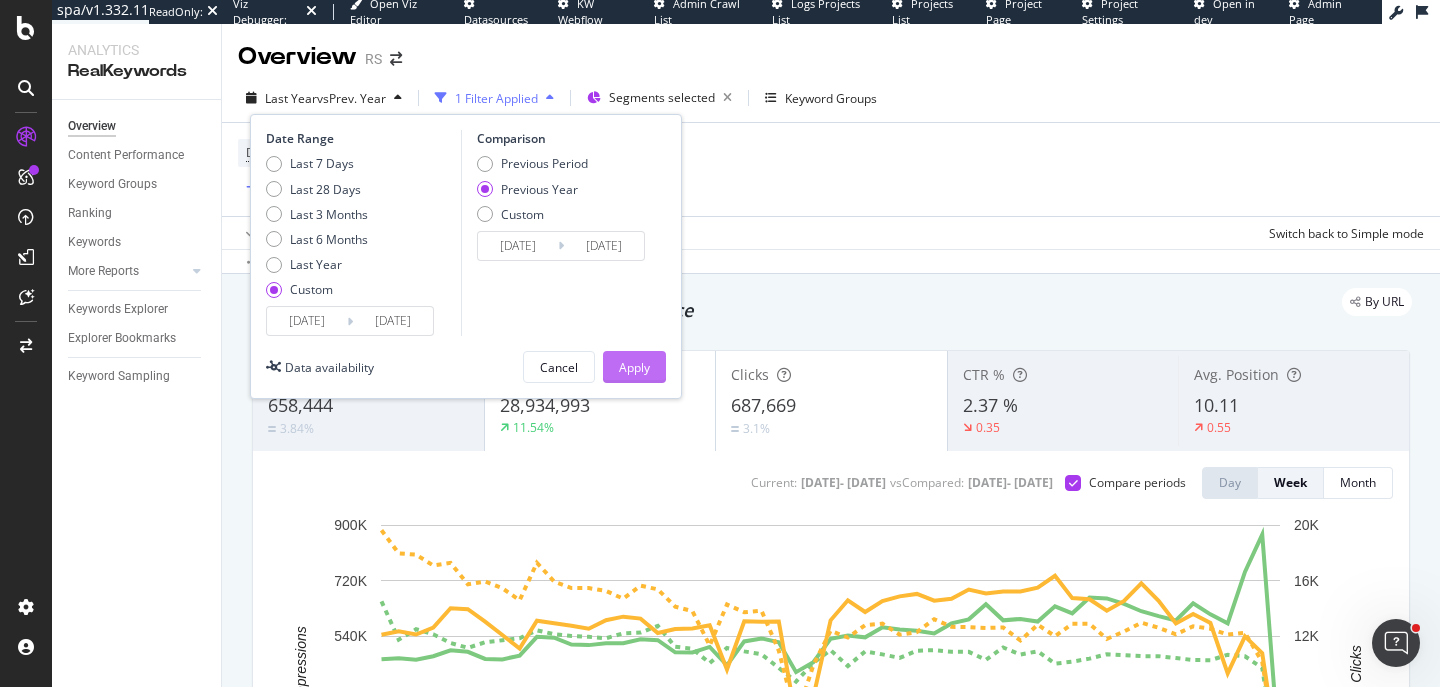 click on "Apply" at bounding box center (634, 367) 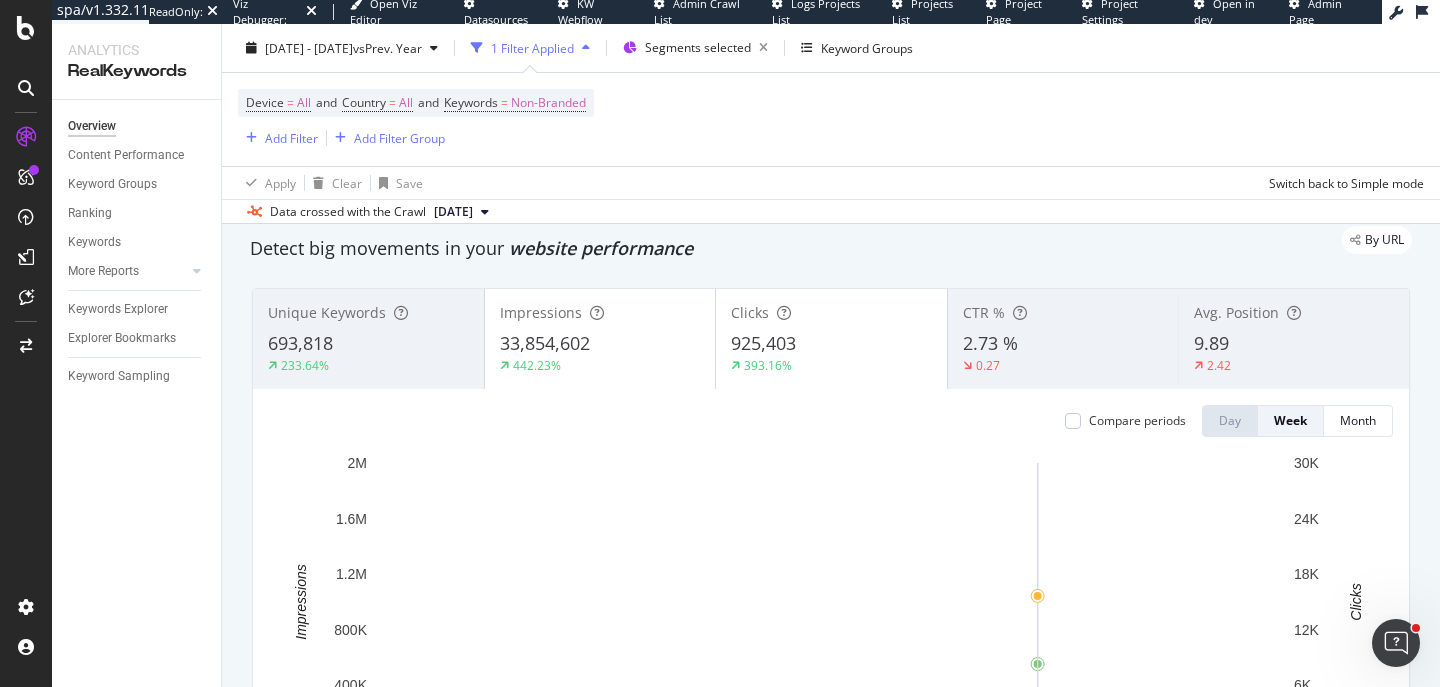 scroll, scrollTop: 51, scrollLeft: 0, axis: vertical 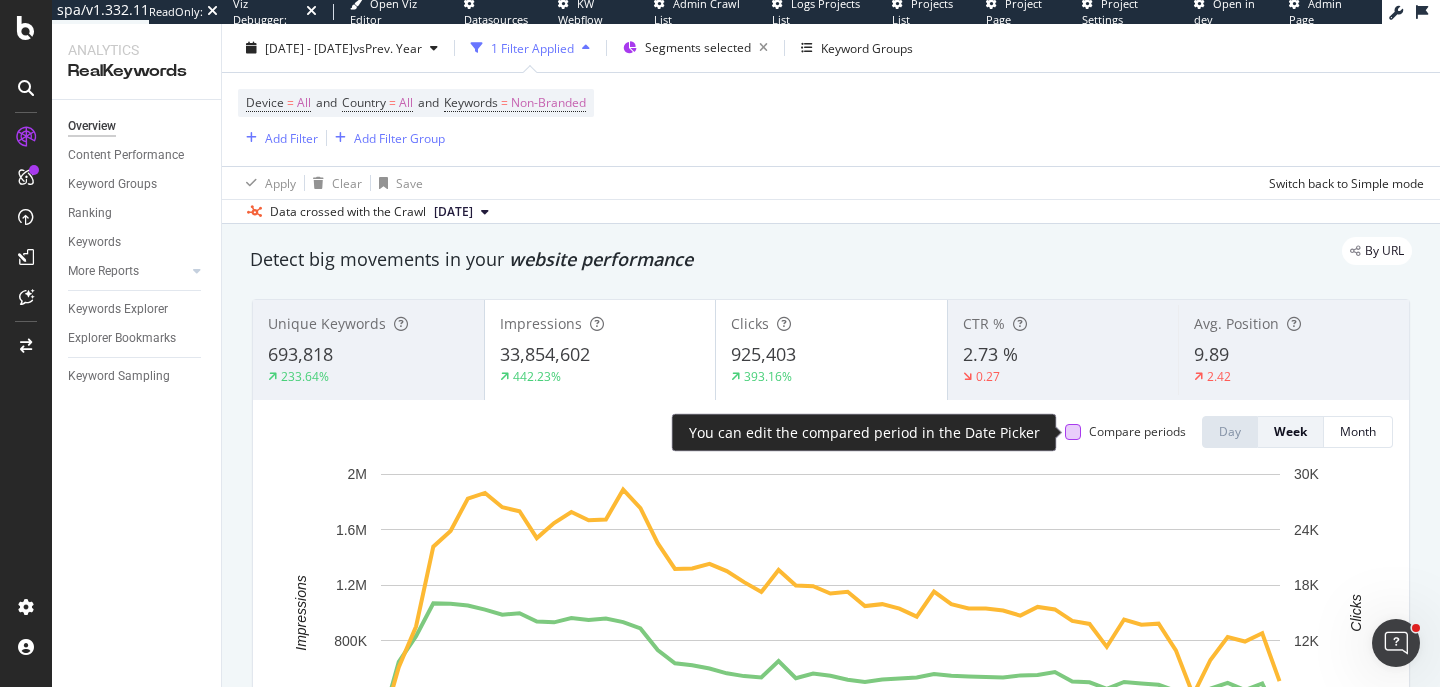 click at bounding box center [1073, 432] 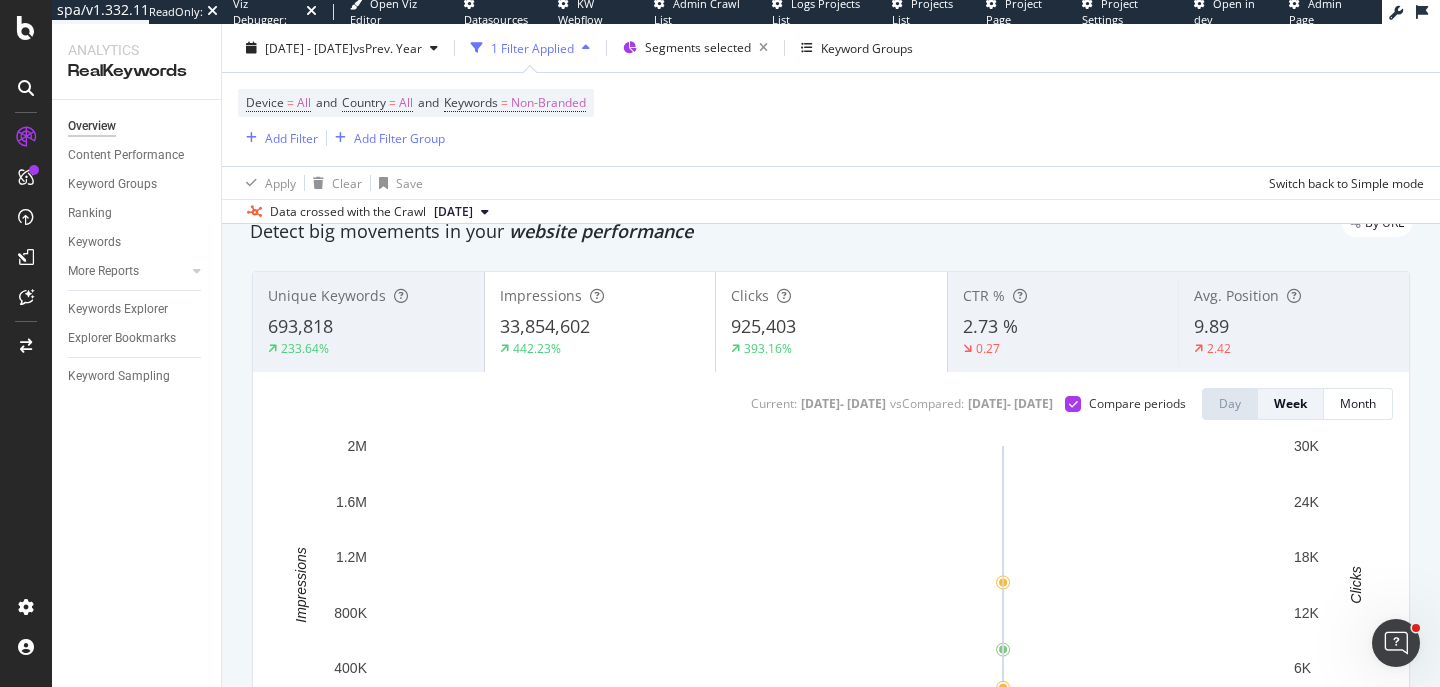 scroll, scrollTop: 77, scrollLeft: 0, axis: vertical 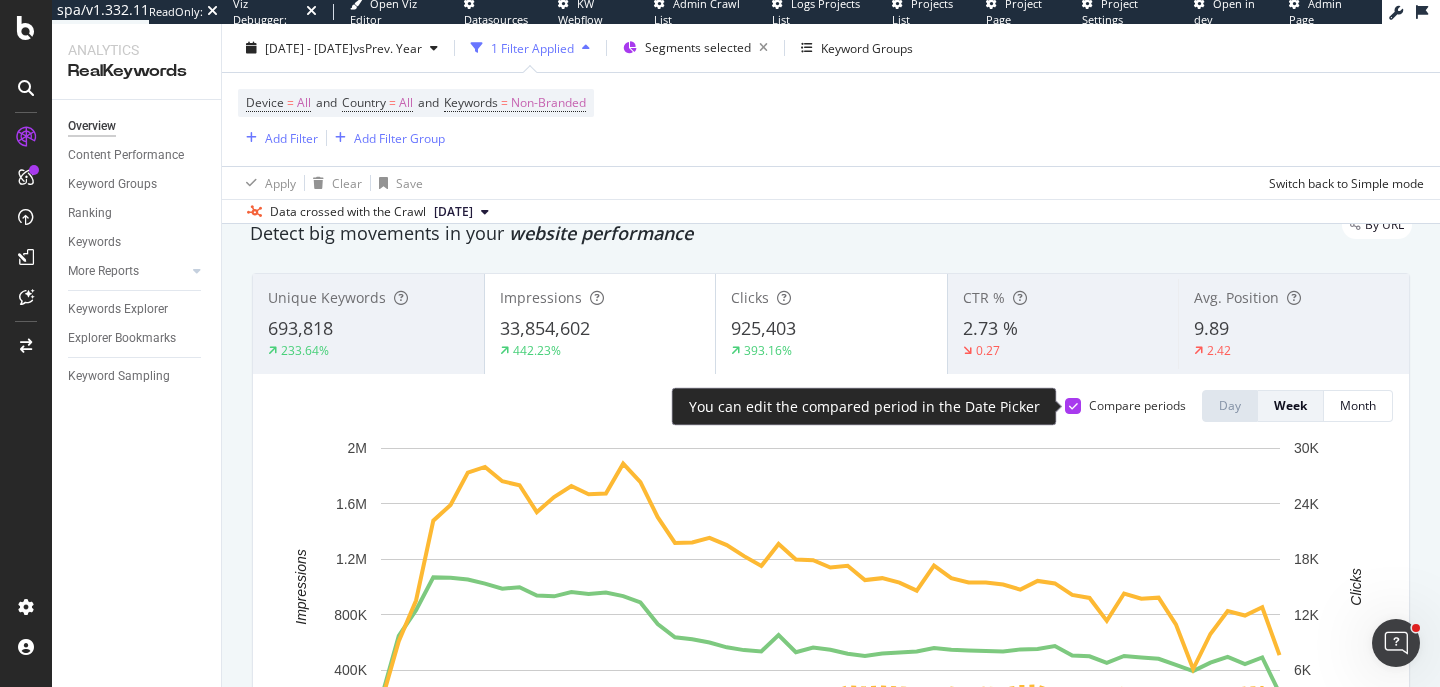 click at bounding box center [1073, 406] 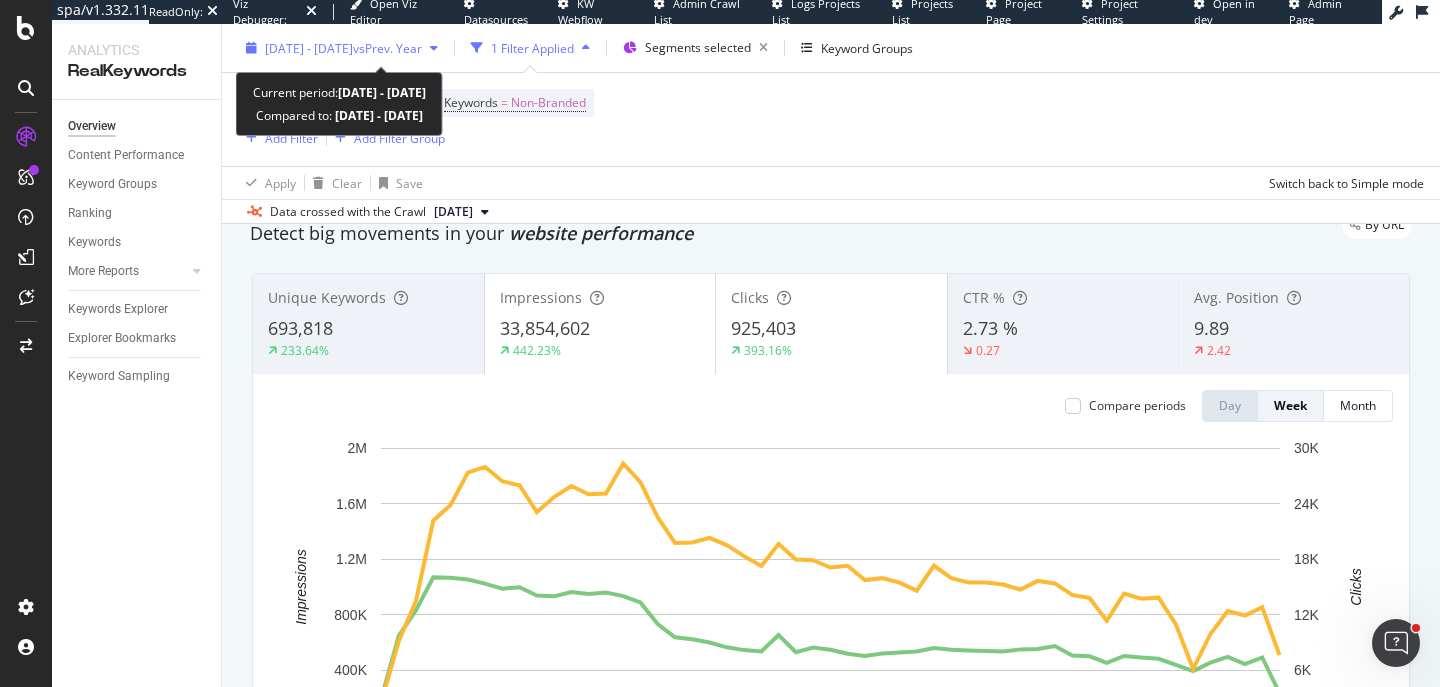 click on "2023 Feb. 1st - 2024 Jan. 31st" at bounding box center [309, 47] 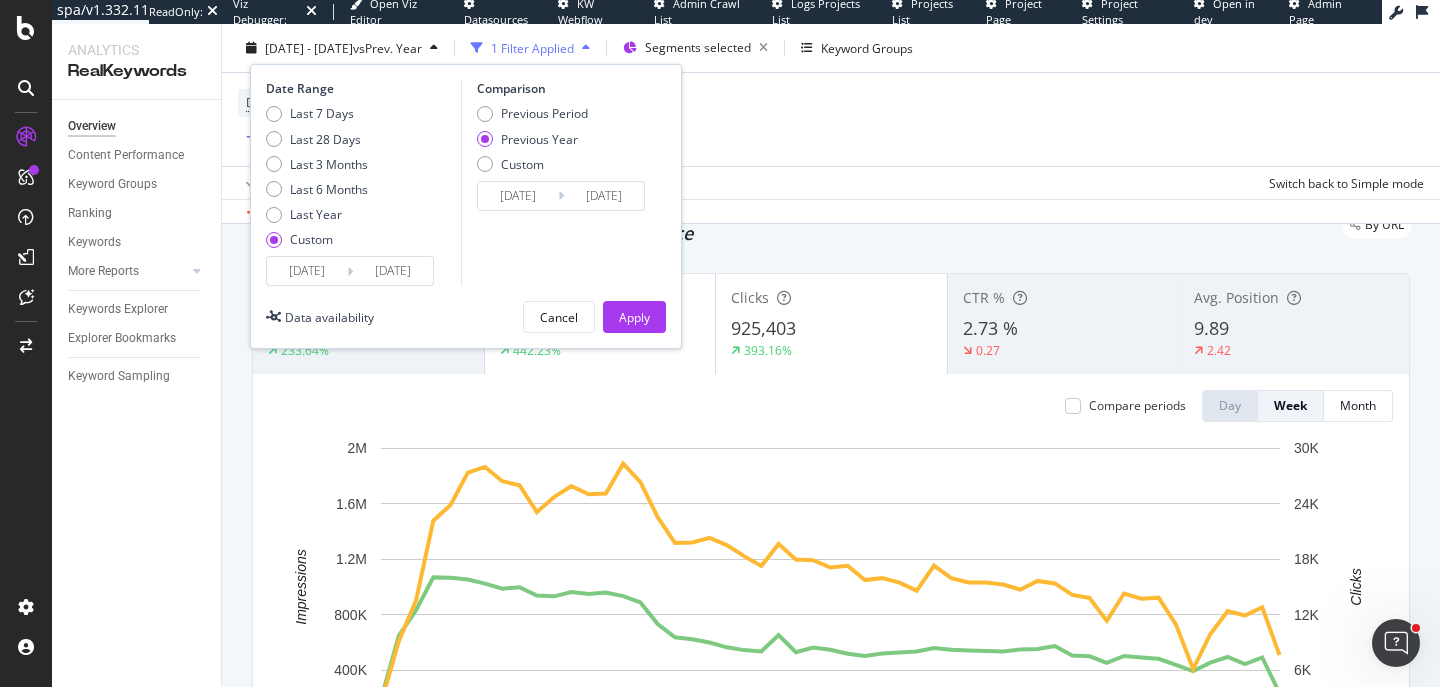 click on "Apply Clear Save Switch back to Simple mode" at bounding box center [831, 182] 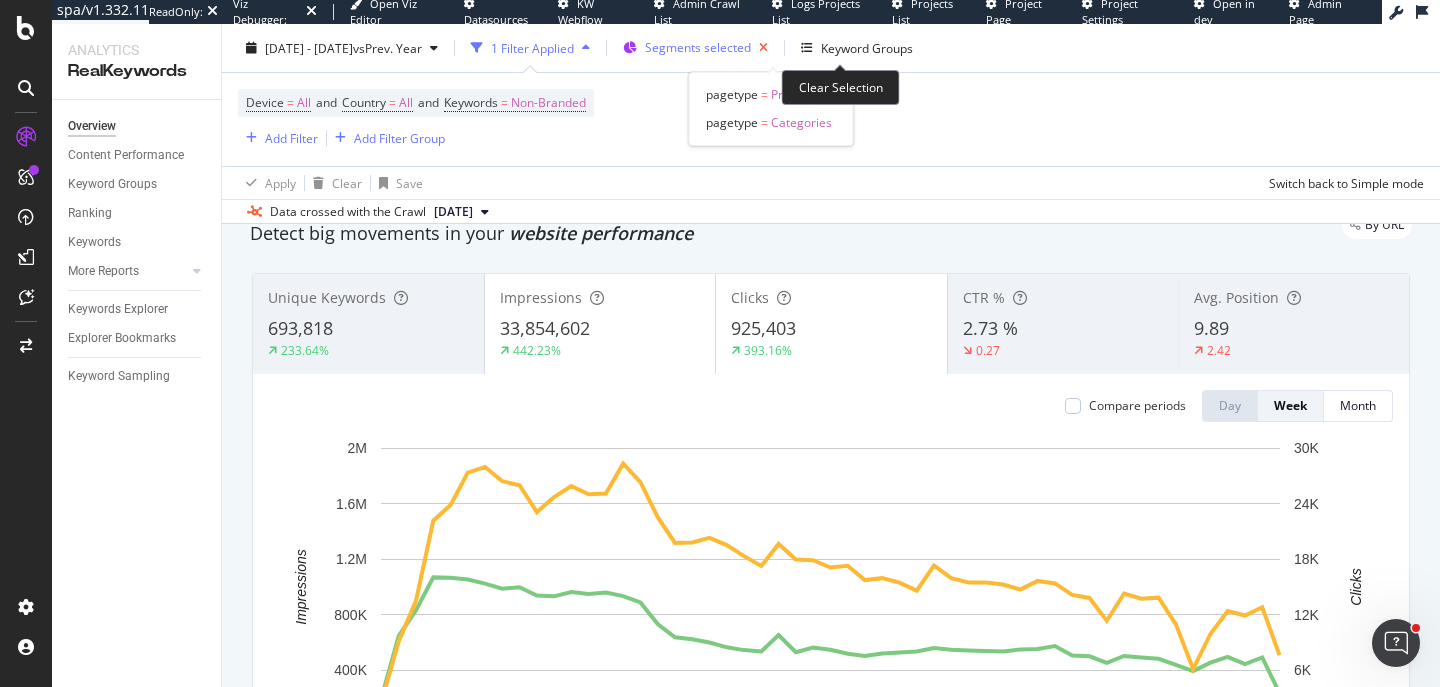 click at bounding box center (763, 48) 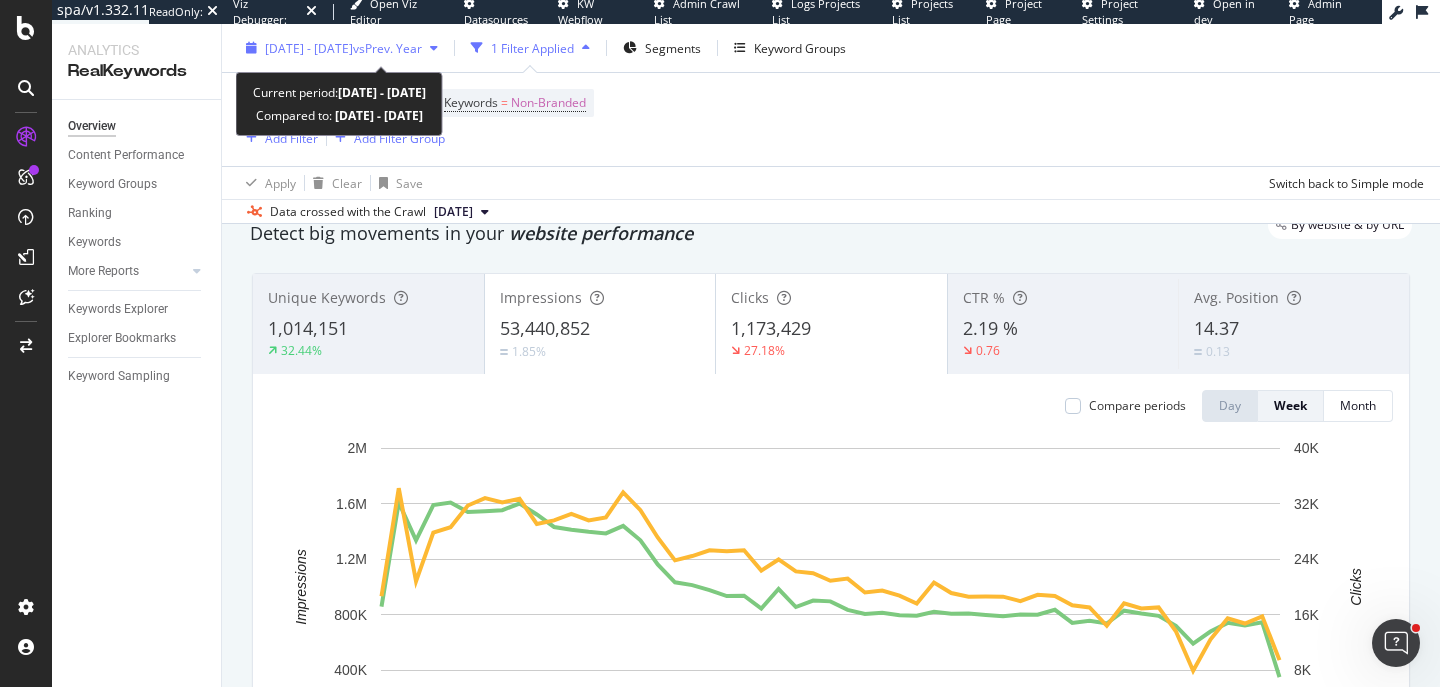 click on "vs  Prev. Year" at bounding box center (387, 47) 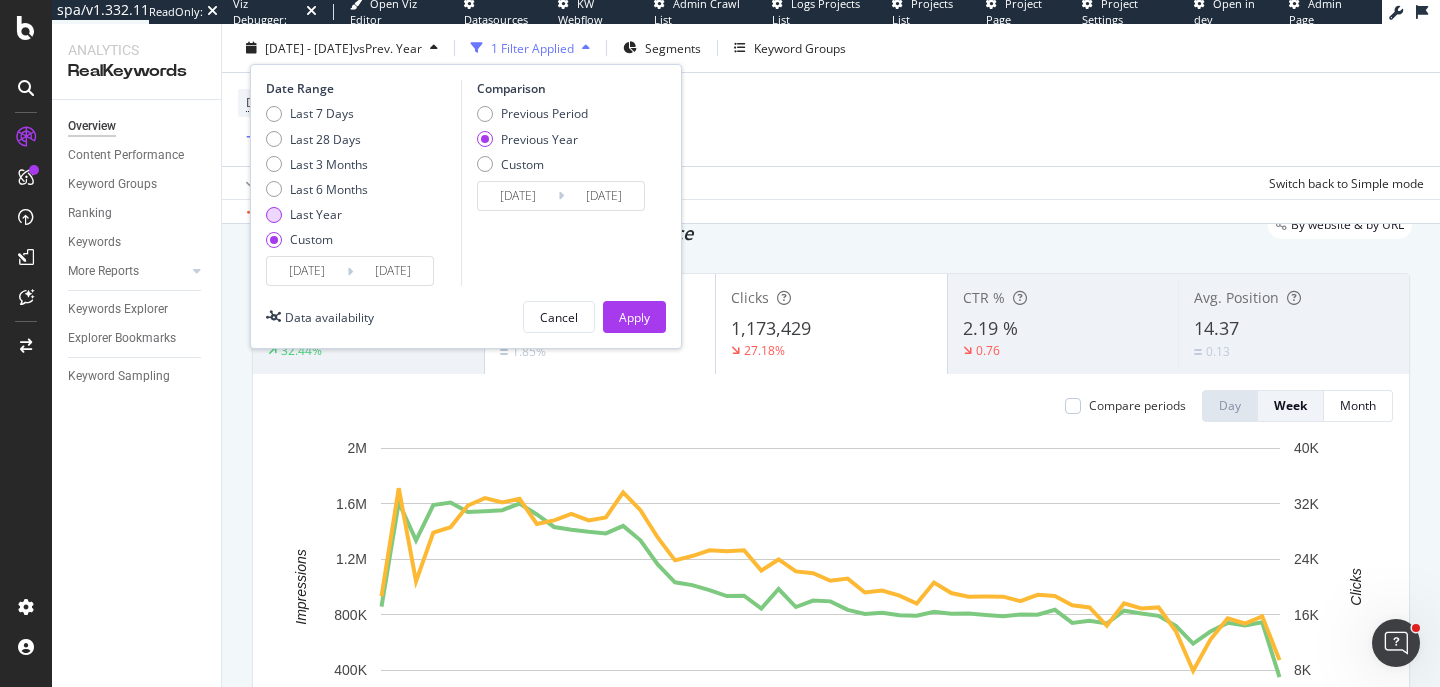 click on "Last Year" at bounding box center [316, 214] 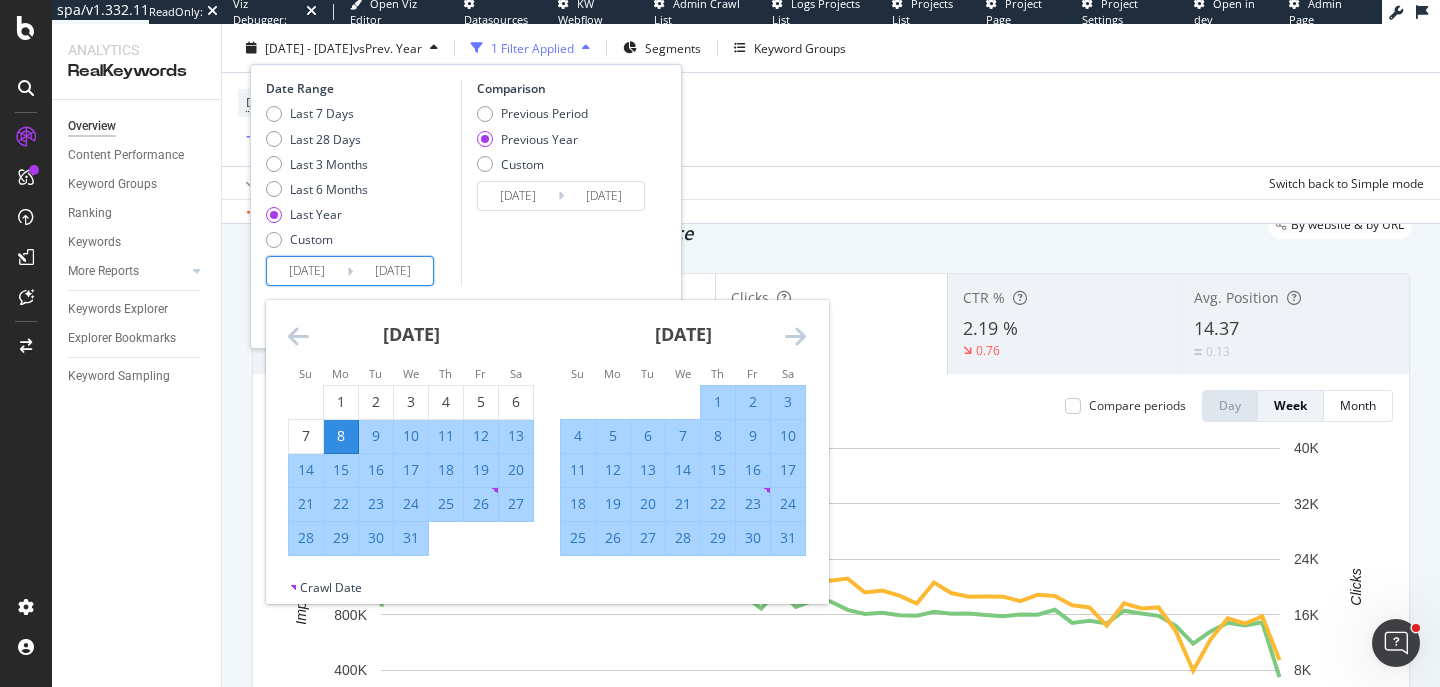 click on "2024/07/08" at bounding box center [307, 271] 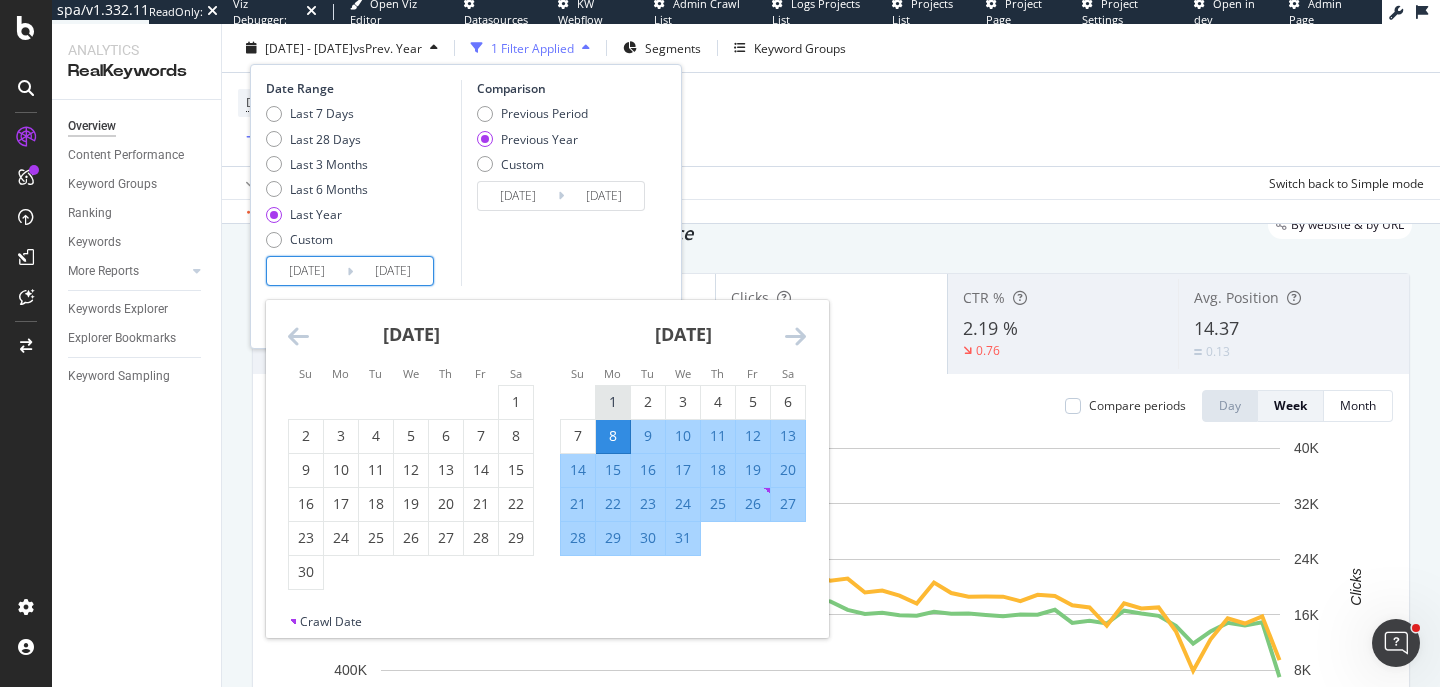 click on "1" at bounding box center (613, 402) 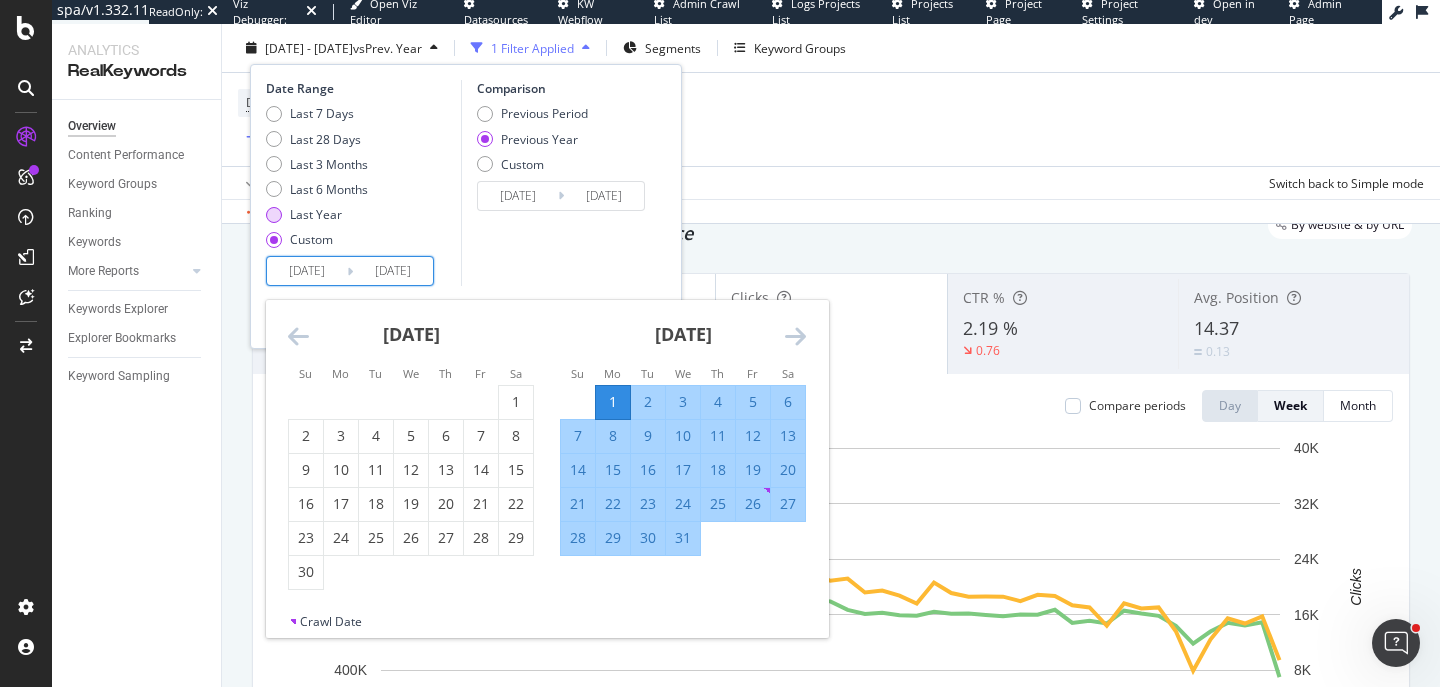 click on "Last Year" at bounding box center (316, 214) 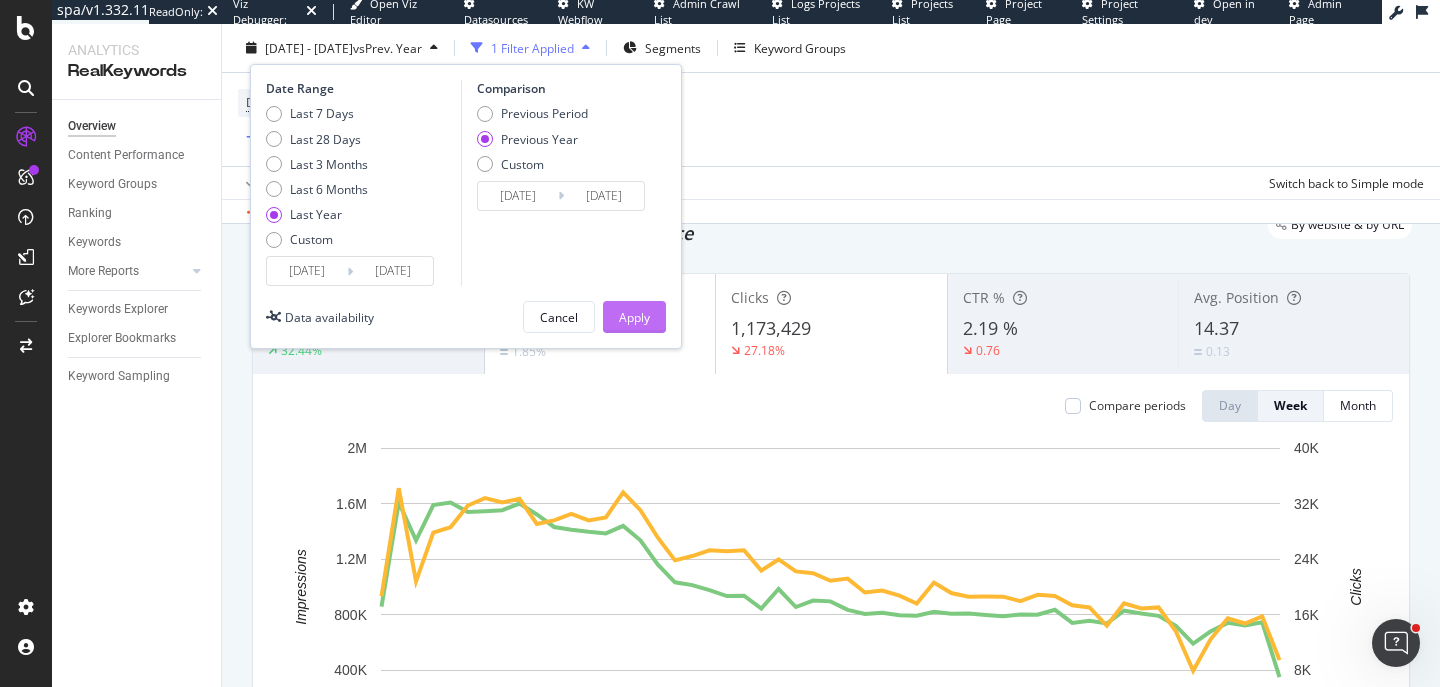 click on "Apply" at bounding box center [634, 316] 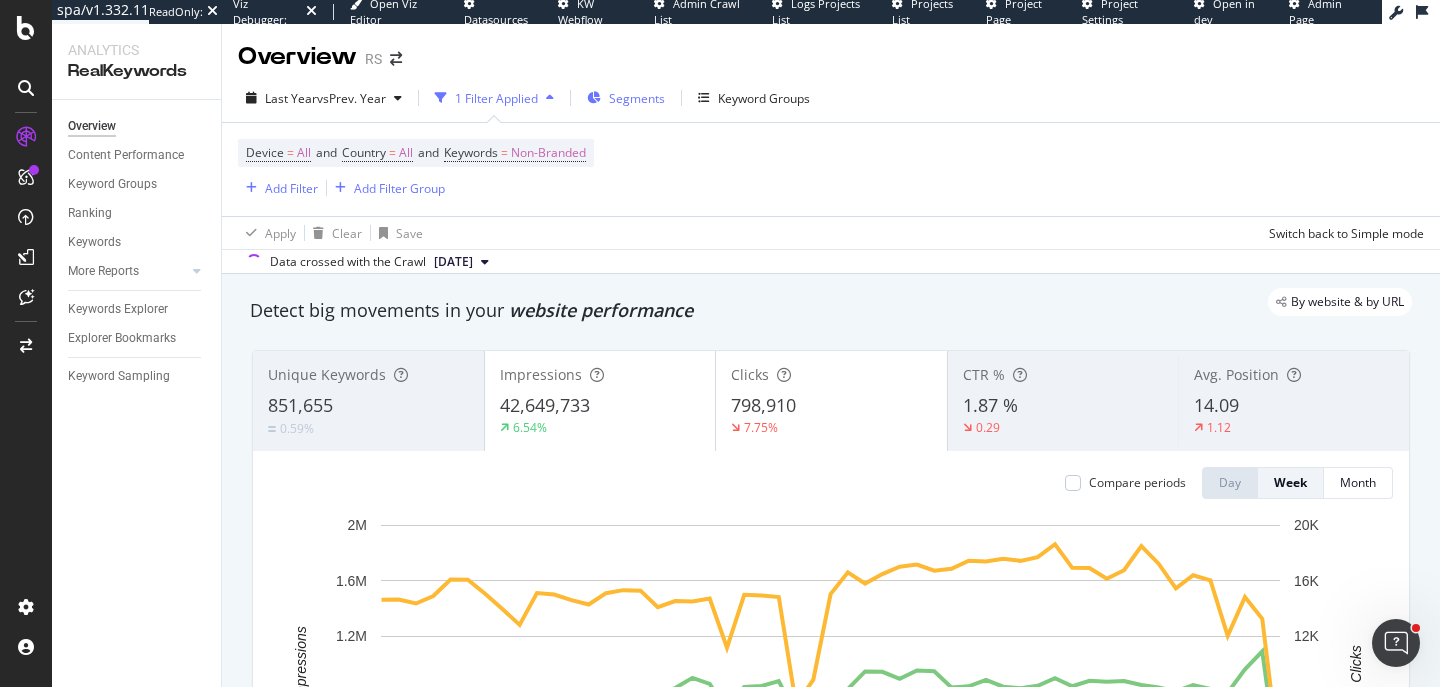 click on "Segments" at bounding box center (637, 98) 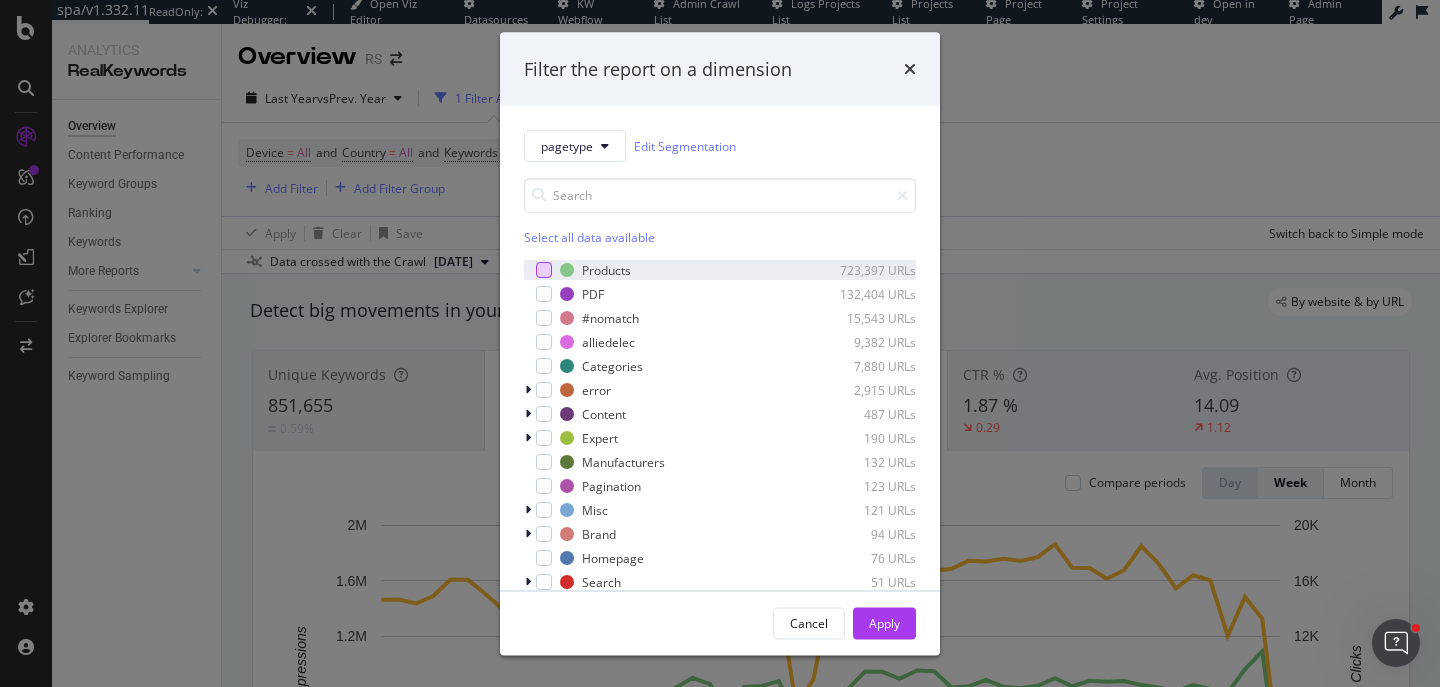 click at bounding box center [544, 270] 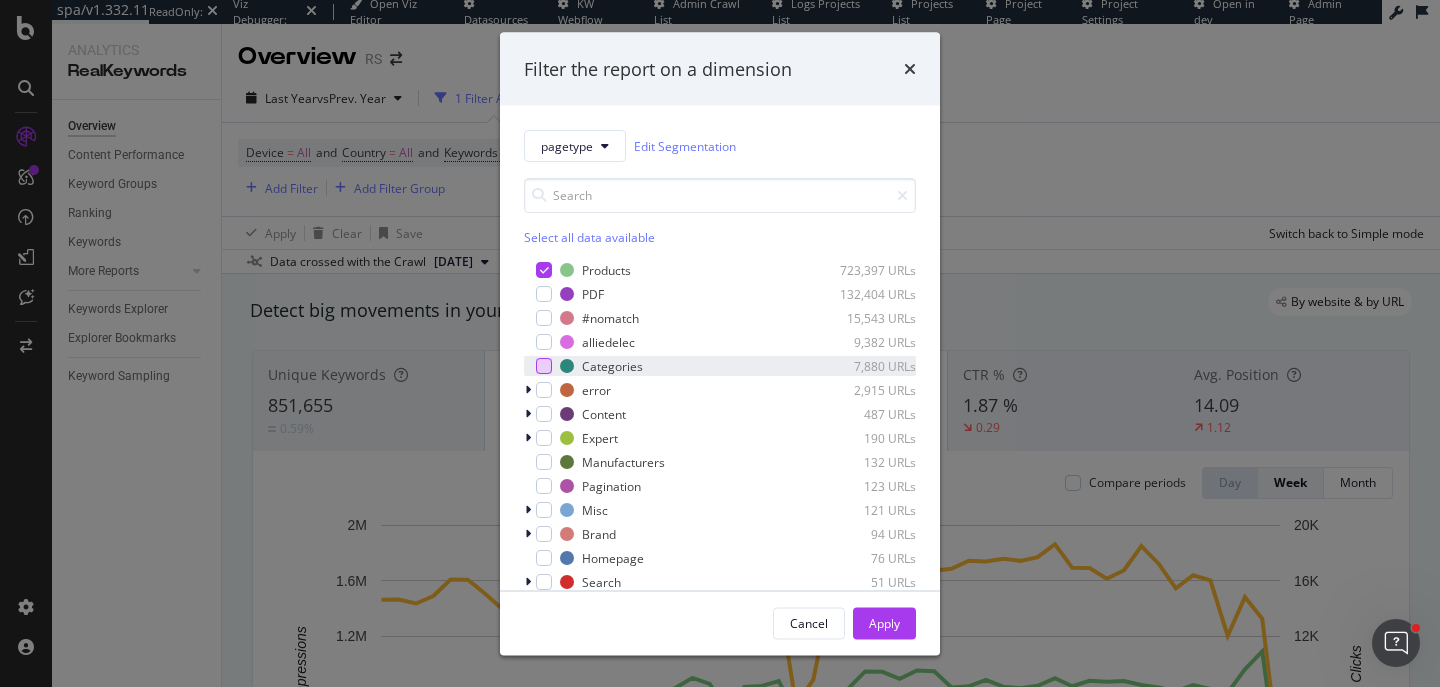 click at bounding box center [544, 366] 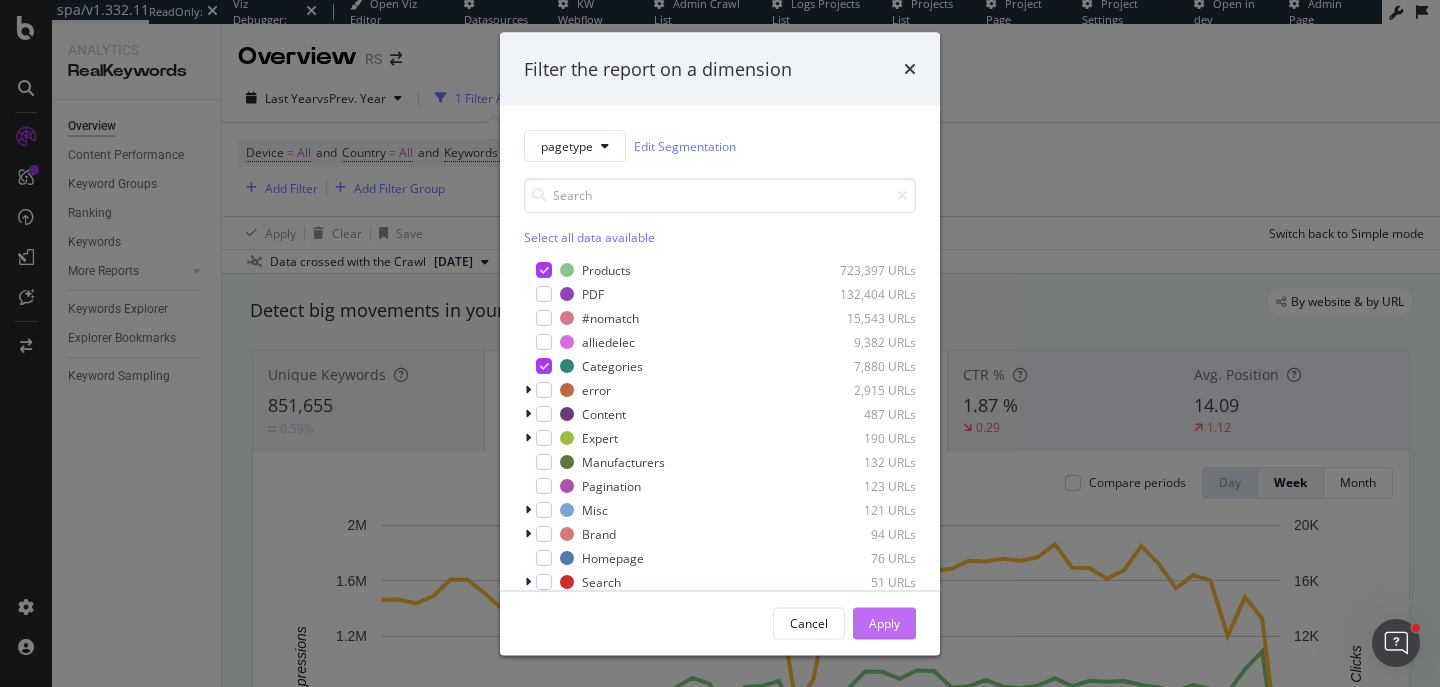click on "Apply" at bounding box center (884, 623) 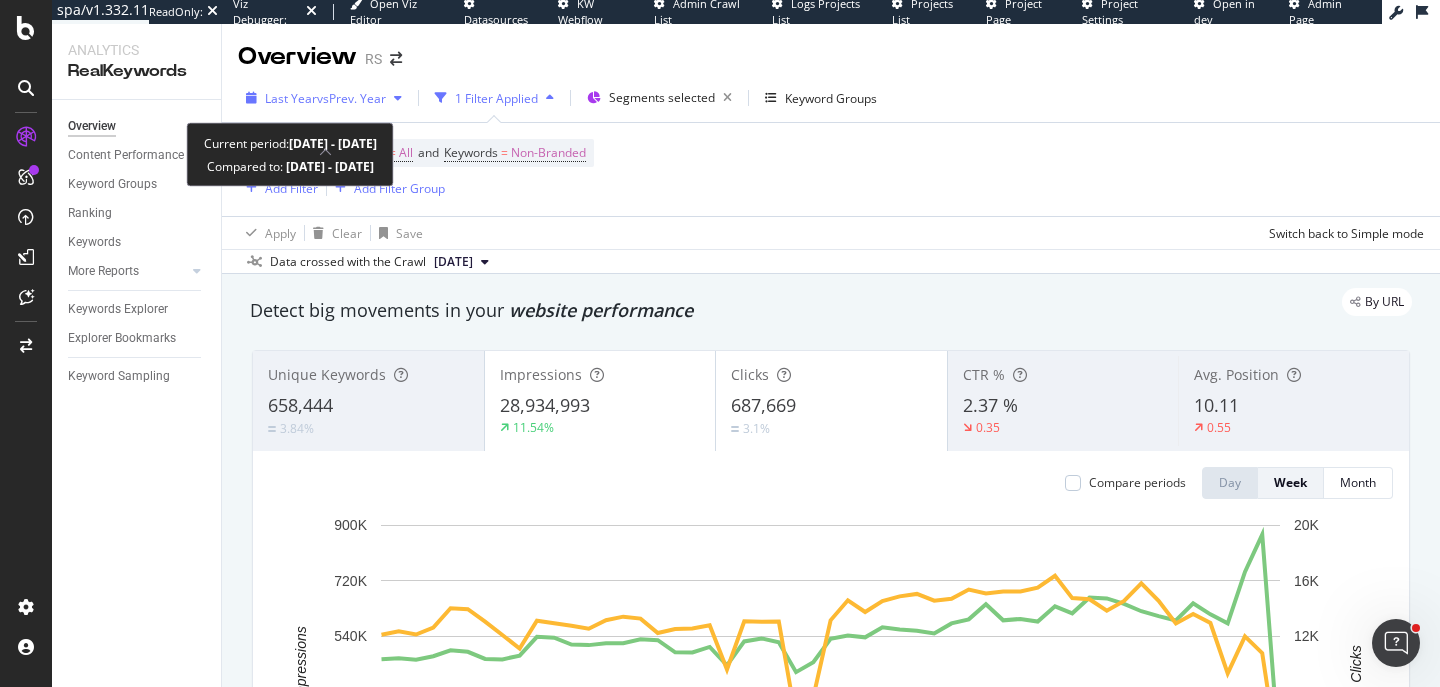 click on "vs  Prev. Year" at bounding box center [351, 98] 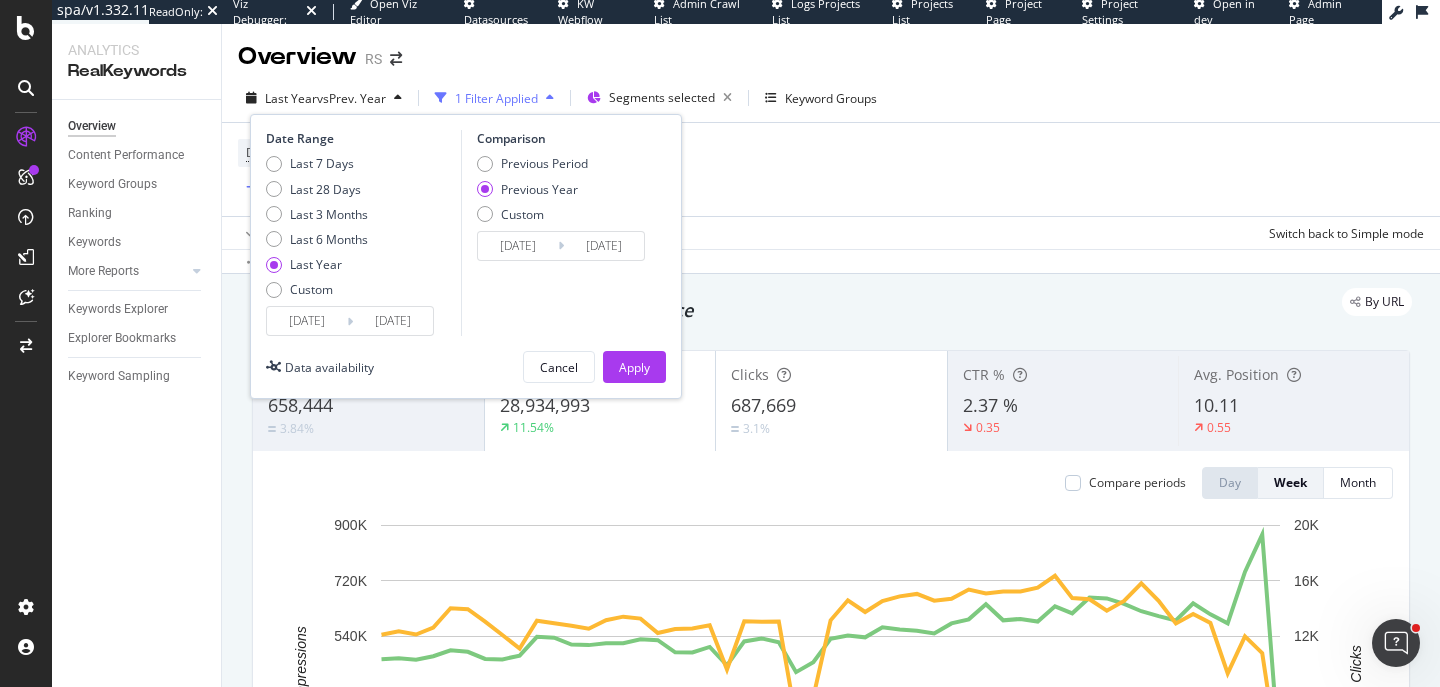 click on "2024/07/08" at bounding box center (307, 321) 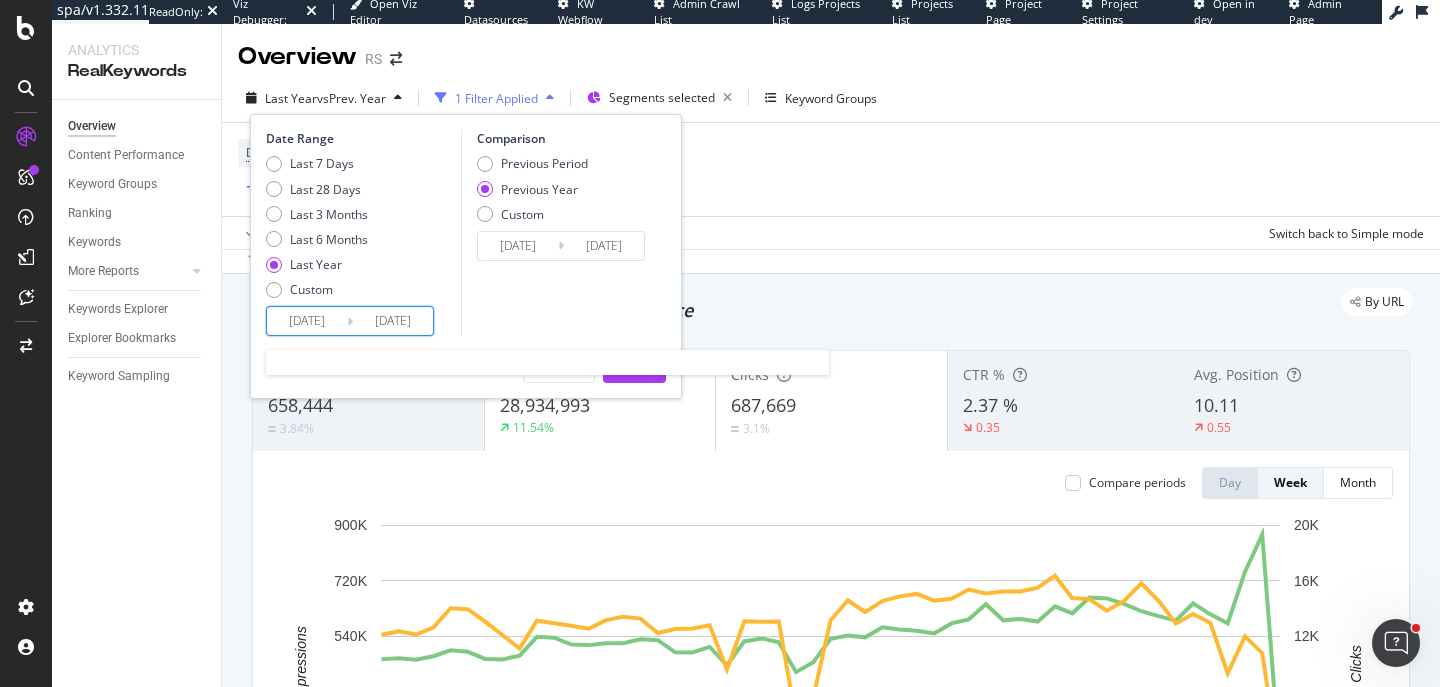 click at bounding box center [298, 386] 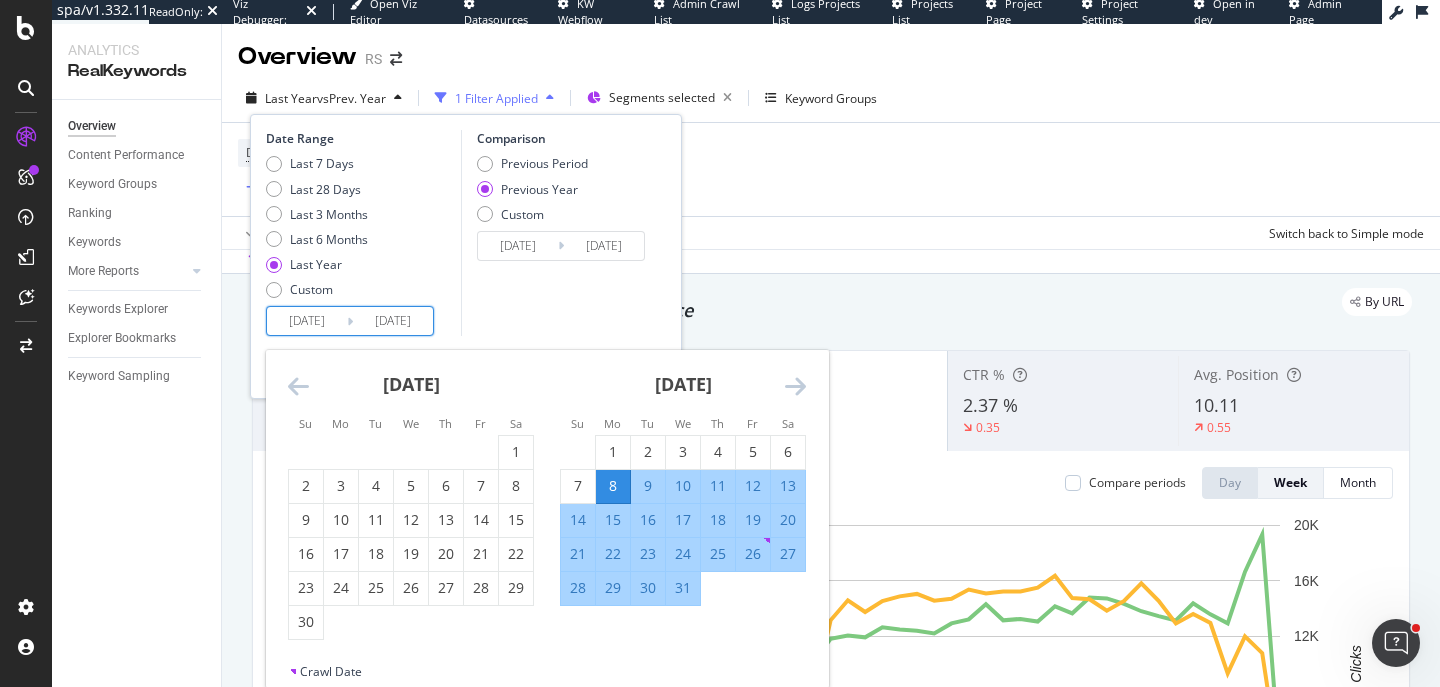 click at bounding box center [298, 386] 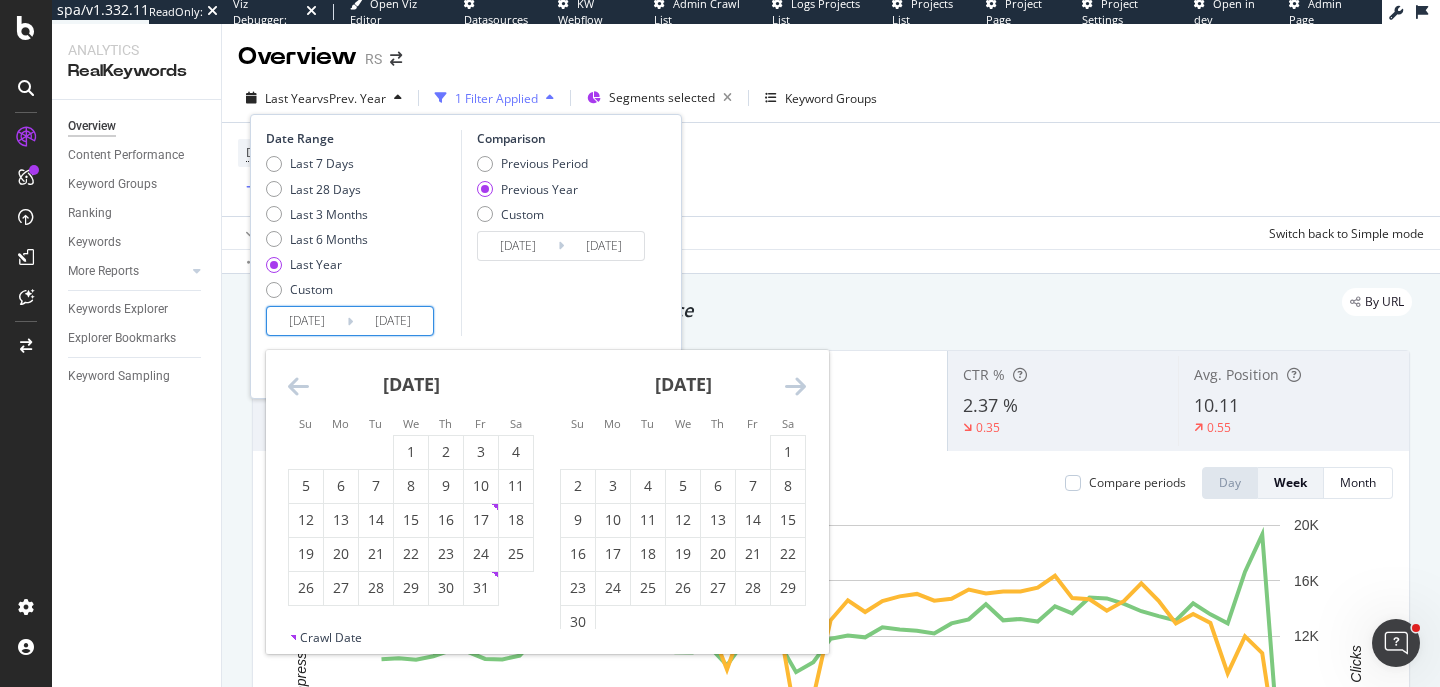 click at bounding box center [298, 386] 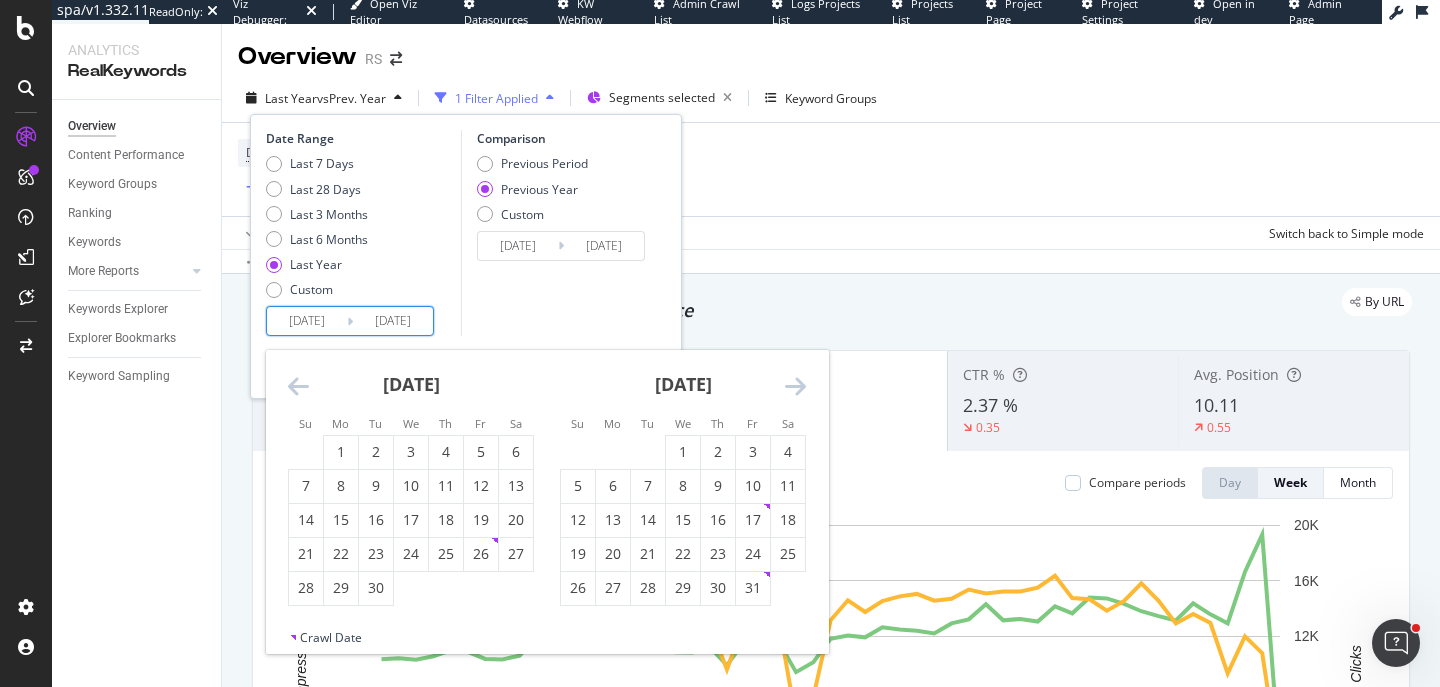 click at bounding box center [298, 386] 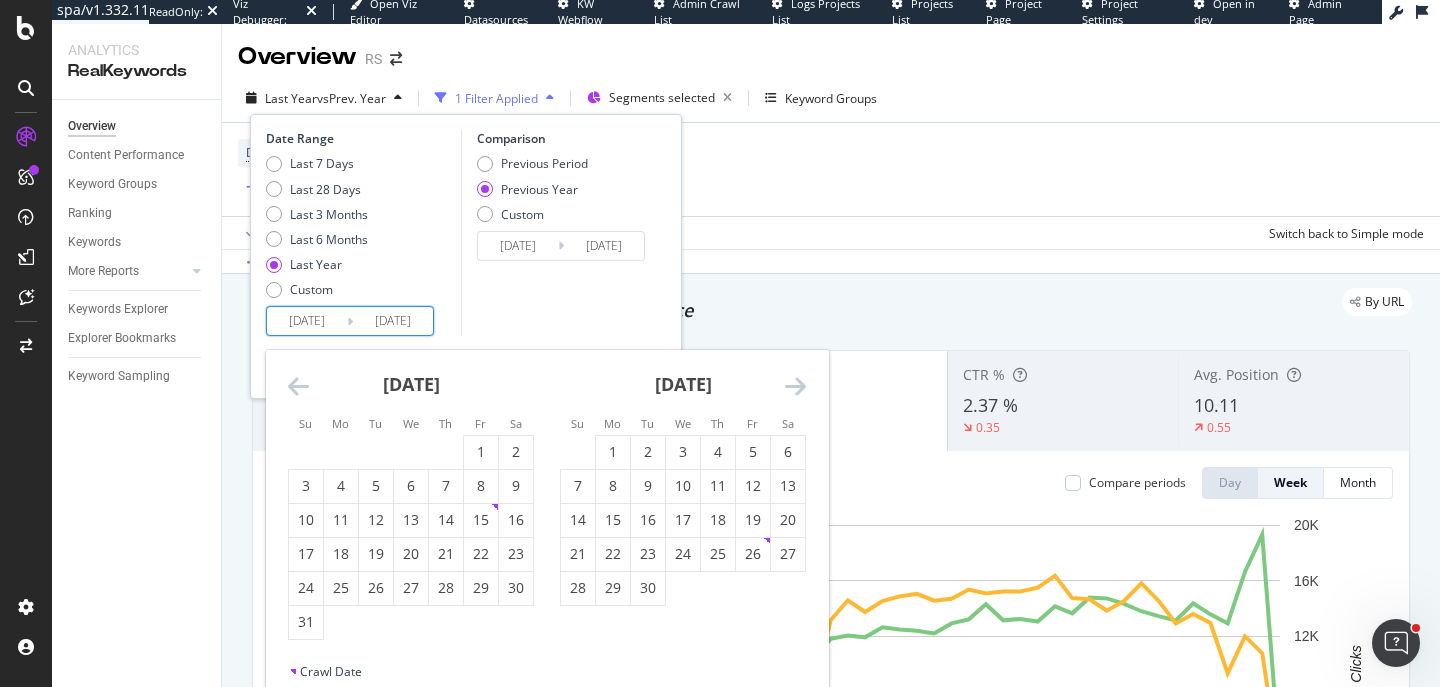 click on "March 2024 1 2 3 4 5 6 7 8 9 10 11 12 13 14 15 16 17 18 19 20 21 22 23 24 25 26 27 28 29 30 31" at bounding box center (411, 495) 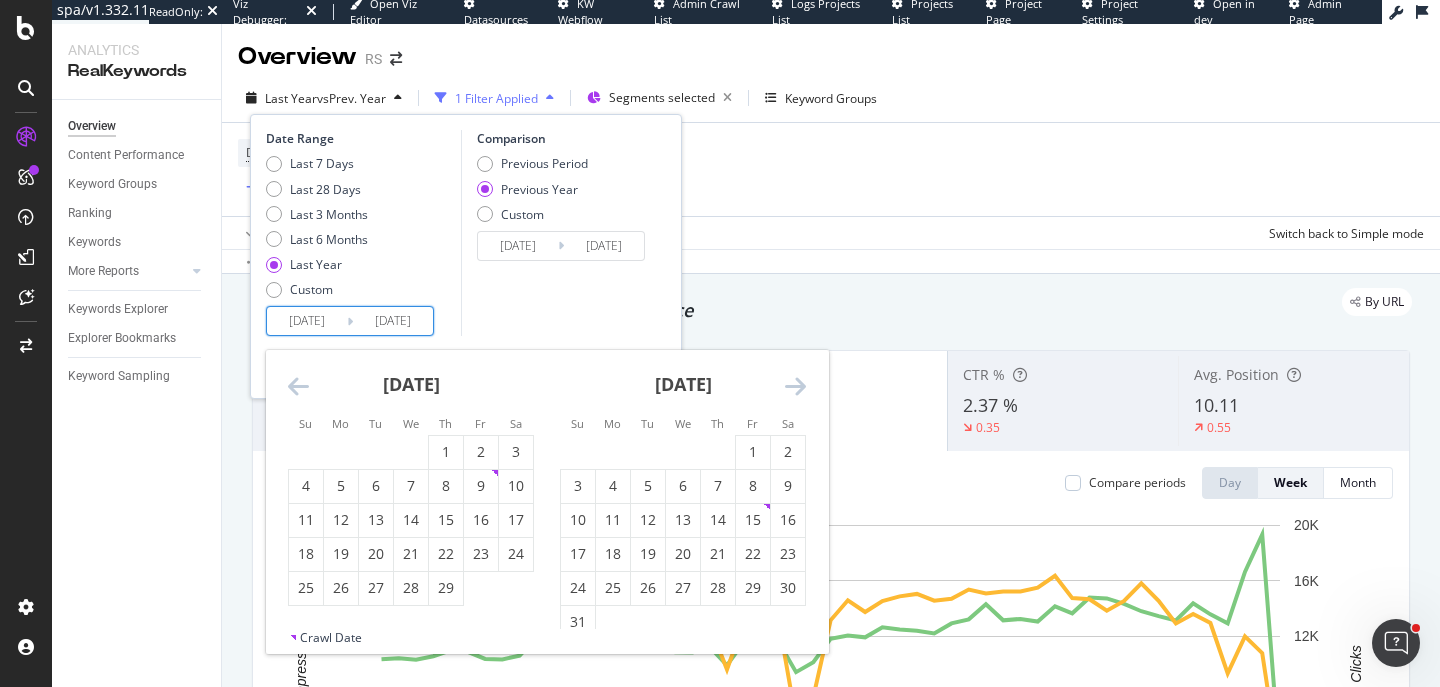 click at bounding box center (298, 386) 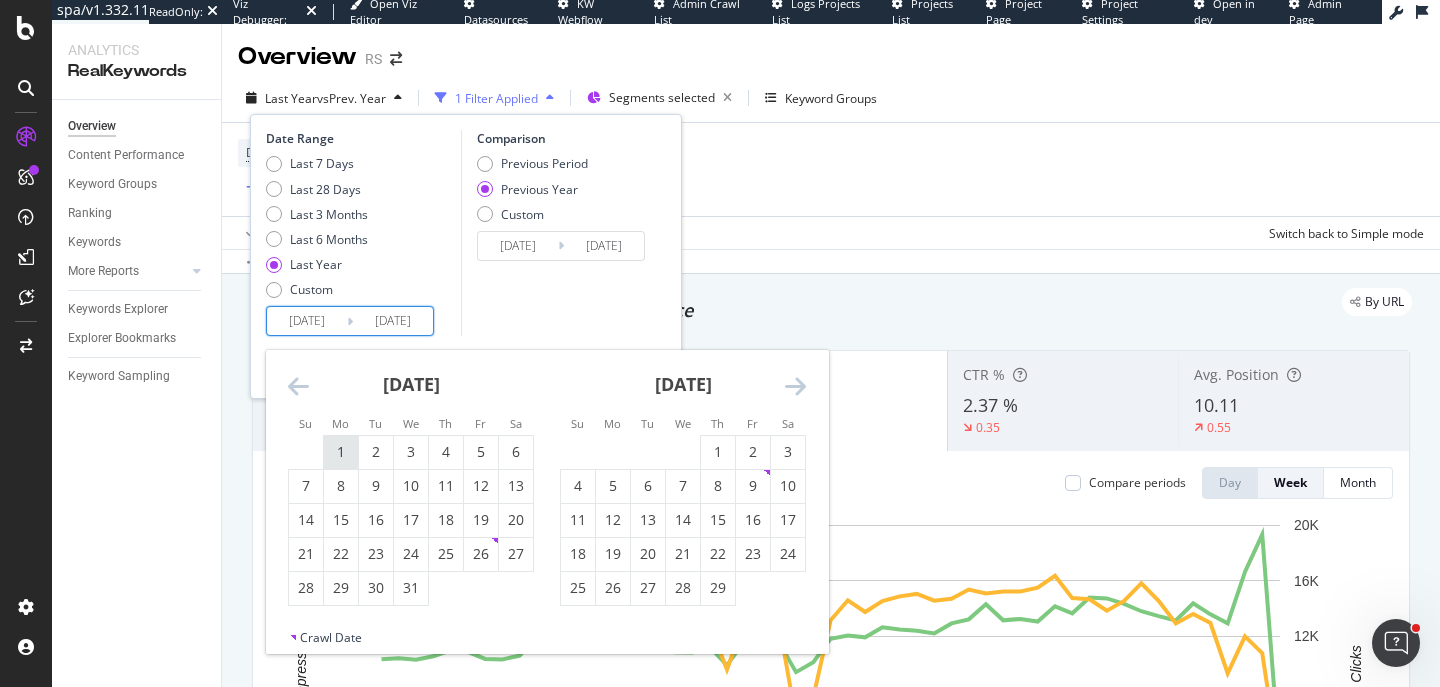 click on "1" at bounding box center [341, 452] 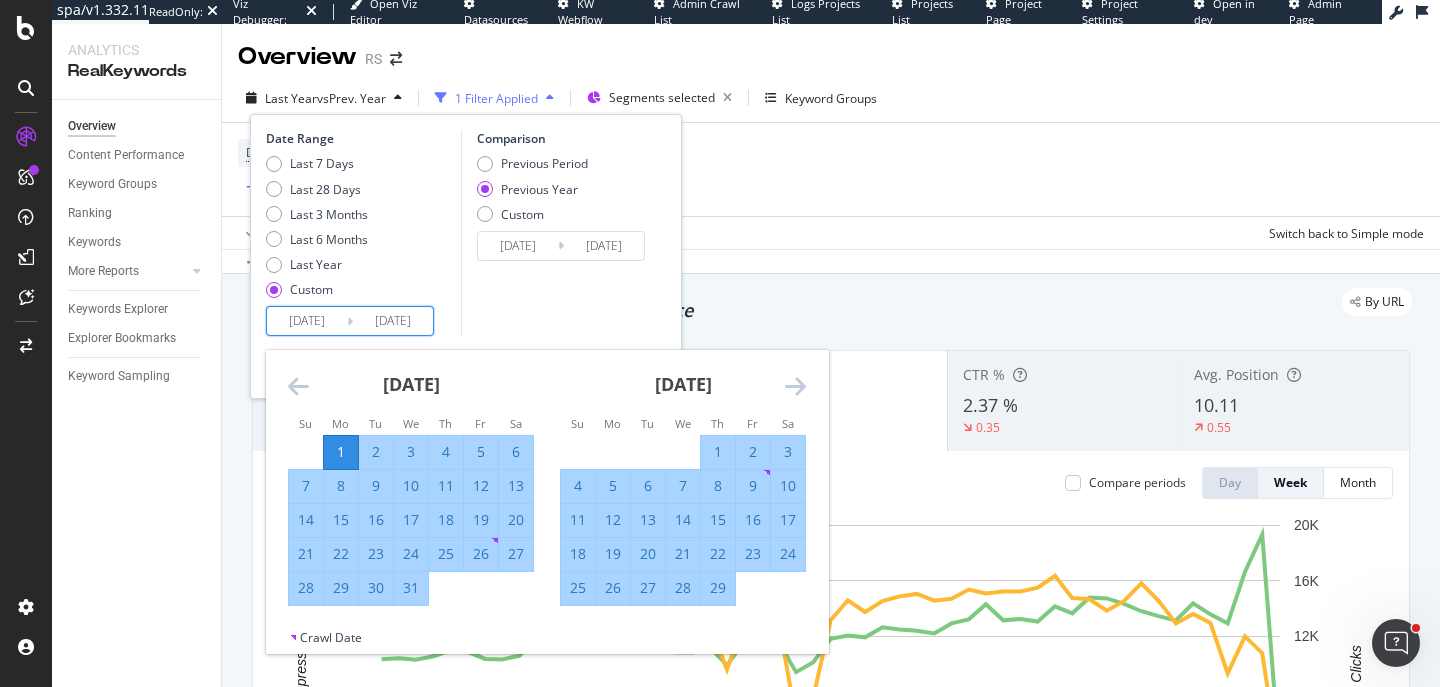 click on "Comparison Previous Period Previous Year Custom 2023/01/02 Navigate forward to interact with the calendar and select a date. Press the question mark key to get the keyboard shortcuts for changing dates. 2024/07/08 Navigate backward to interact with the calendar and select a date. Press the question mark key to get the keyboard shortcuts for changing dates." at bounding box center (556, 233) 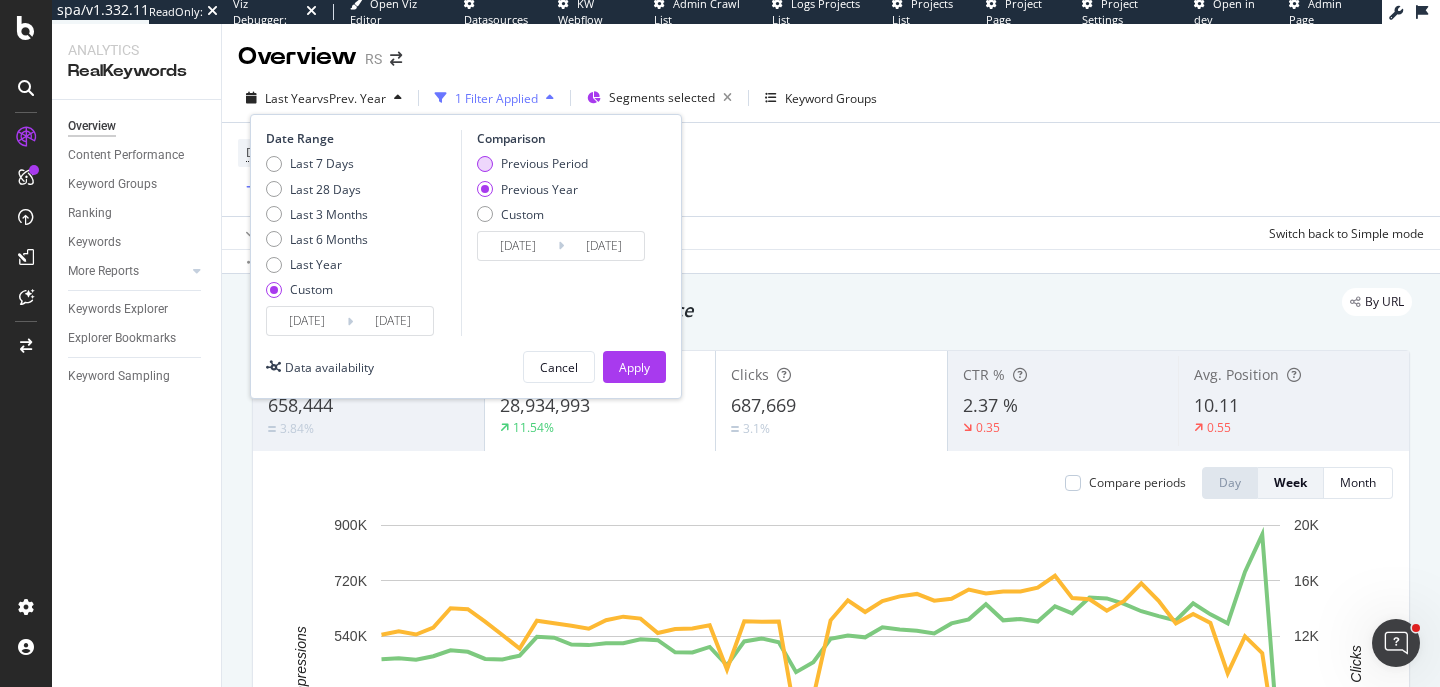 click on "Previous Period" at bounding box center [544, 163] 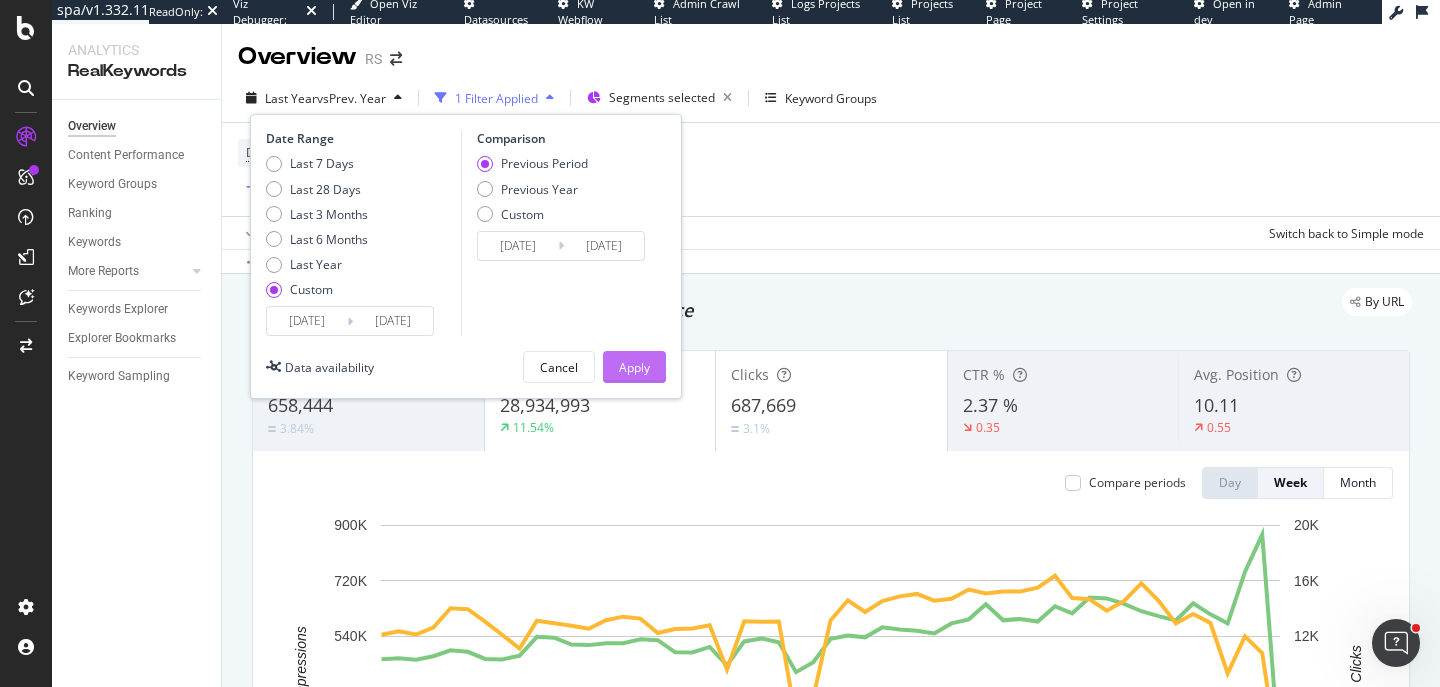 click on "Apply" at bounding box center (634, 367) 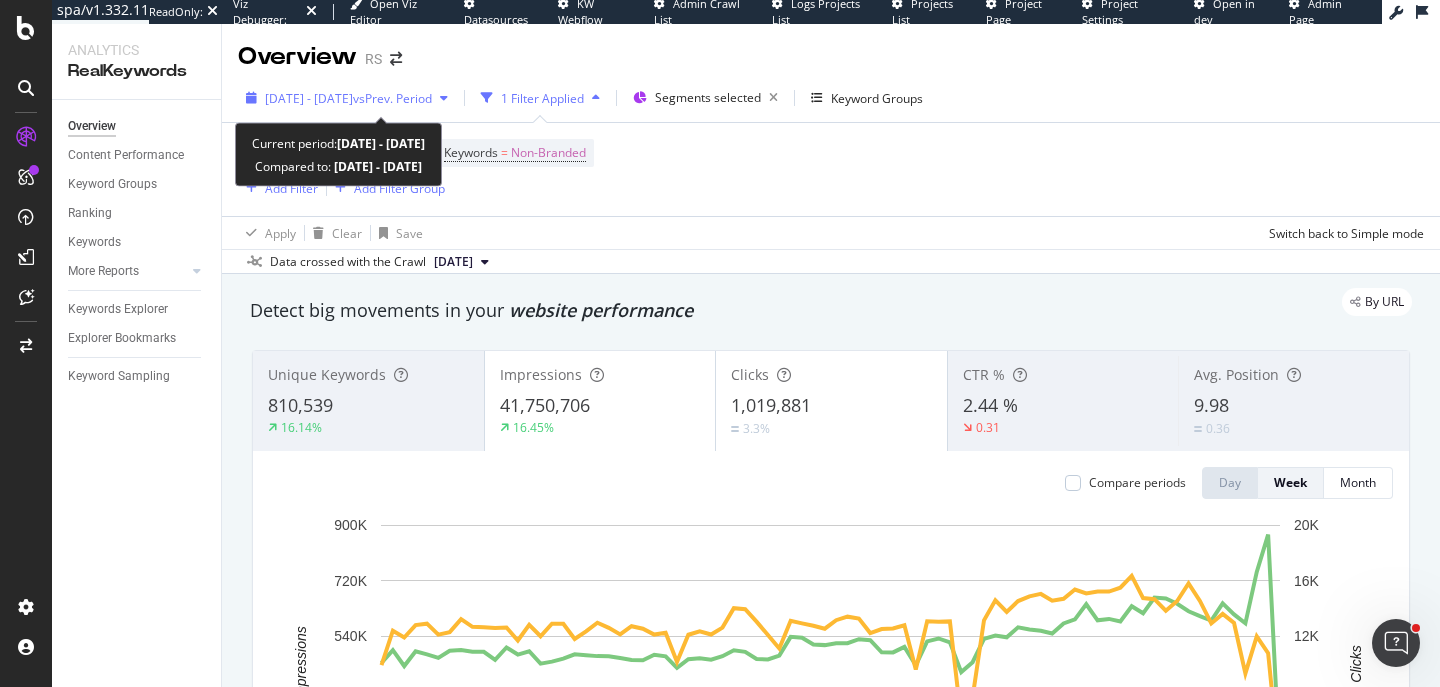 click on "2024 Jan. 1st - 2025 Jul. 7th" at bounding box center [309, 98] 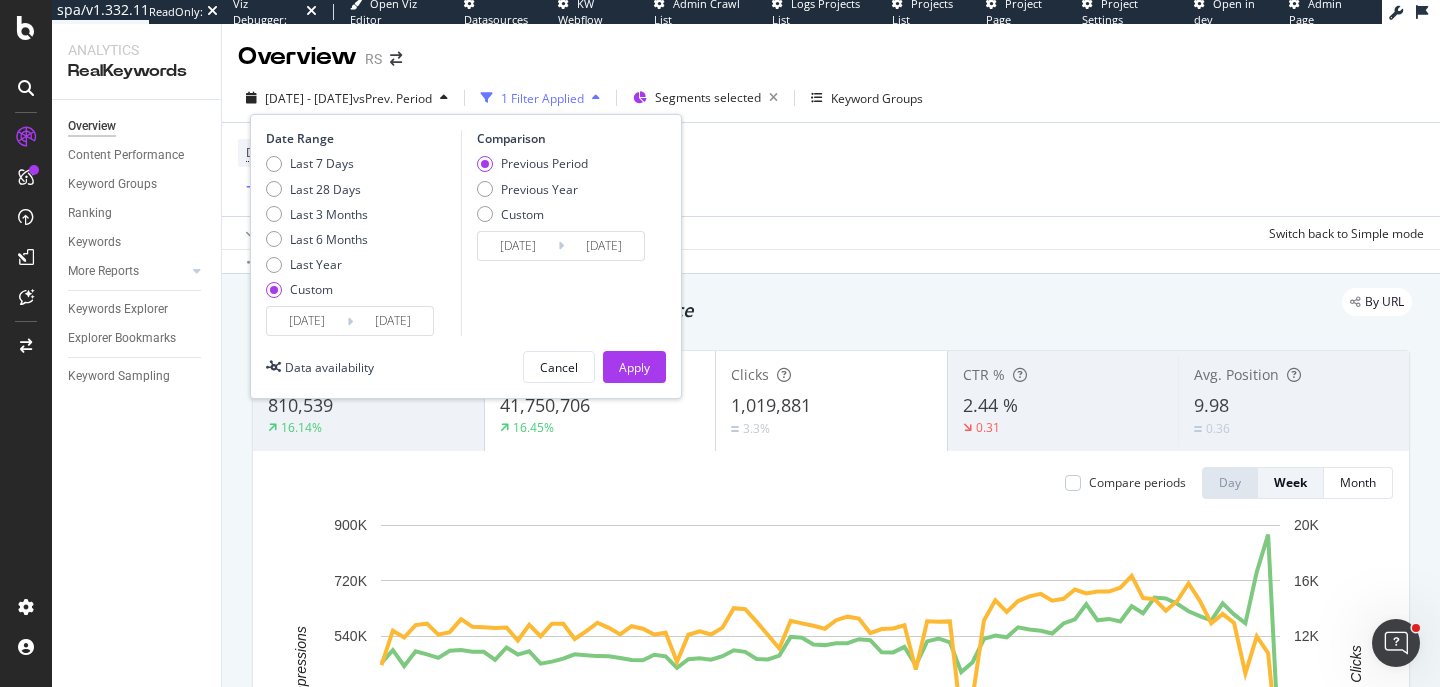 click on "2025/07/07" at bounding box center [393, 321] 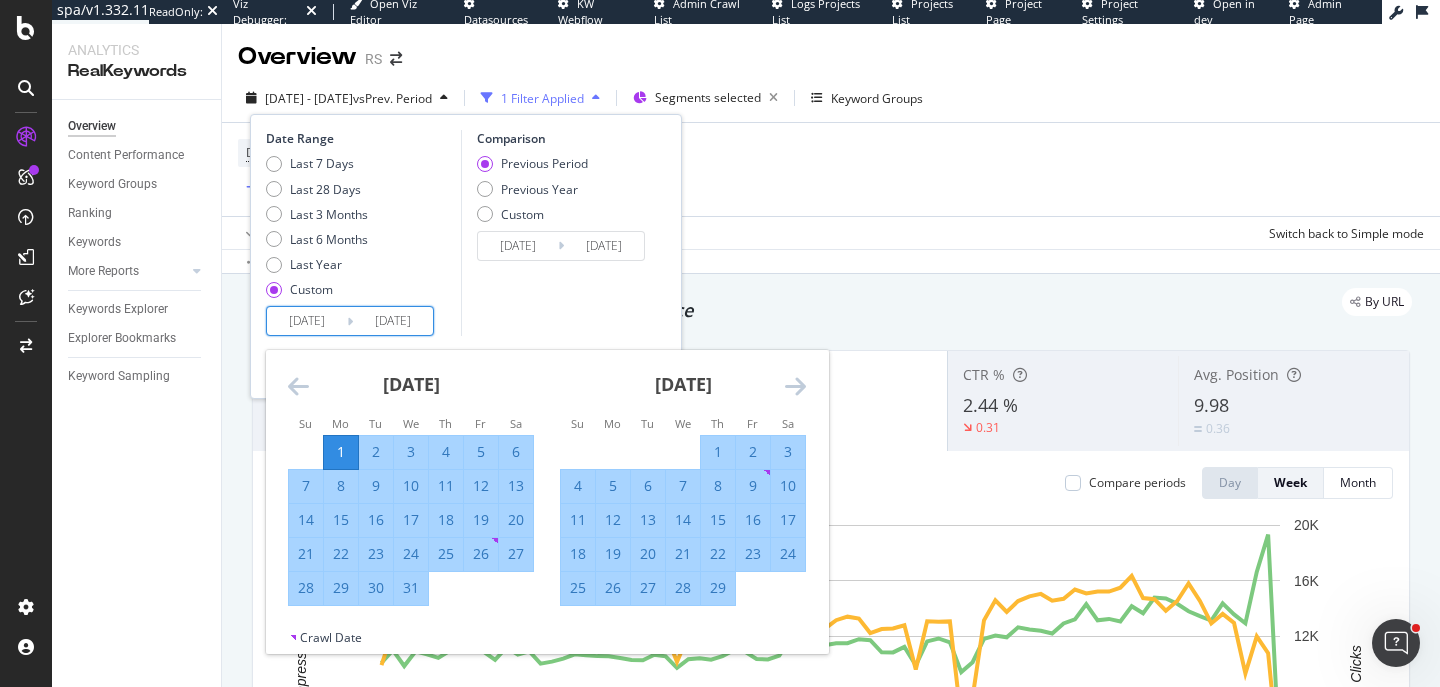 click at bounding box center [795, 386] 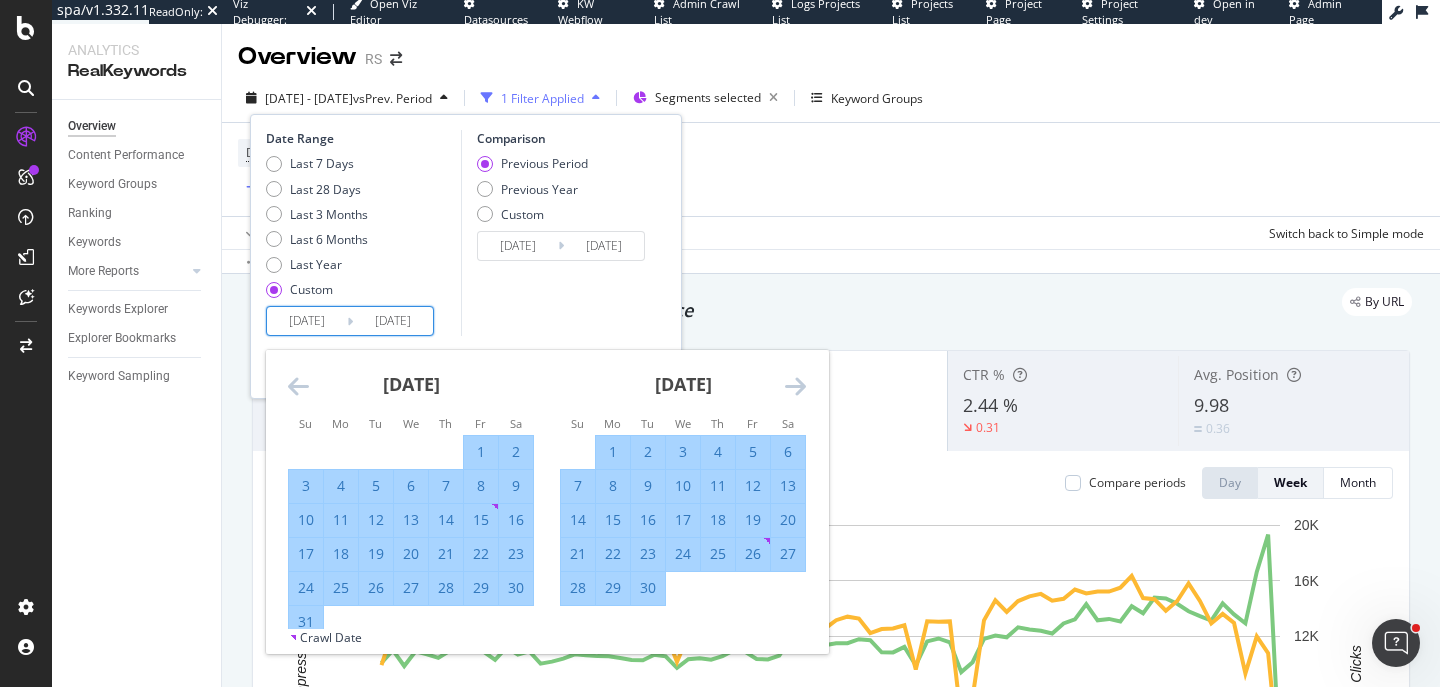 click at bounding box center [795, 386] 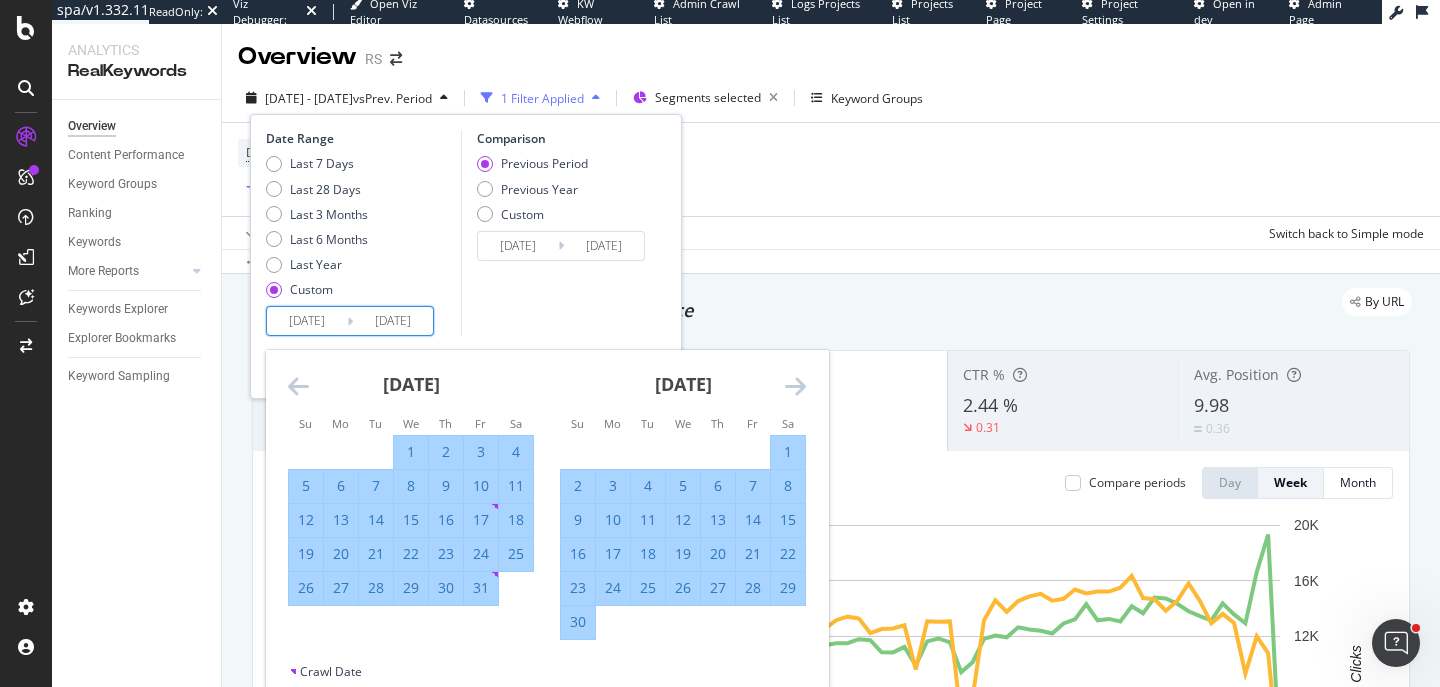 click at bounding box center [795, 386] 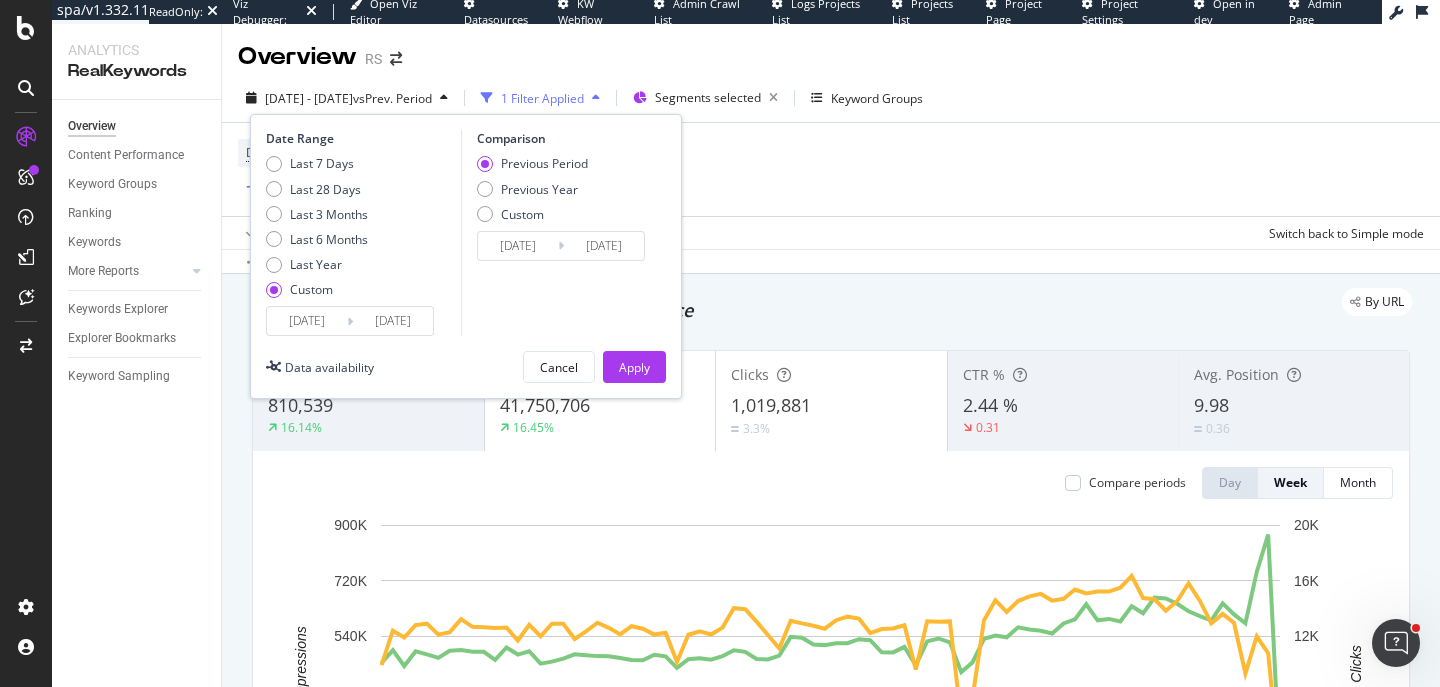 click on "2025/07/07" at bounding box center [393, 321] 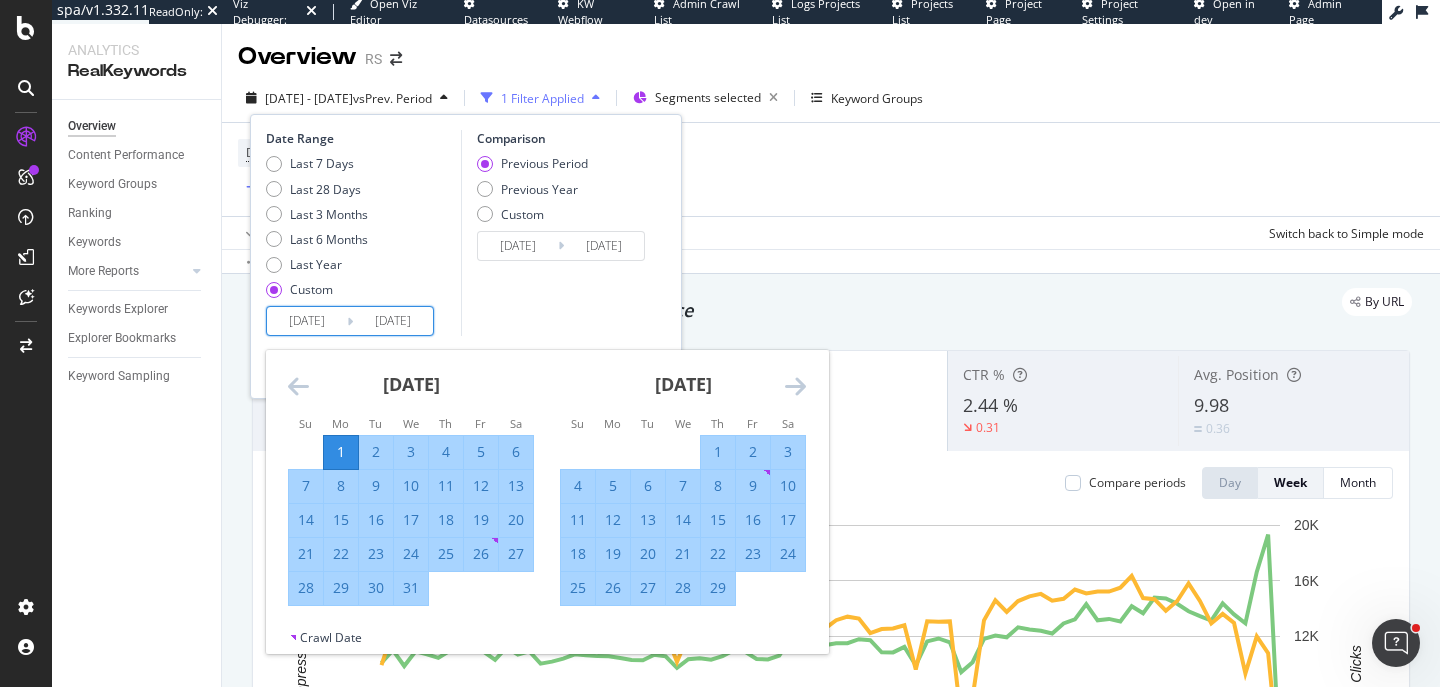 click at bounding box center [795, 386] 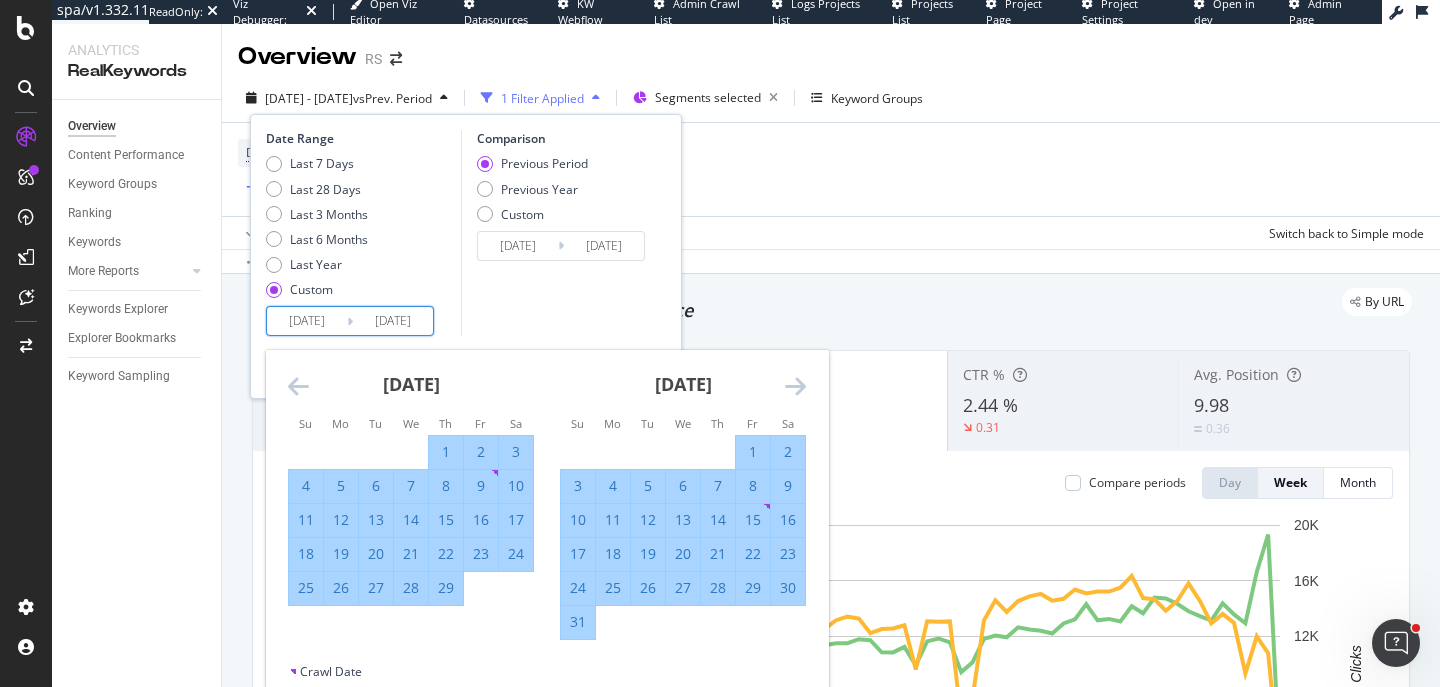 click at bounding box center [795, 386] 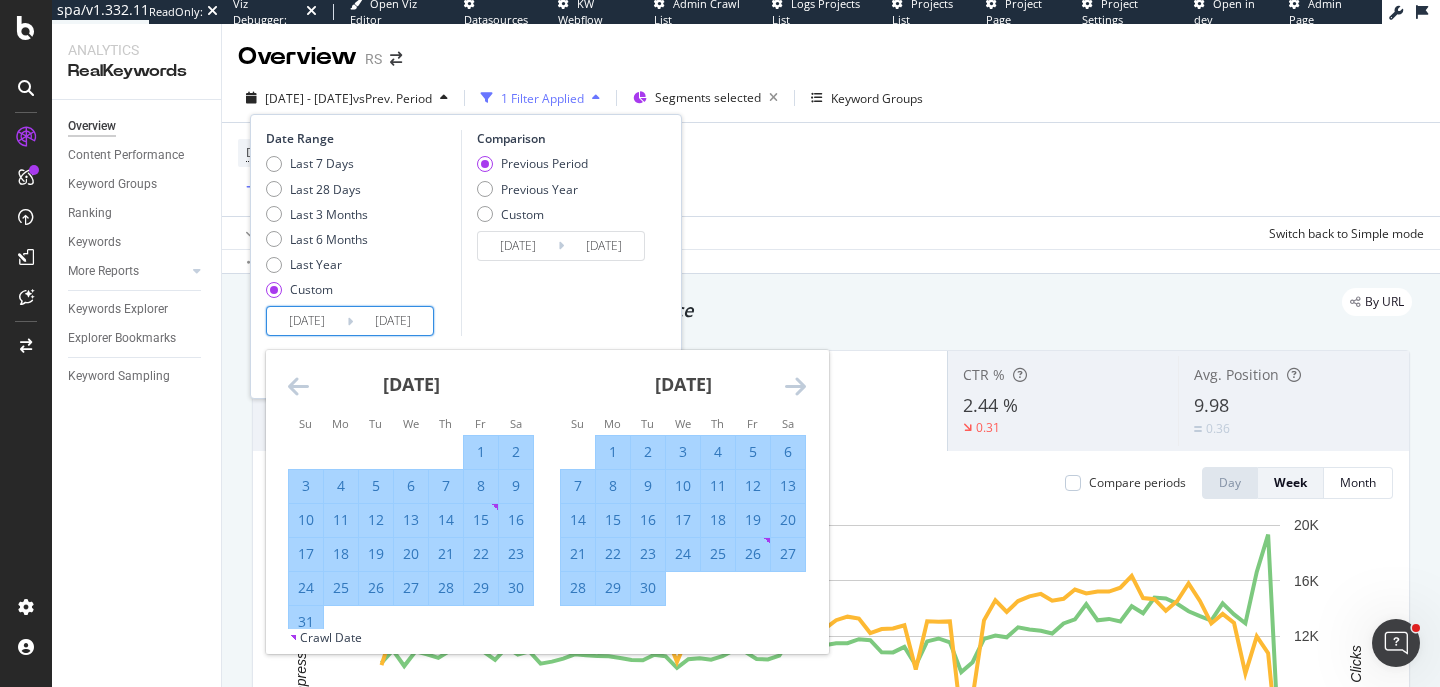 click at bounding box center [795, 386] 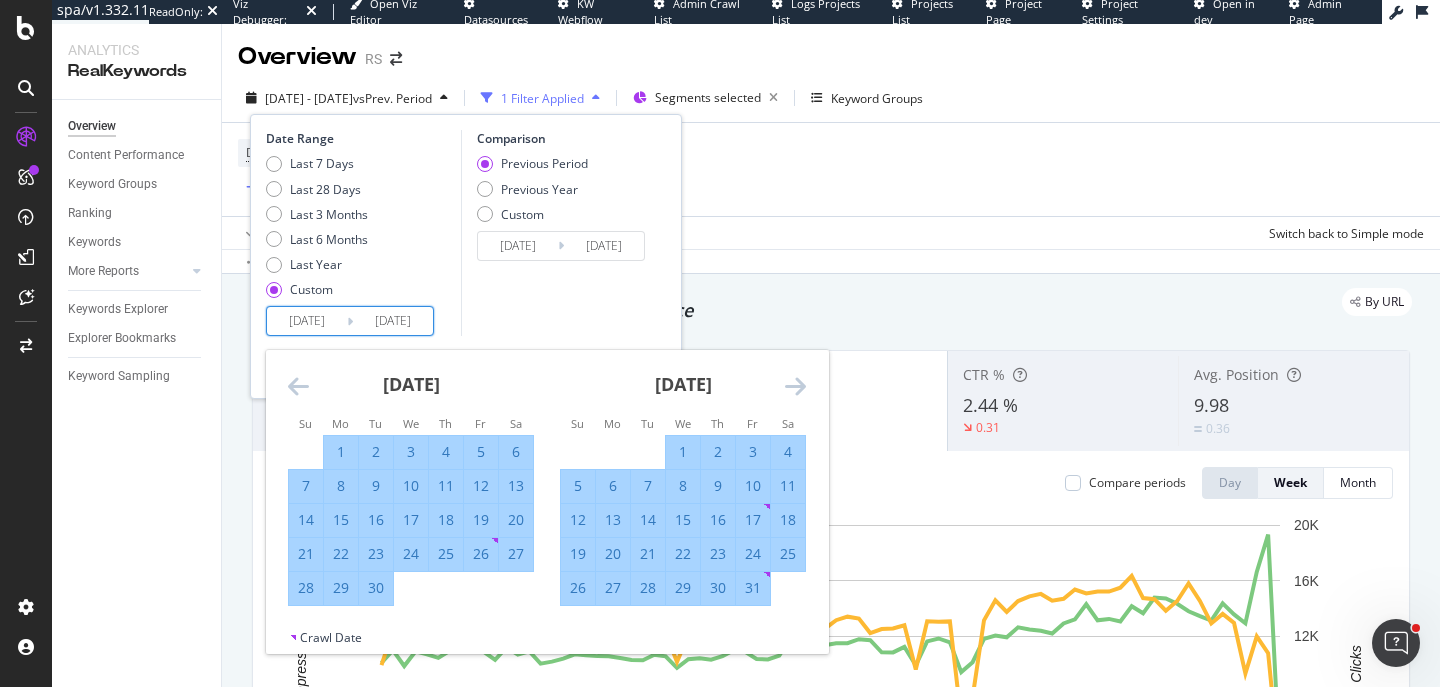 click at bounding box center [795, 386] 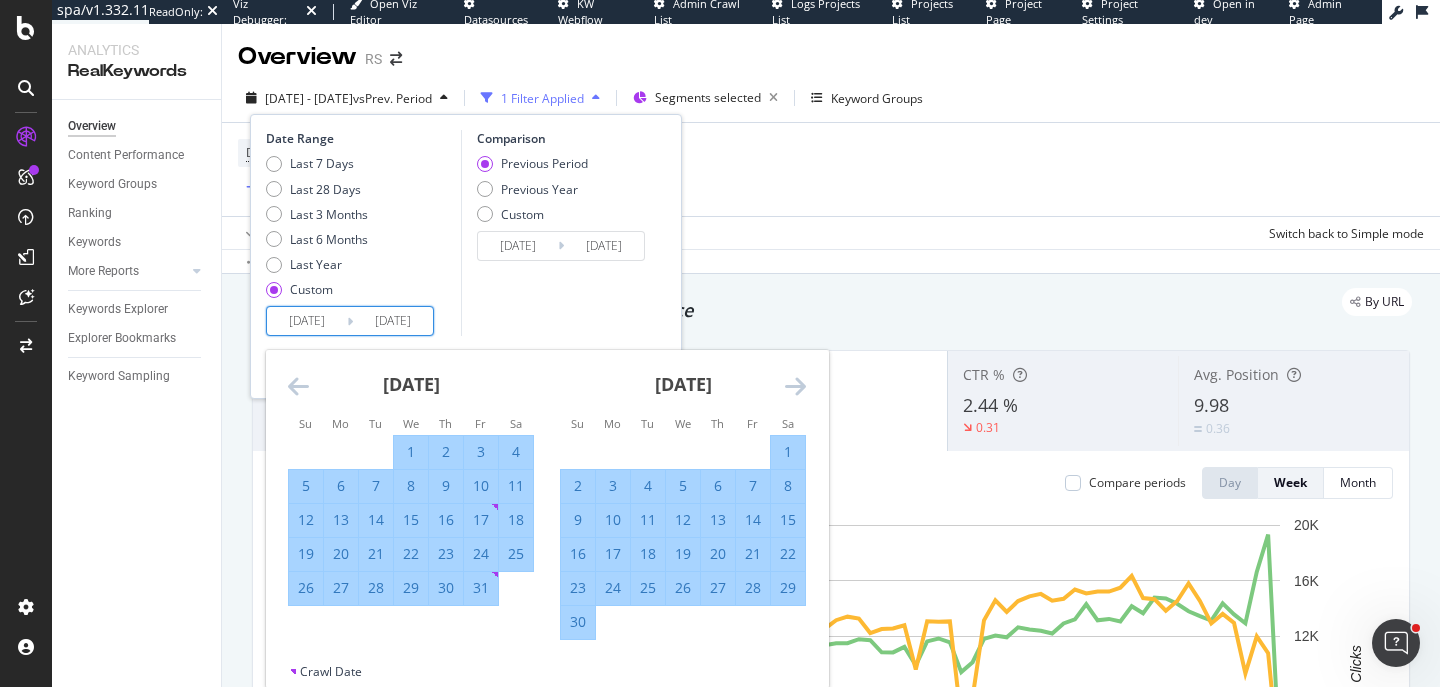 click at bounding box center (795, 386) 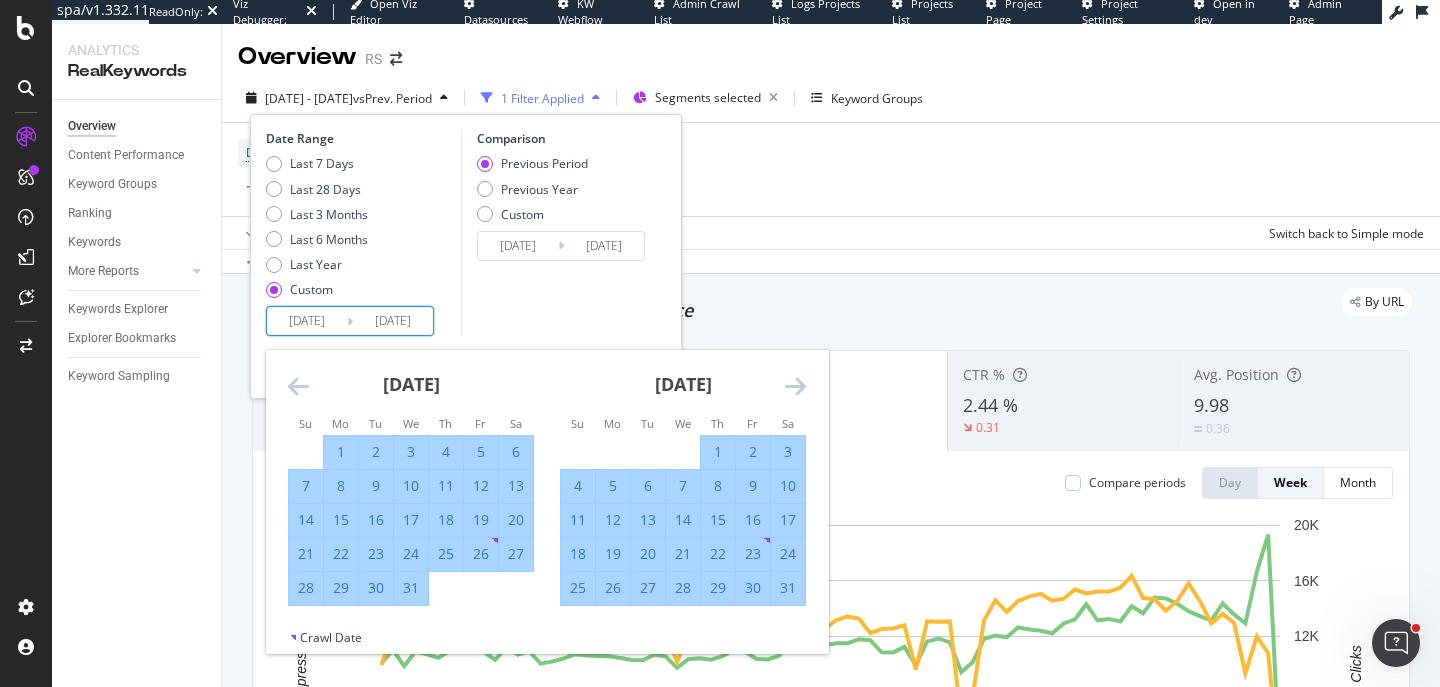 click at bounding box center (795, 386) 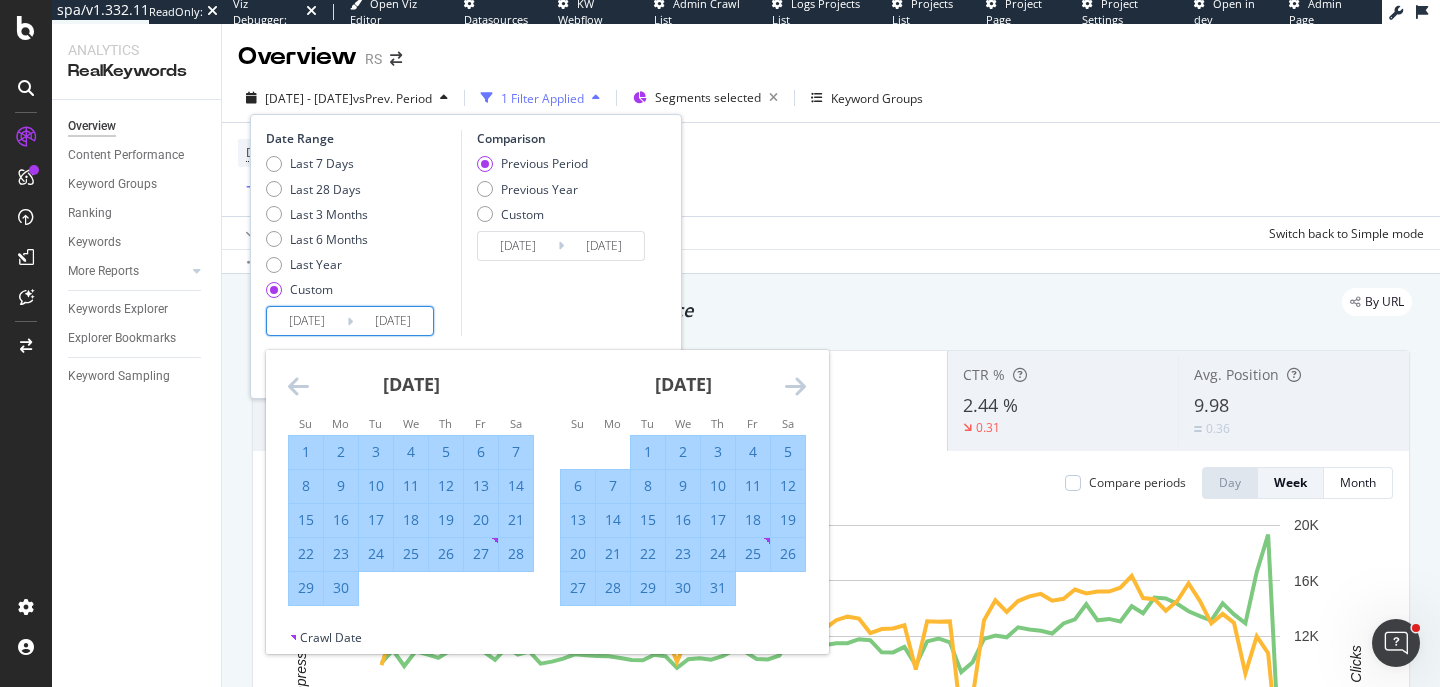 click at bounding box center [795, 386] 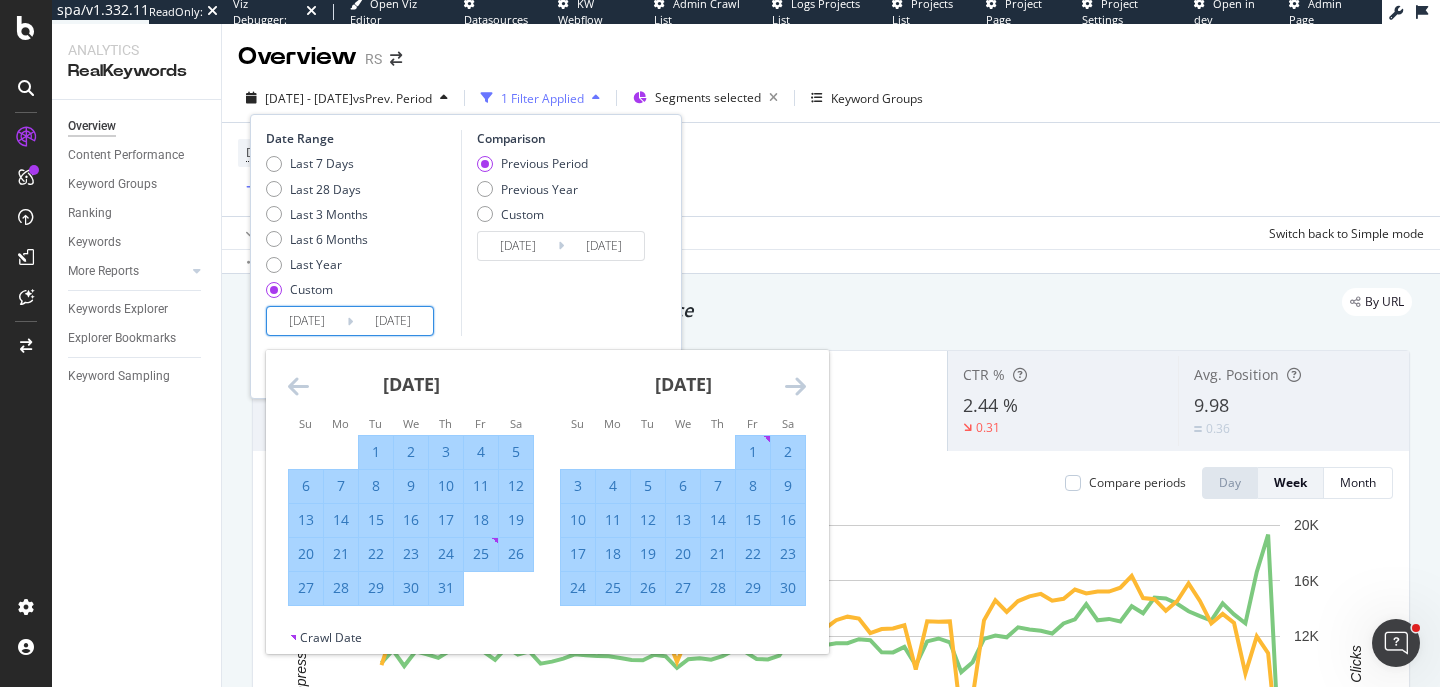 click at bounding box center [795, 386] 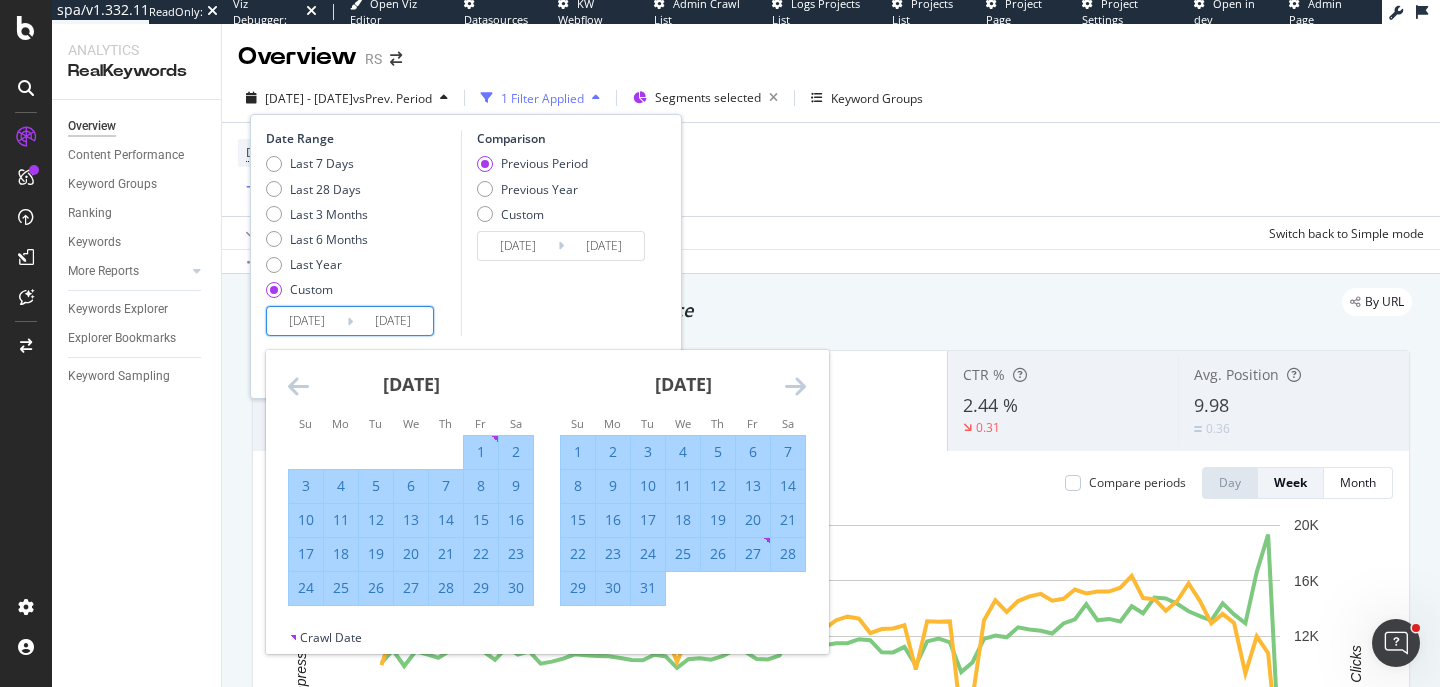 click at bounding box center (795, 386) 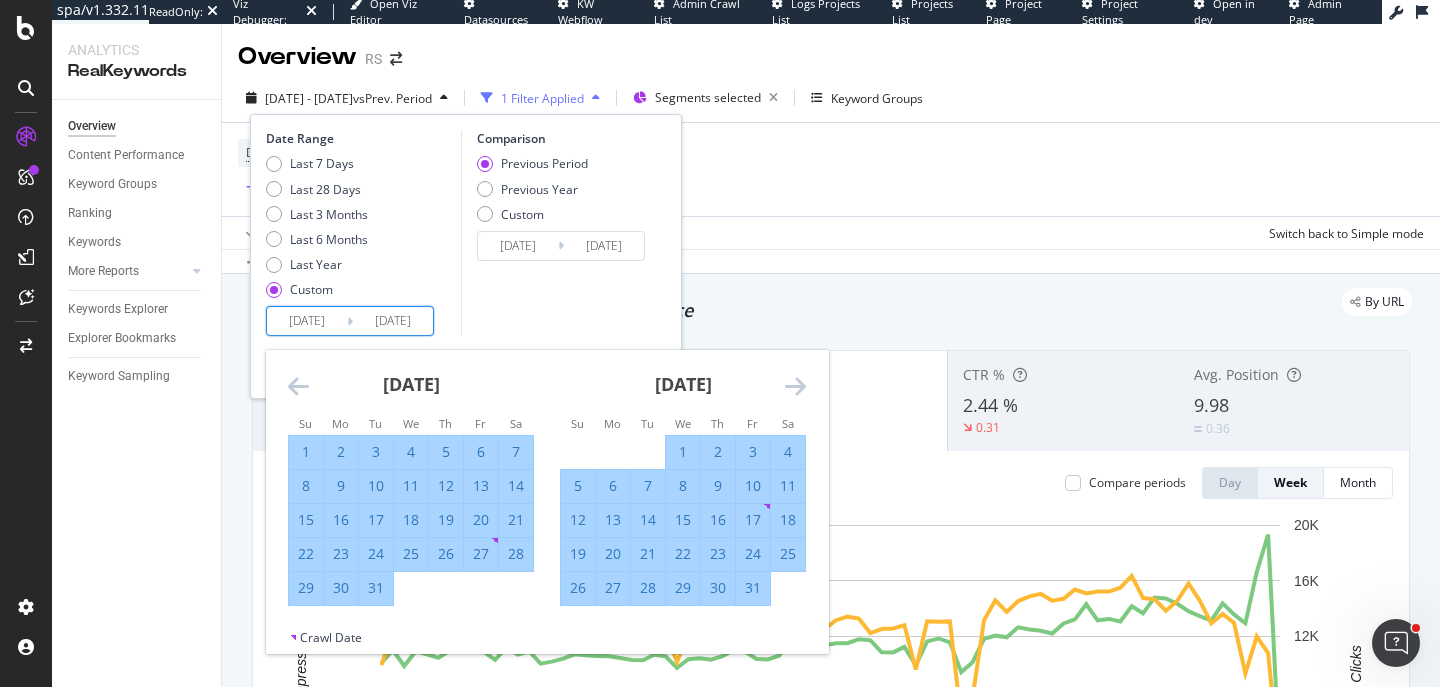 click at bounding box center [795, 386] 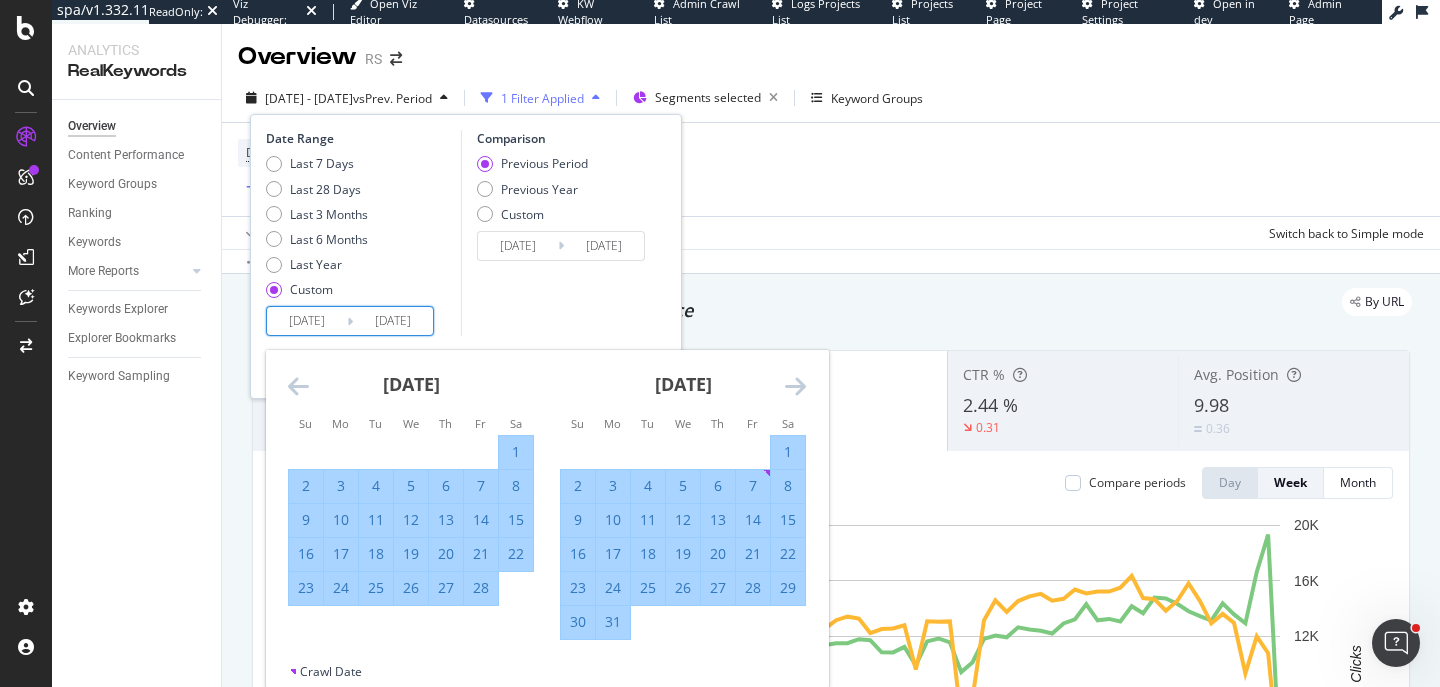 click at bounding box center (795, 386) 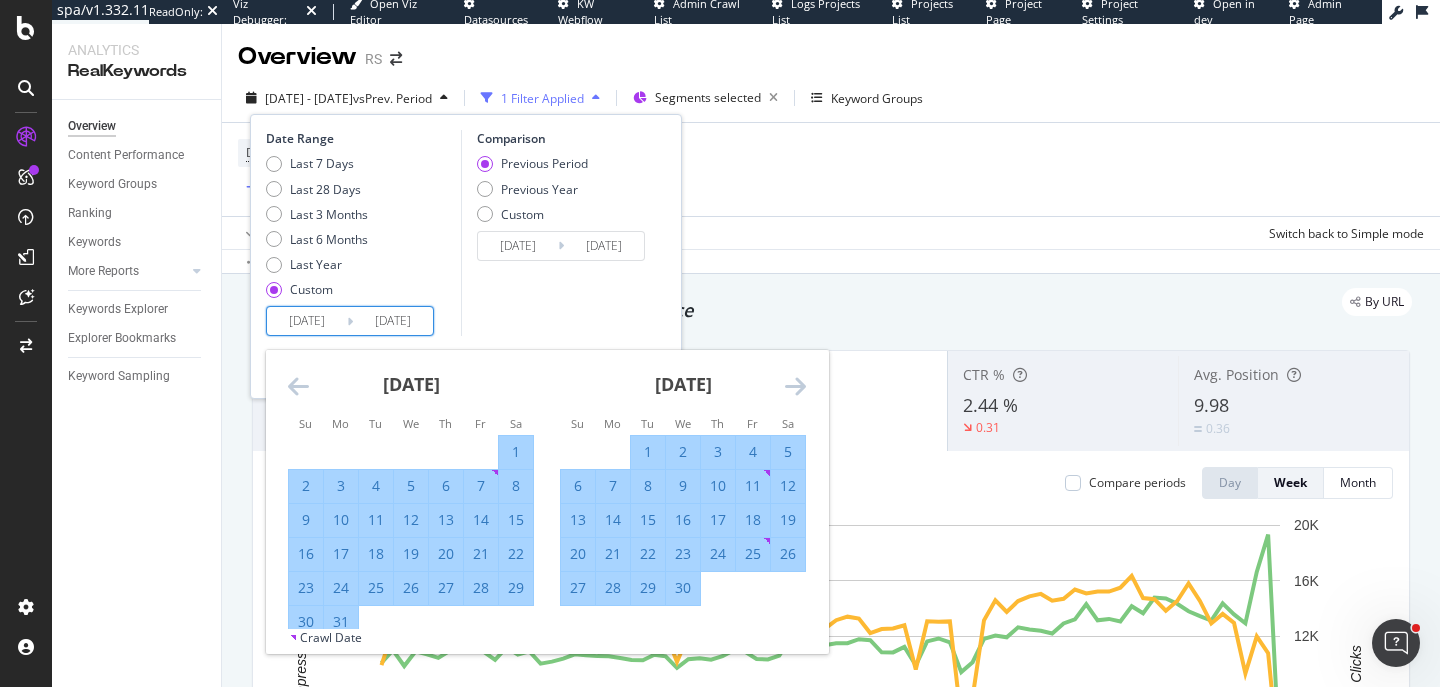 click at bounding box center (795, 386) 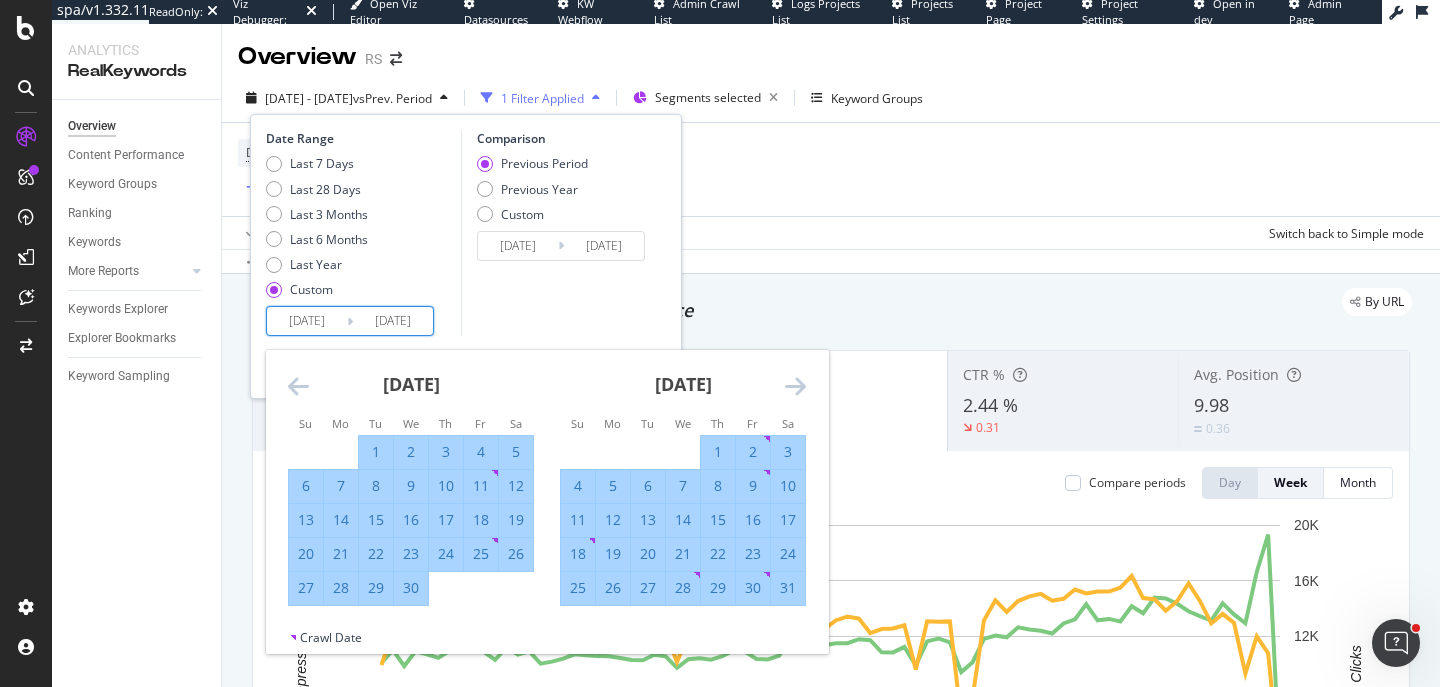 click at bounding box center (795, 386) 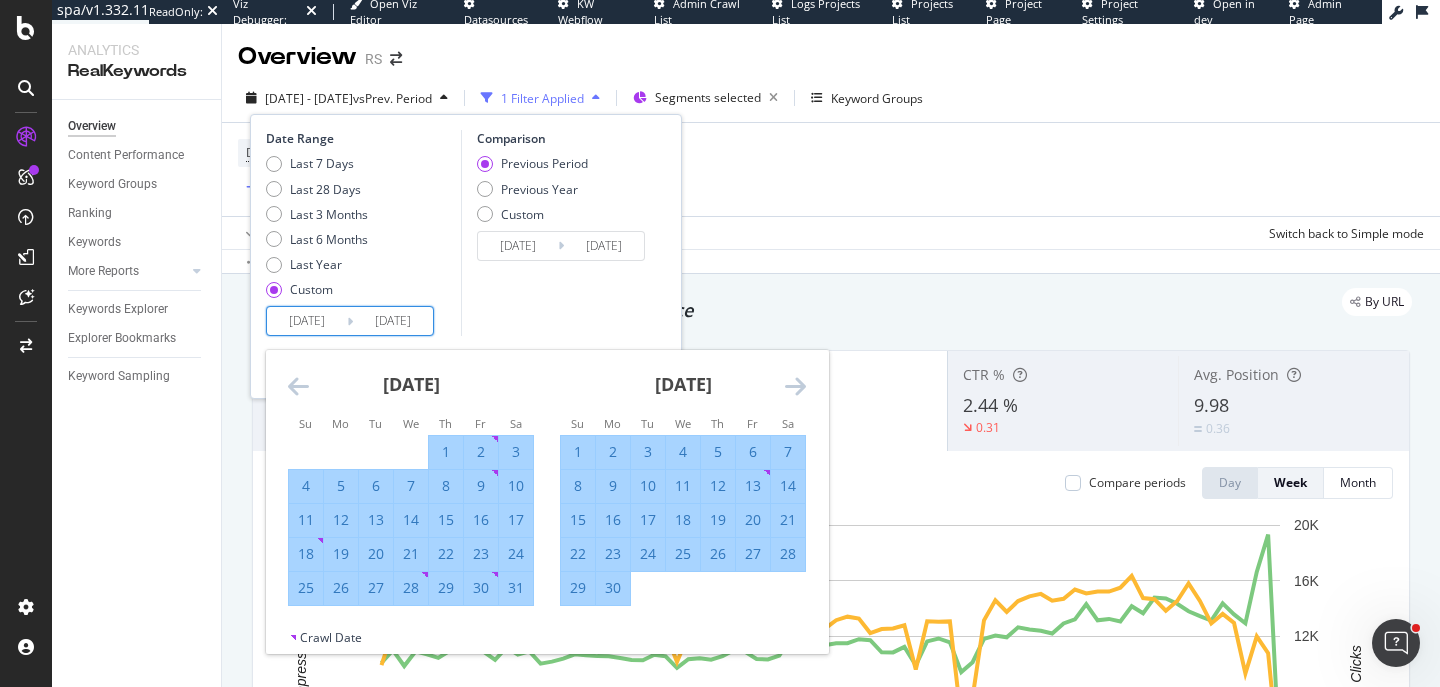 click on "30" at bounding box center [613, 588] 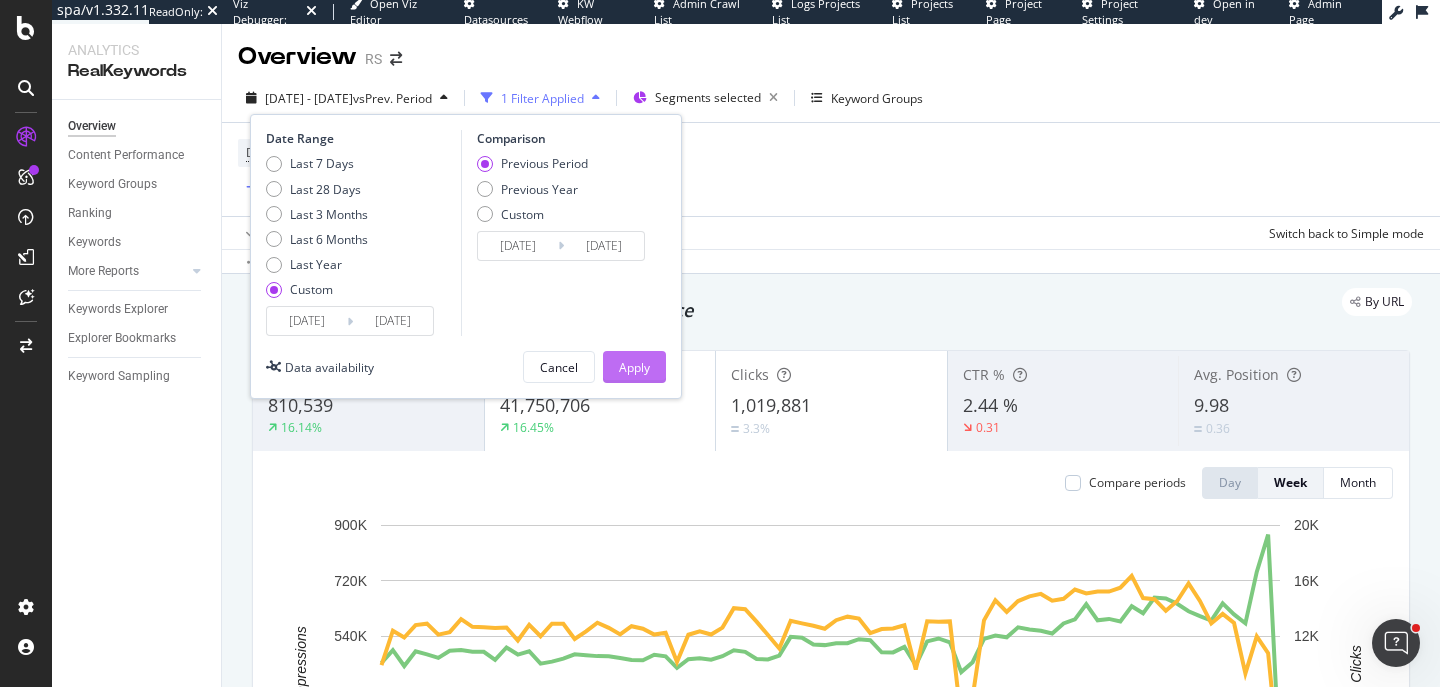 click on "Apply" at bounding box center (634, 367) 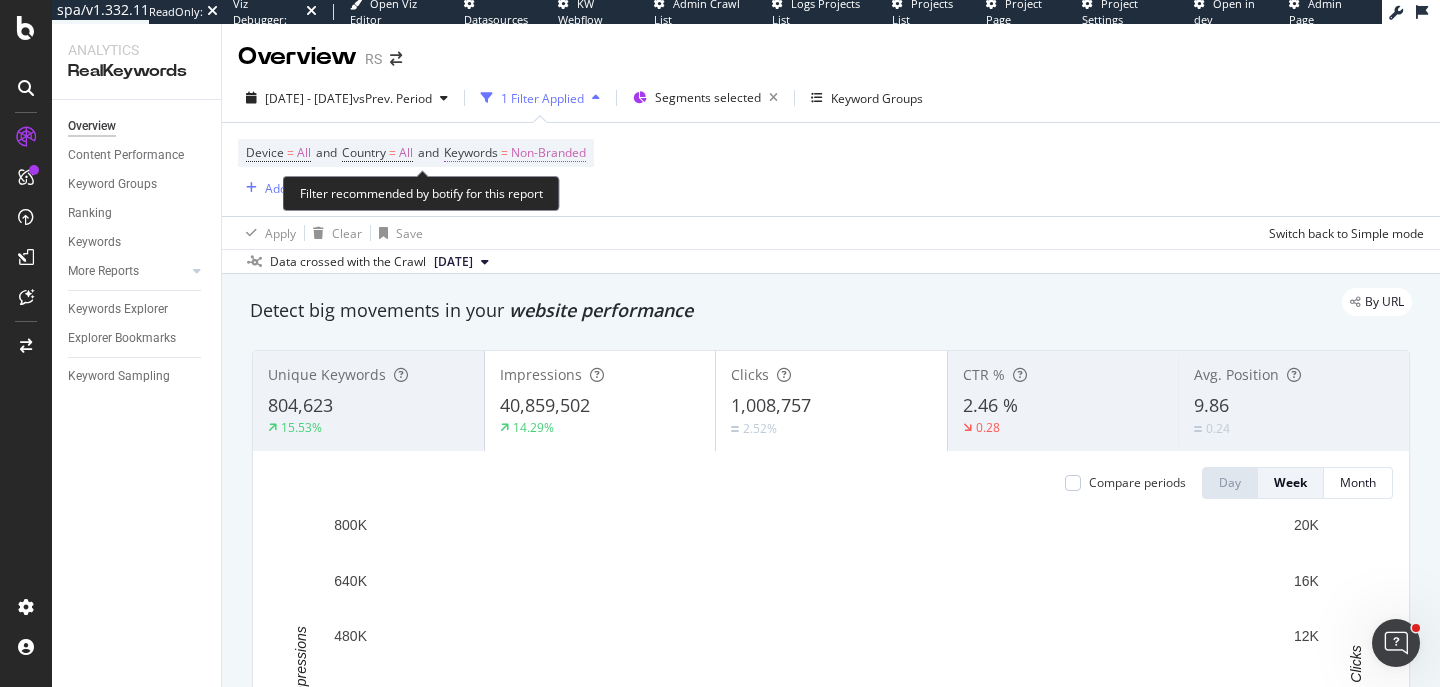 click on "Non-Branded" at bounding box center [548, 153] 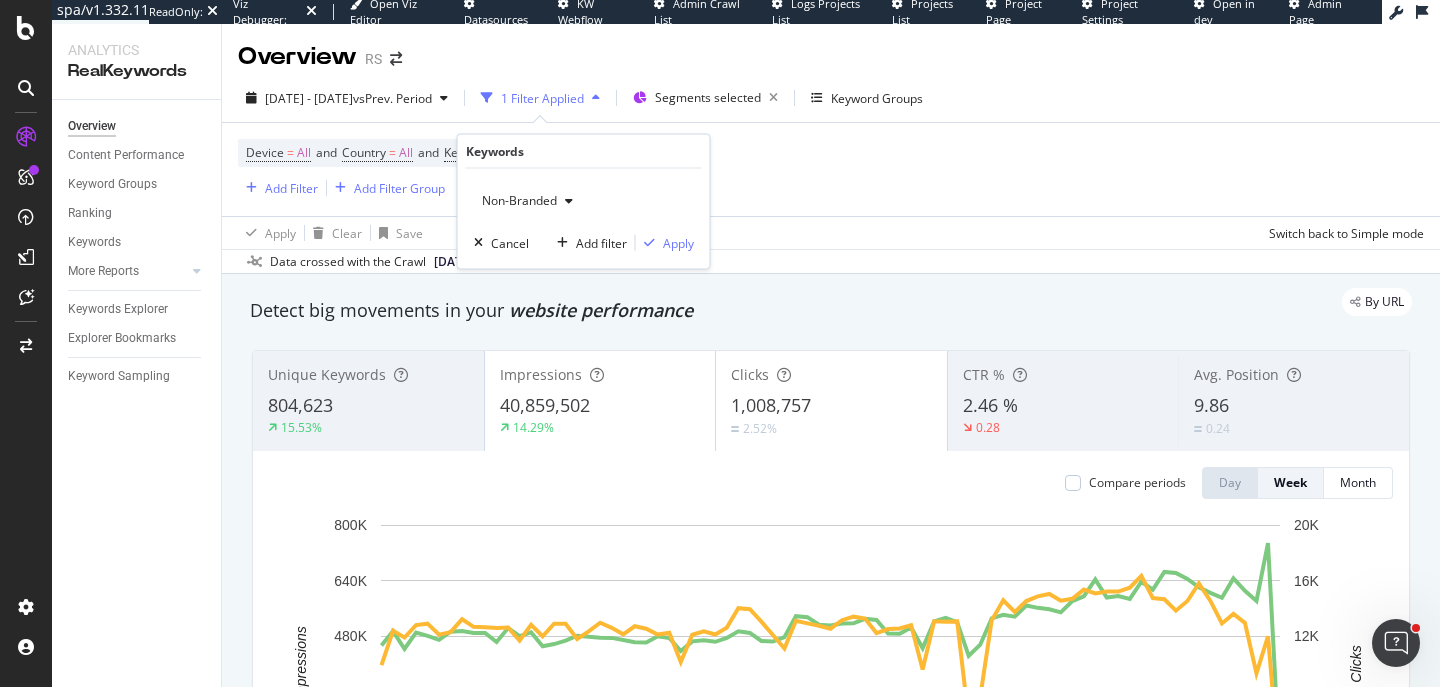 click on "Non-Branded" at bounding box center [515, 200] 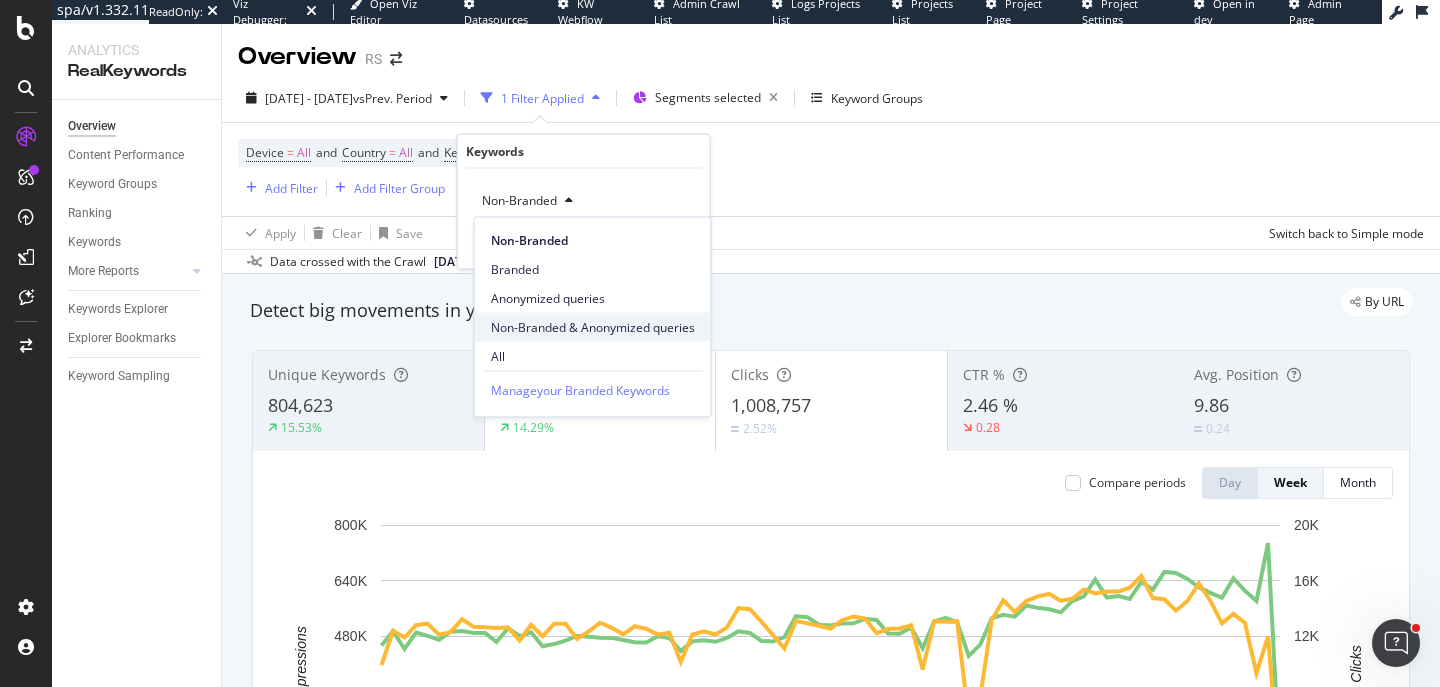 click on "Non-Branded & Anonymized queries" at bounding box center (593, 327) 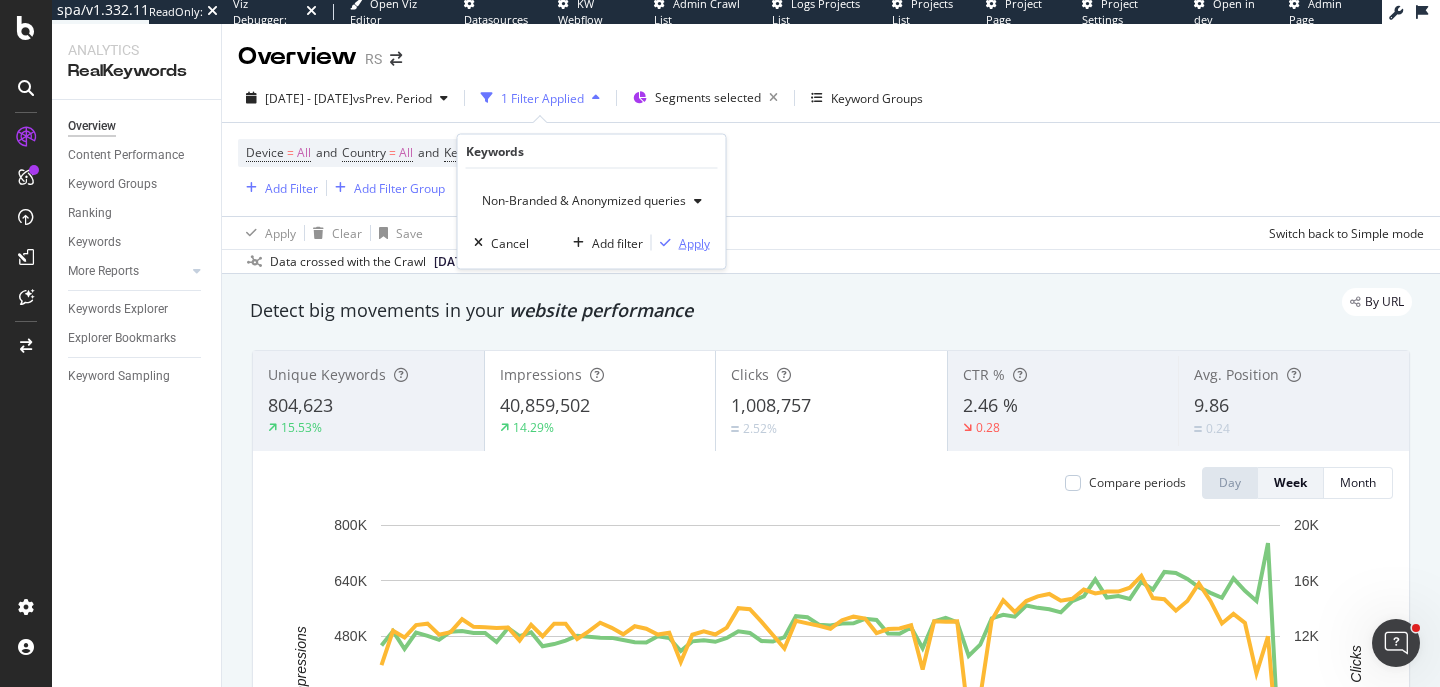 click on "Apply" at bounding box center (694, 242) 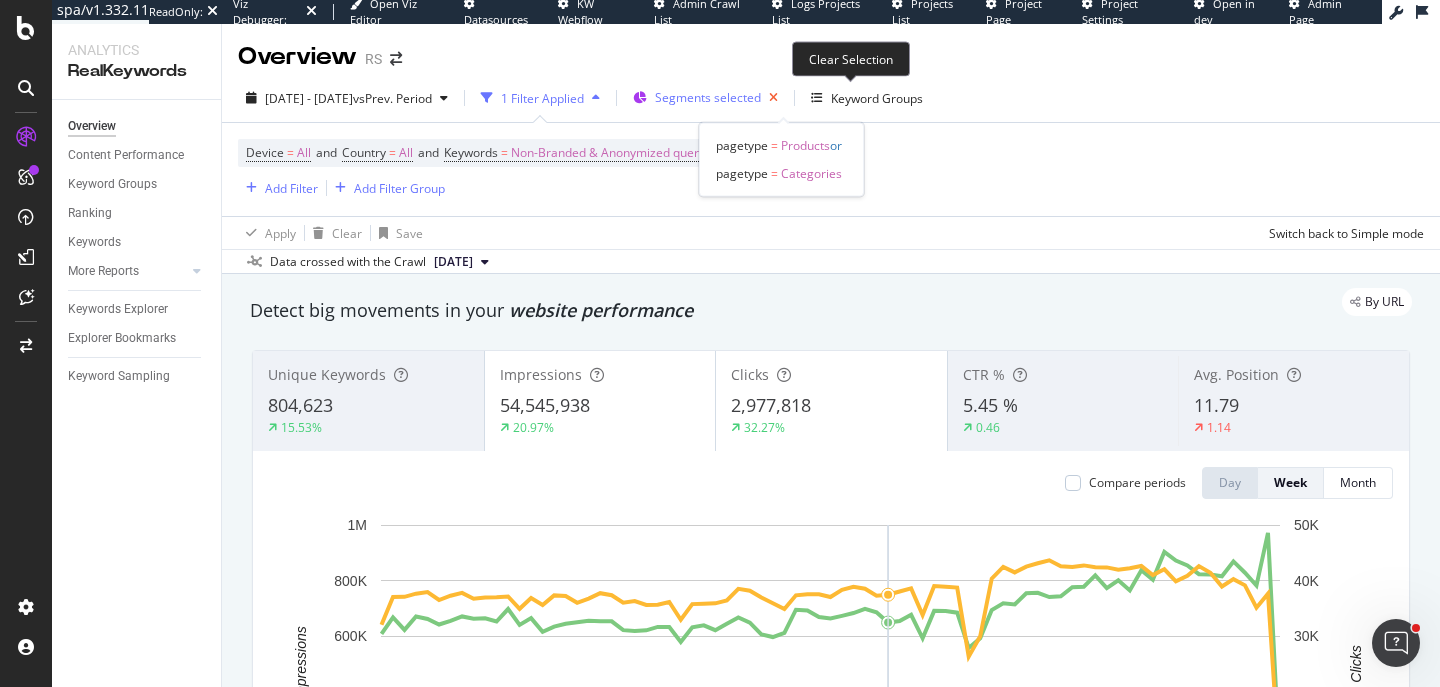 click at bounding box center (773, 98) 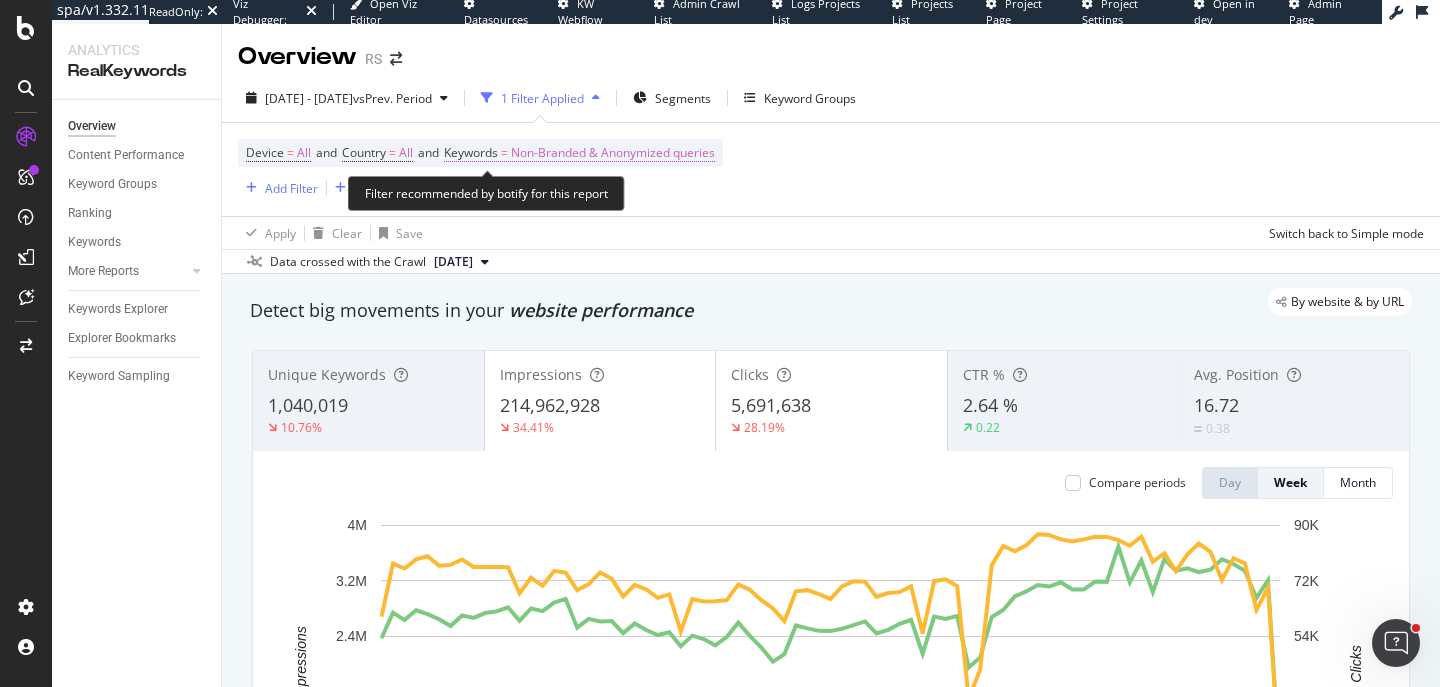 click on "Non-Branded & Anonymized queries" at bounding box center [613, 153] 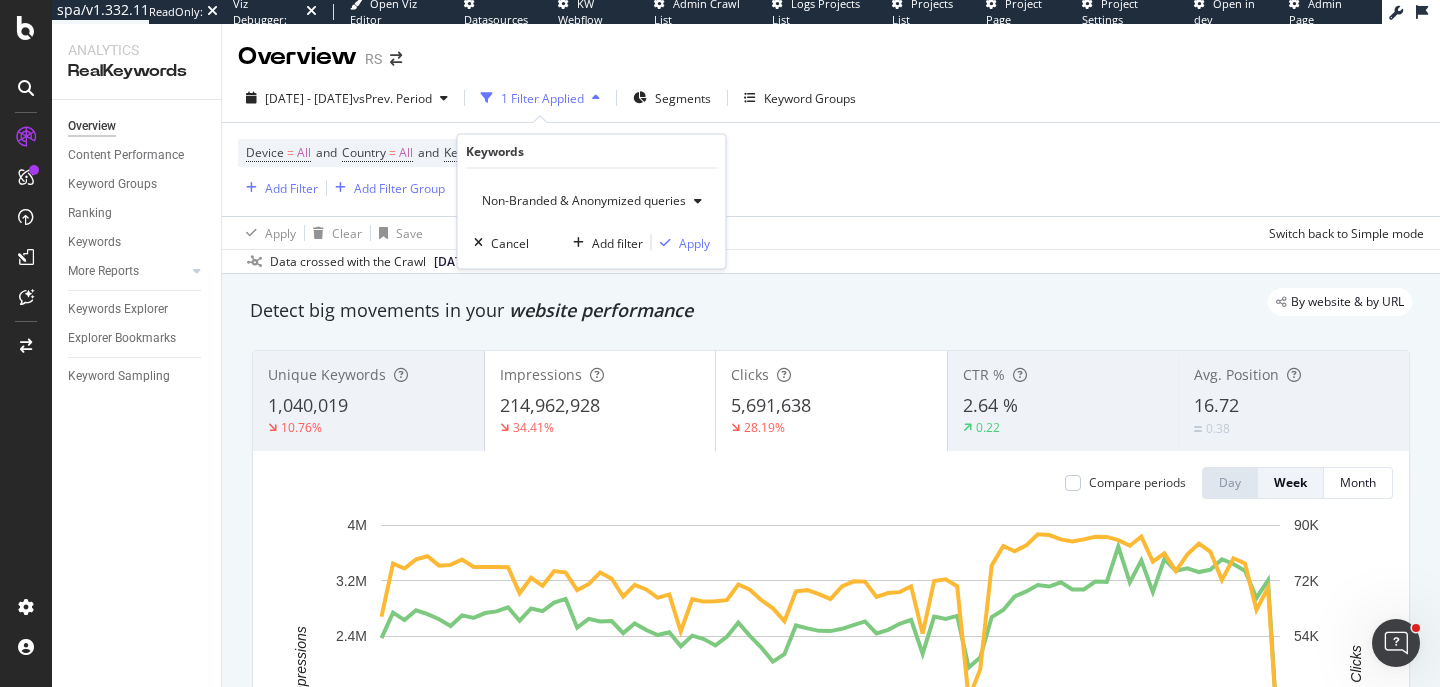 click on "Non-Branded & Anonymized queries" at bounding box center (580, 200) 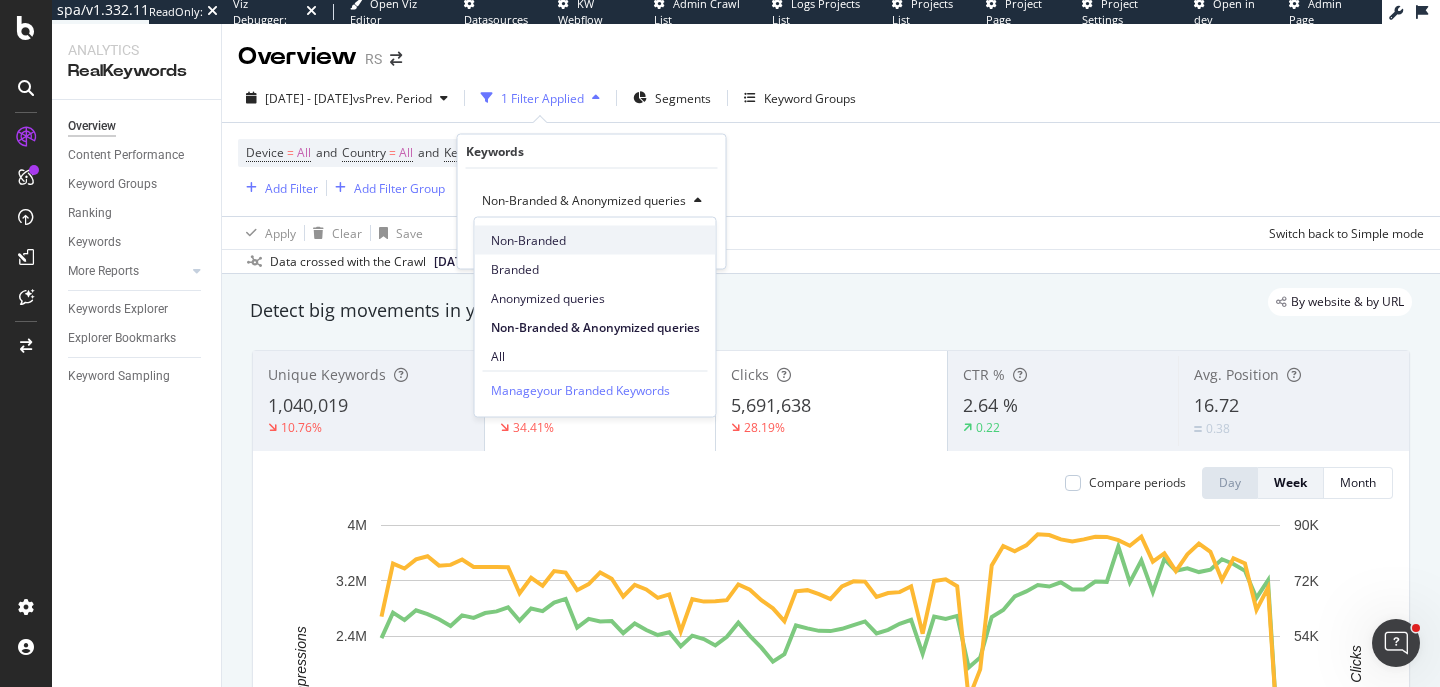 click on "Non-Branded" at bounding box center [595, 240] 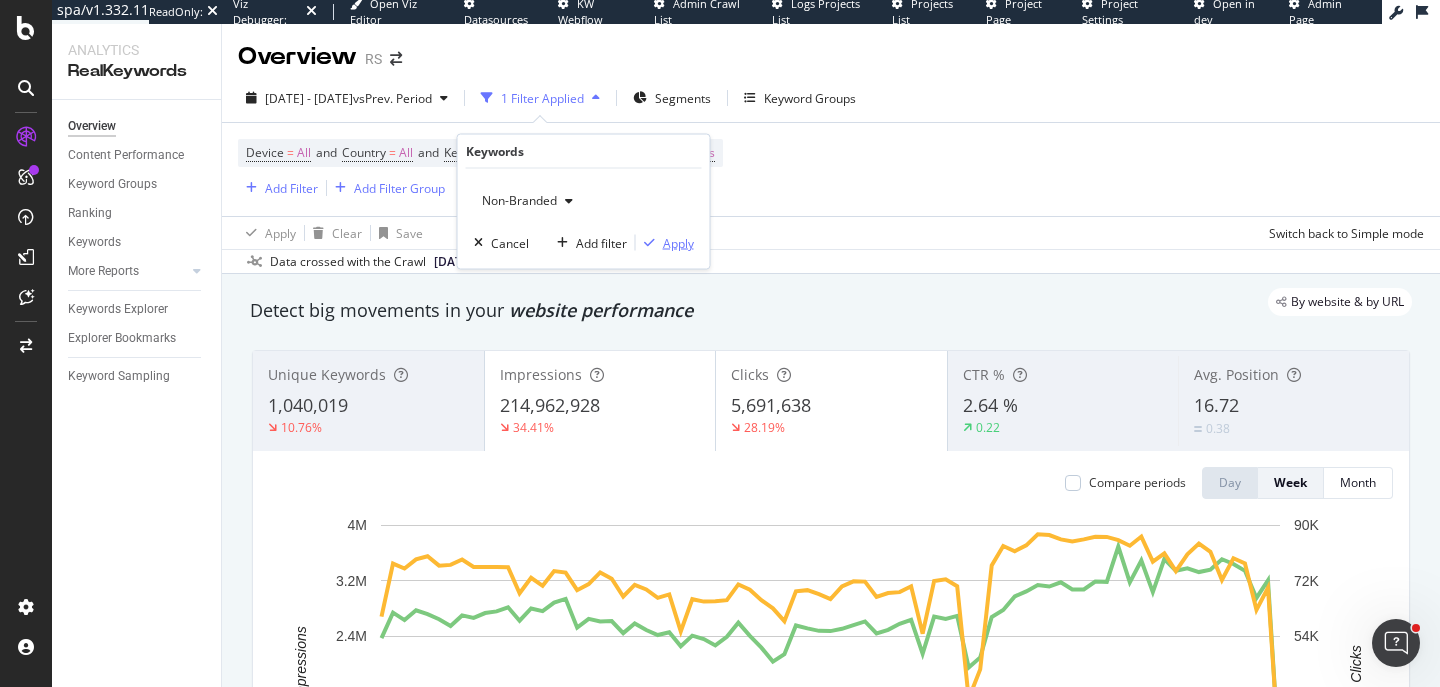 click on "Apply" at bounding box center [678, 242] 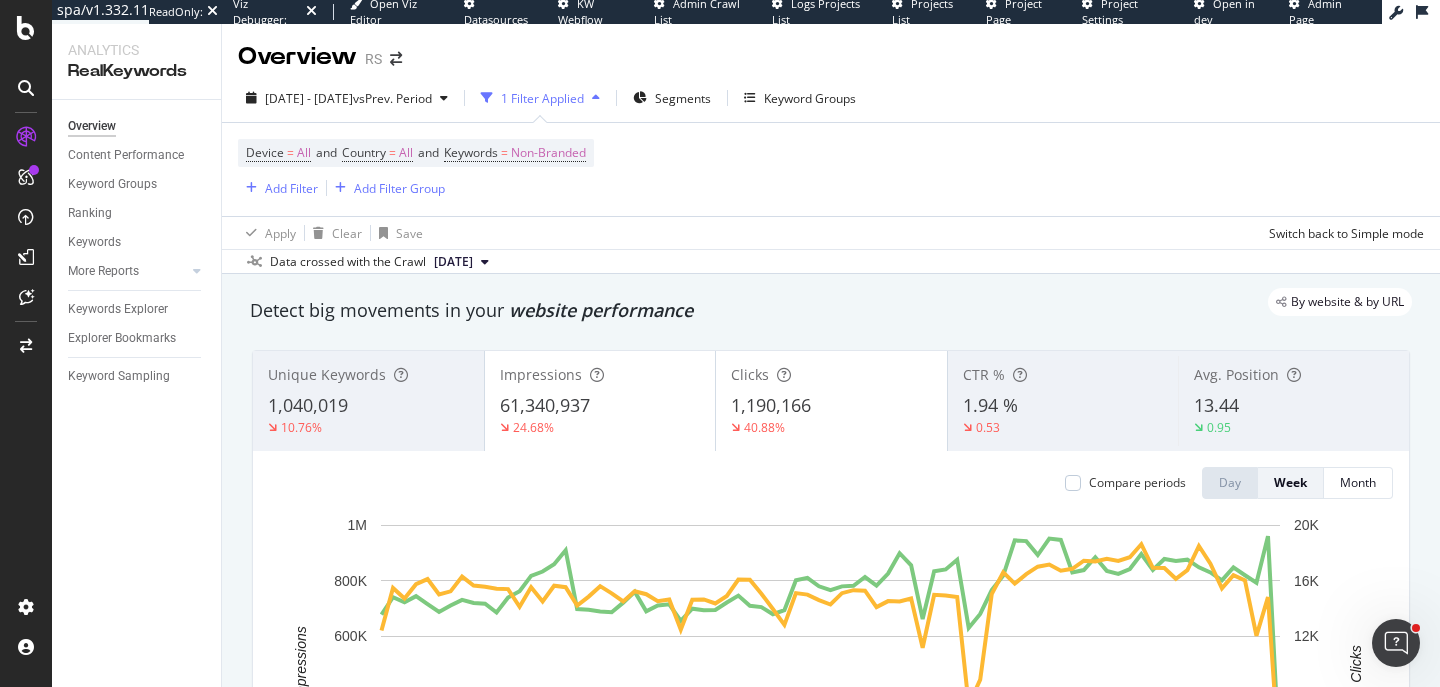 click on "1 Filter Applied" at bounding box center [542, 98] 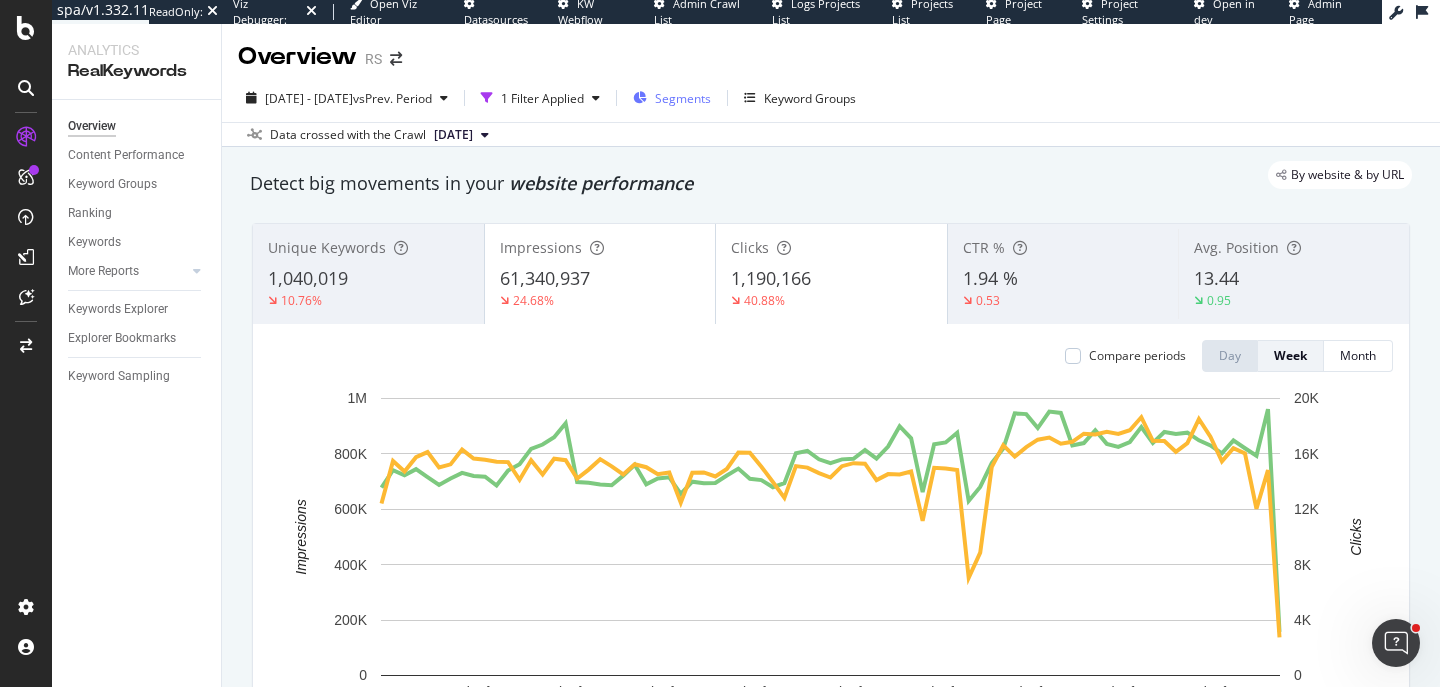 click on "Segments" at bounding box center [672, 98] 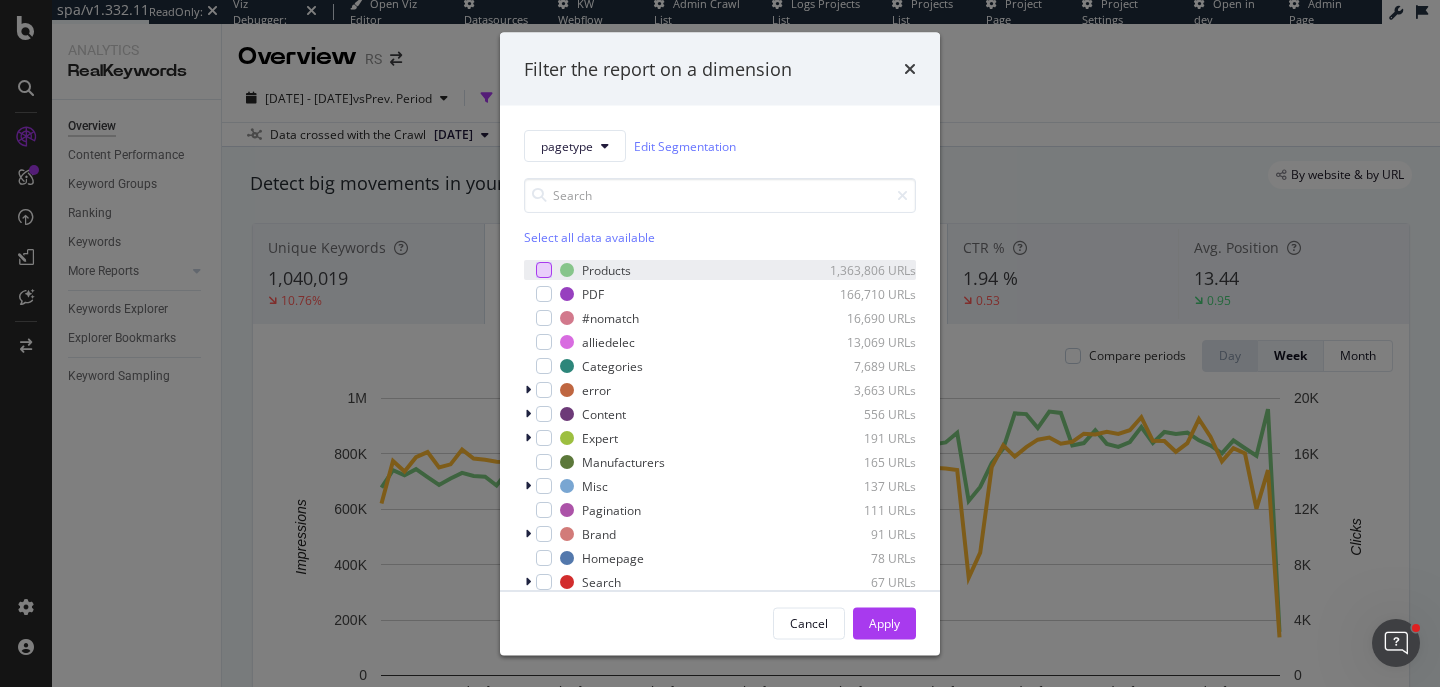 click at bounding box center (544, 270) 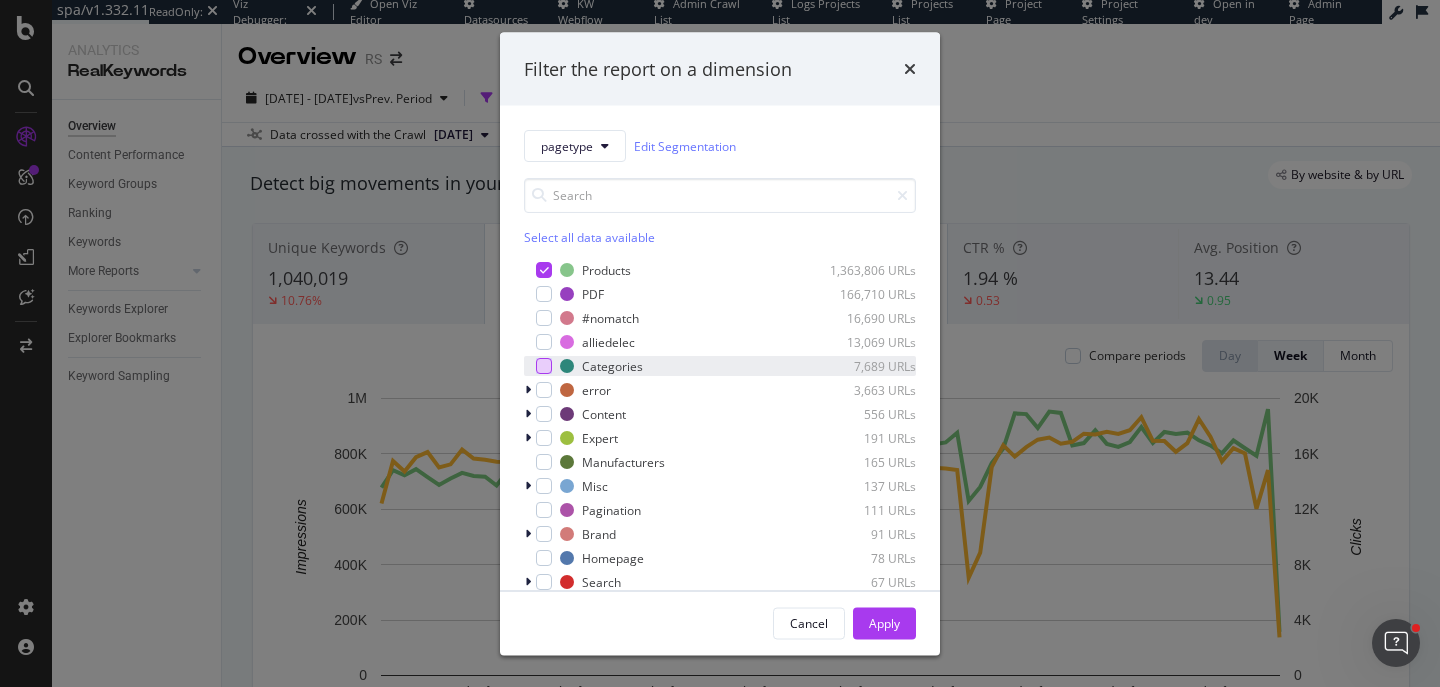 click at bounding box center (544, 366) 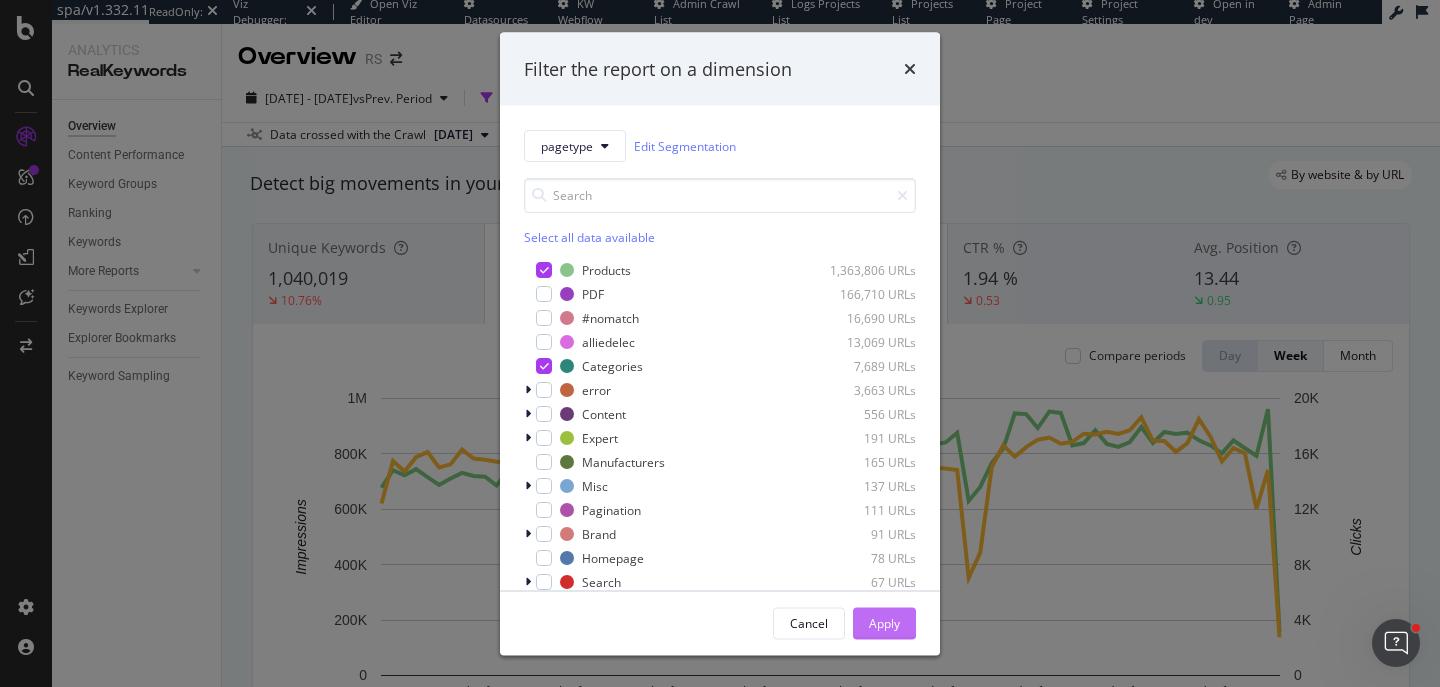 click on "Apply" at bounding box center (884, 622) 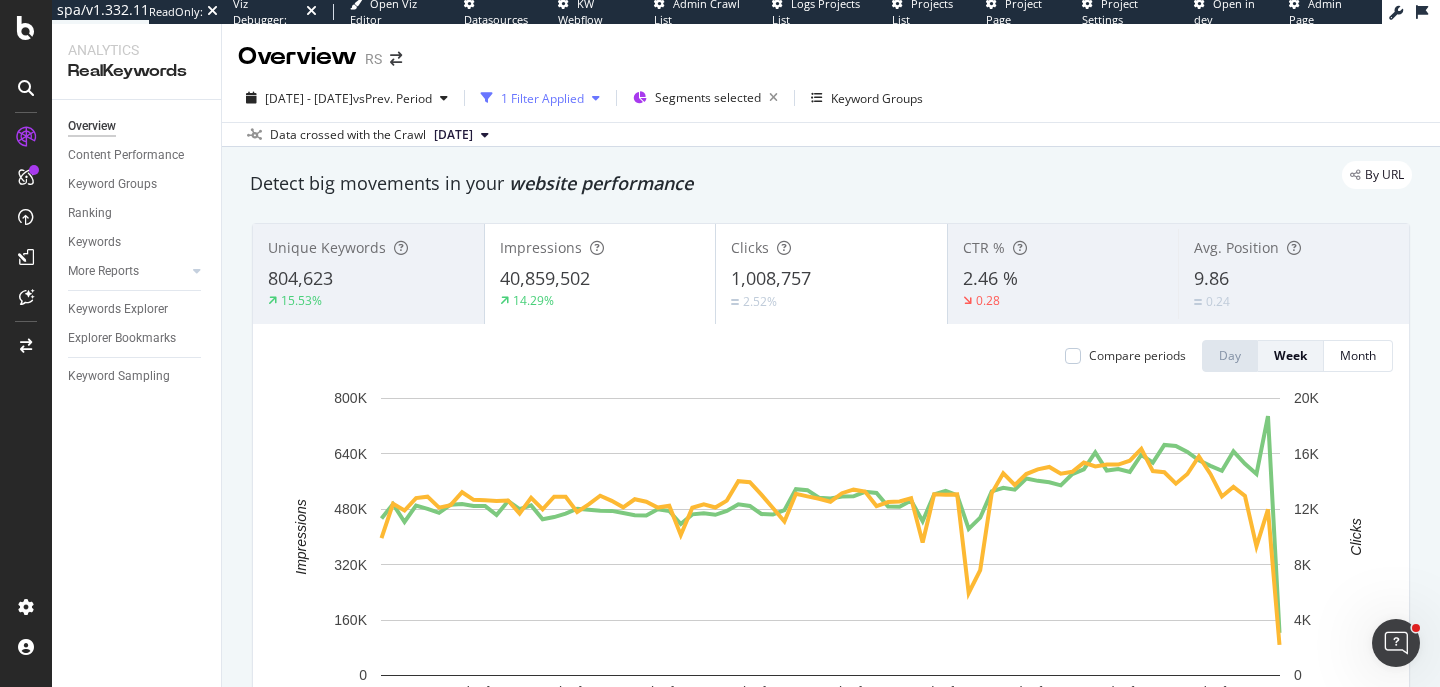 click on "1 Filter Applied" at bounding box center (542, 98) 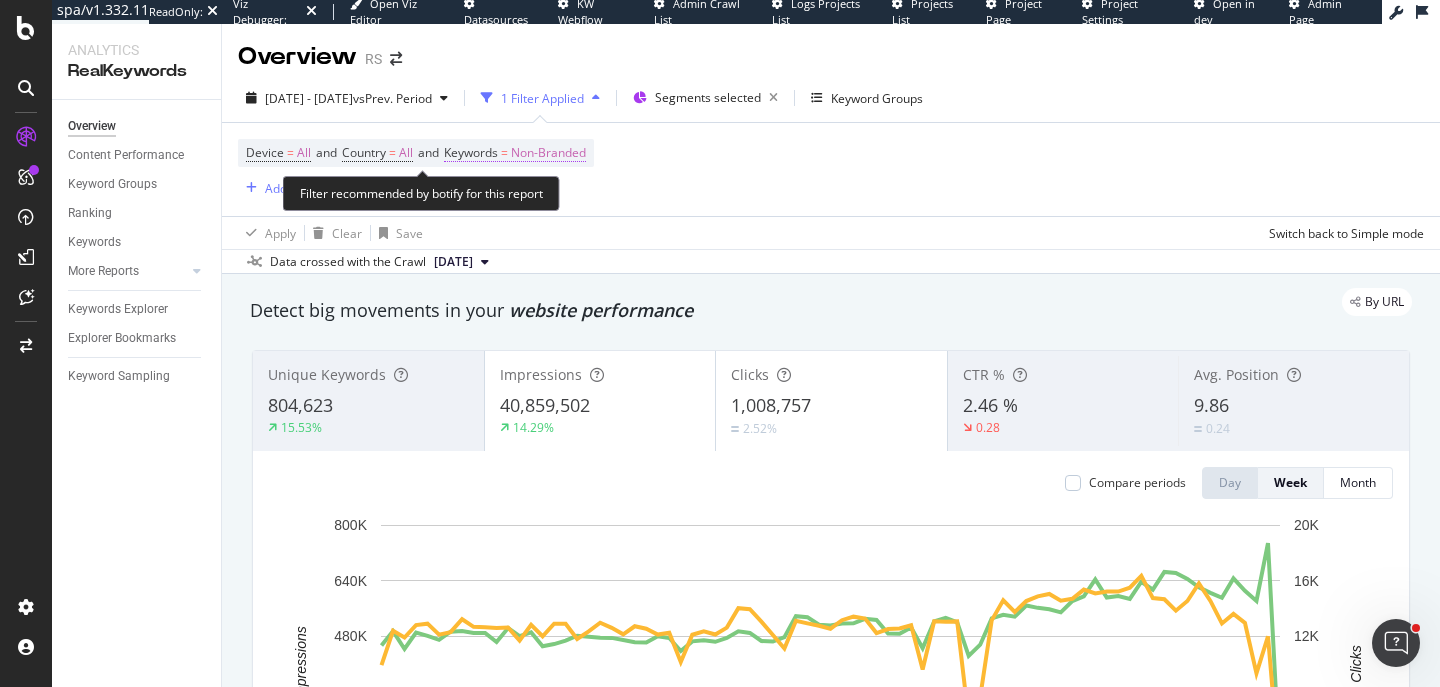 click on "Non-Branded" at bounding box center [548, 153] 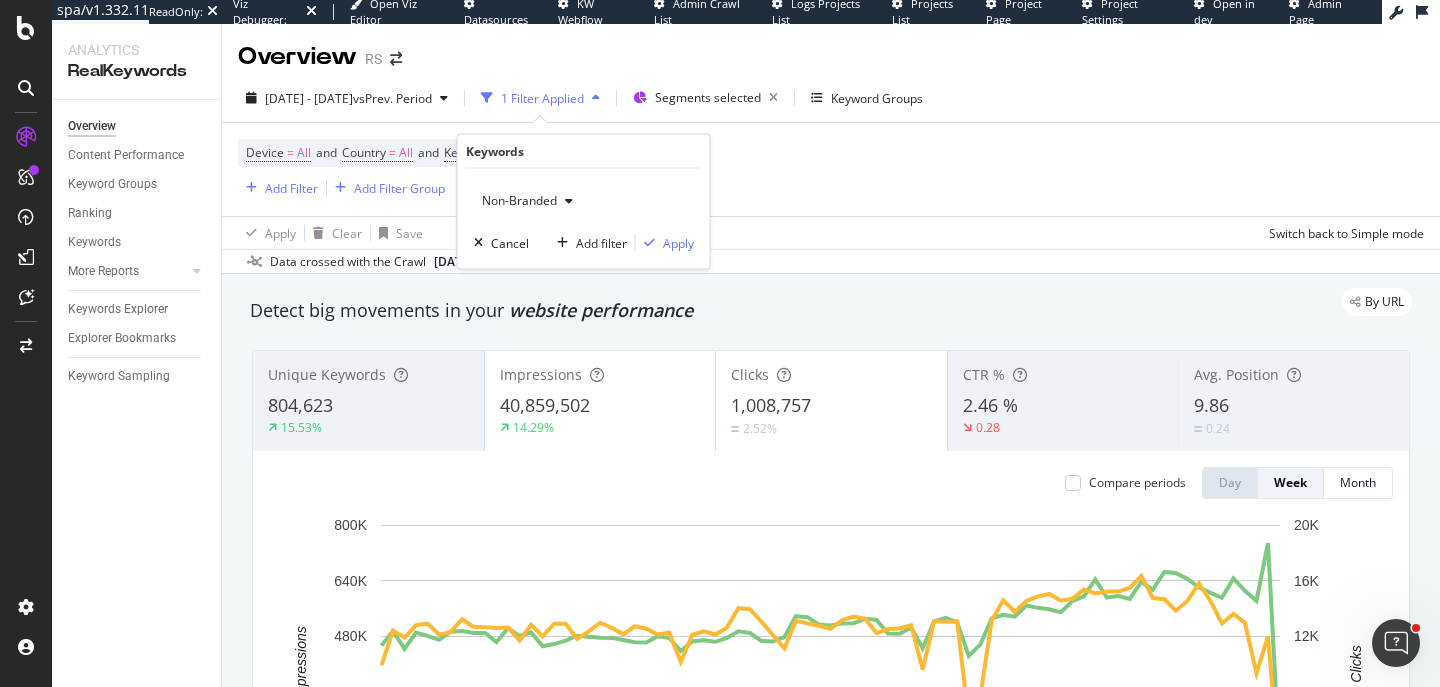 click on "Non-Branded" at bounding box center [527, 201] 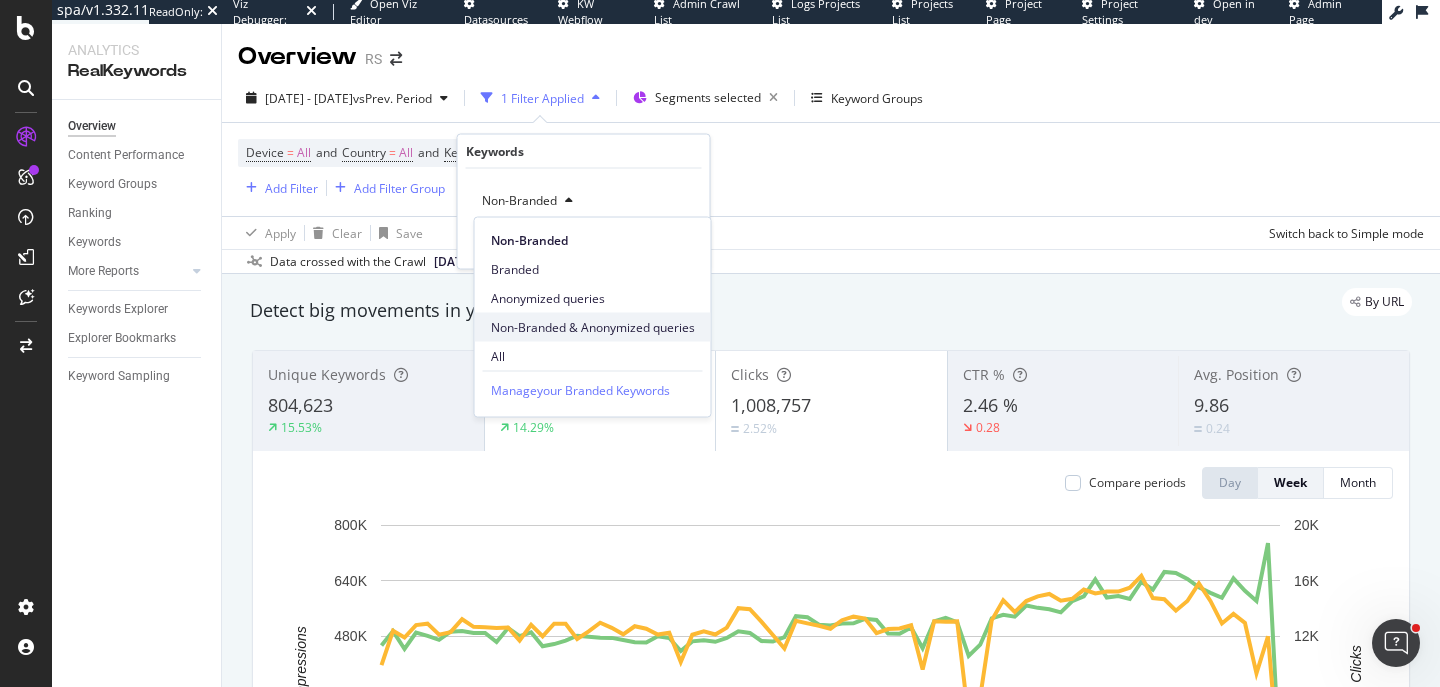 click on "Non-Branded & Anonymized queries" at bounding box center [593, 327] 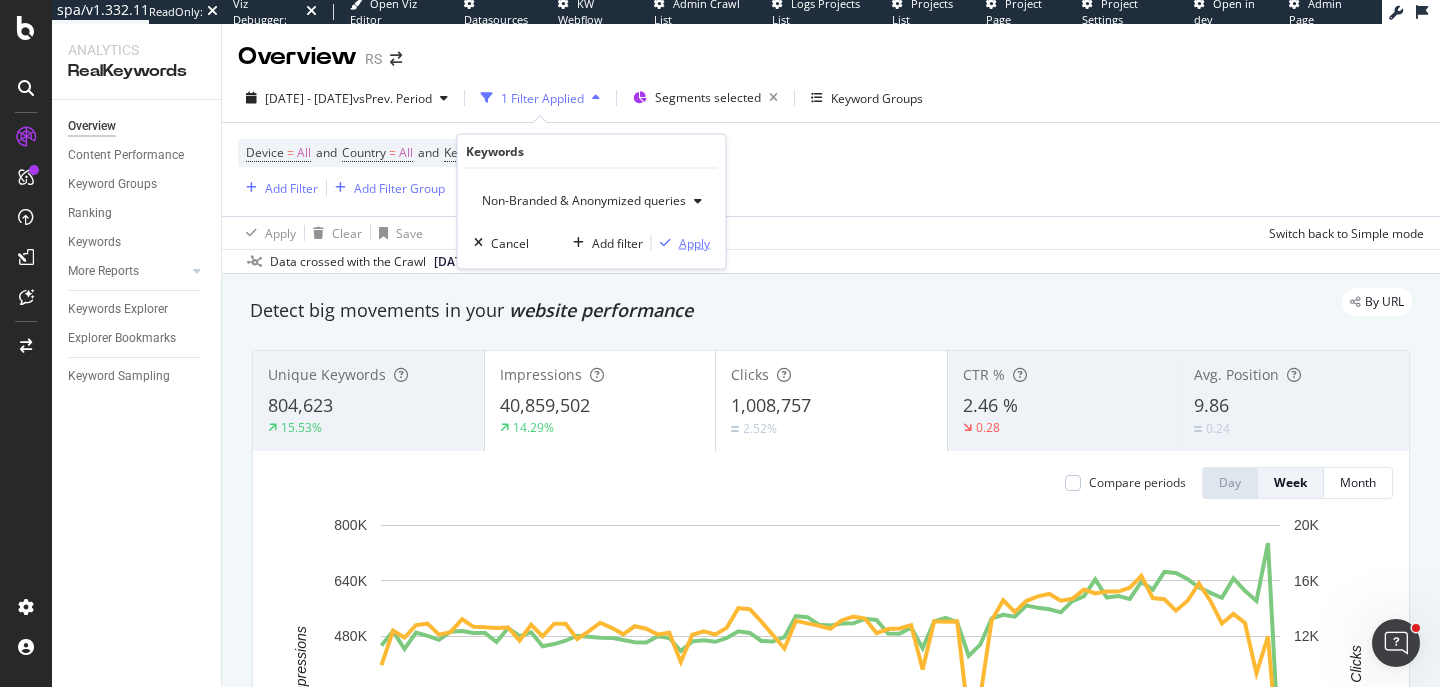 click on "Apply" at bounding box center [694, 242] 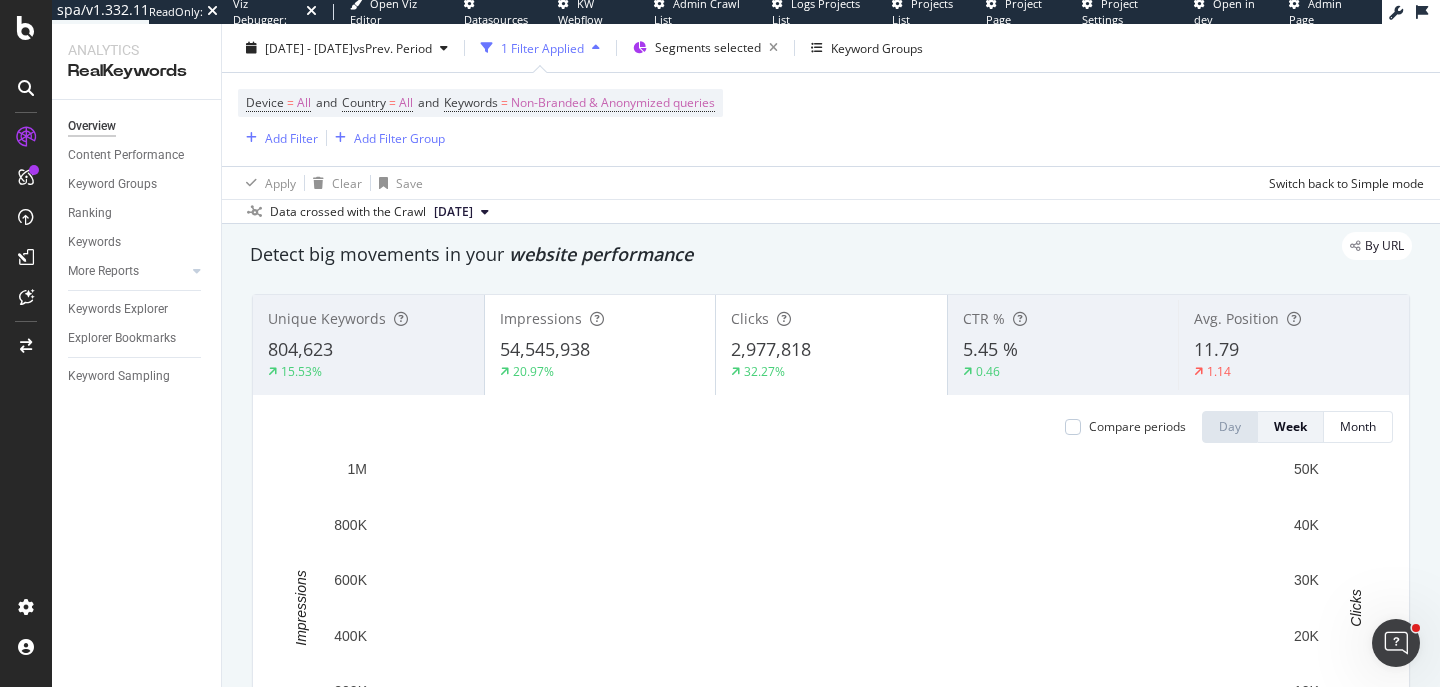 scroll, scrollTop: 113, scrollLeft: 0, axis: vertical 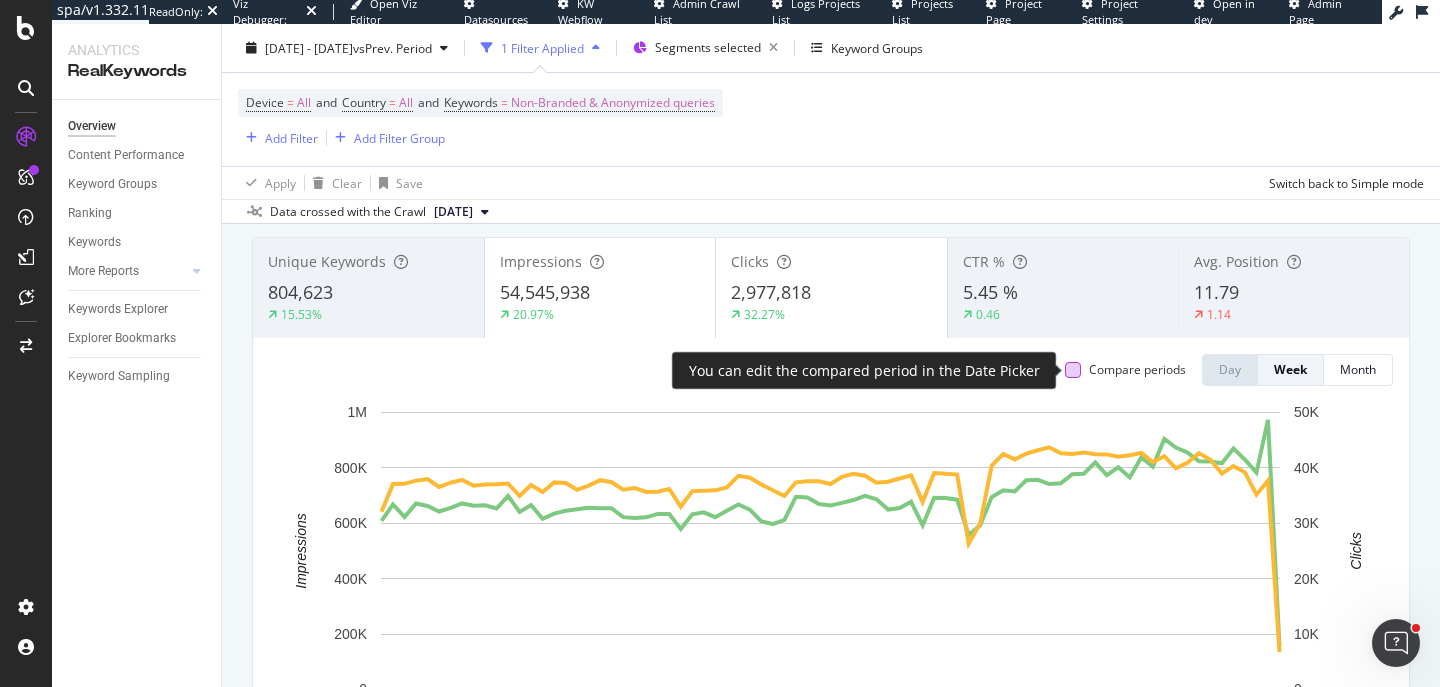 click at bounding box center (1073, 370) 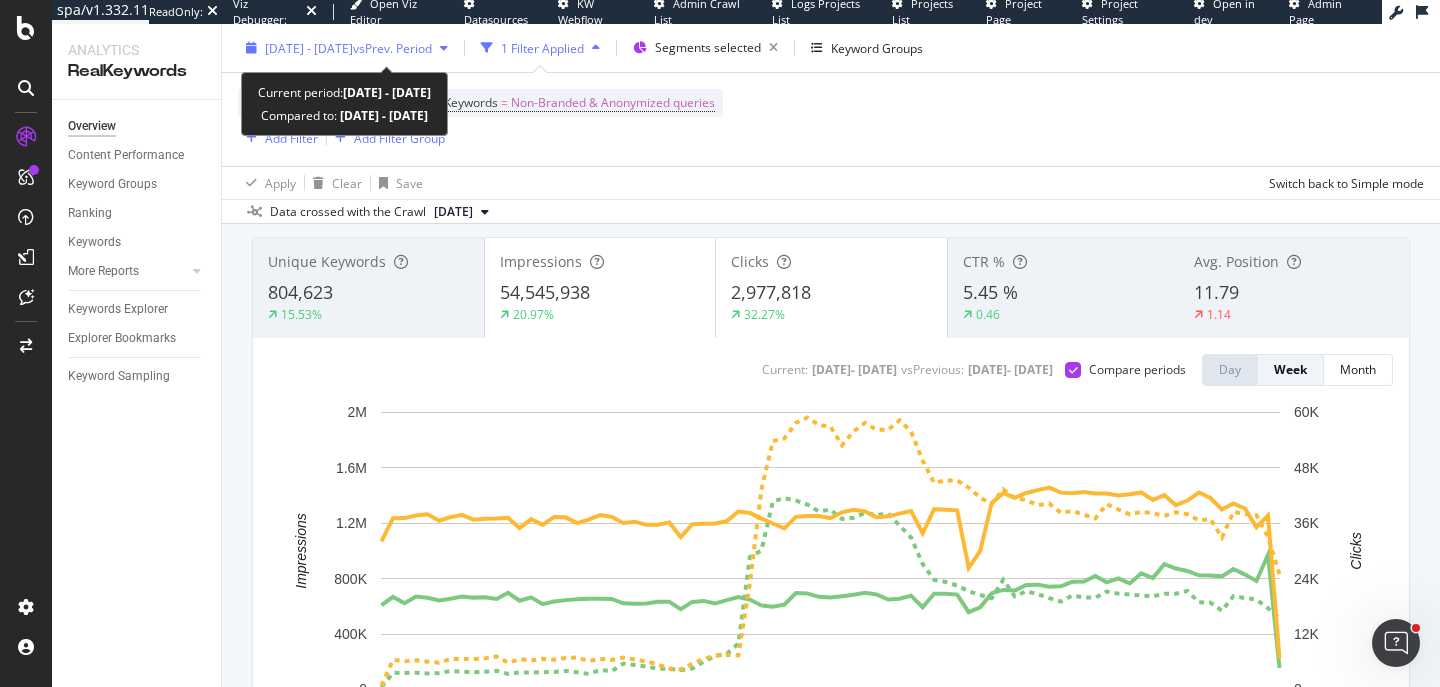 click on "2024 Jan. 1st - 2025 Jun. 30th" at bounding box center [309, 47] 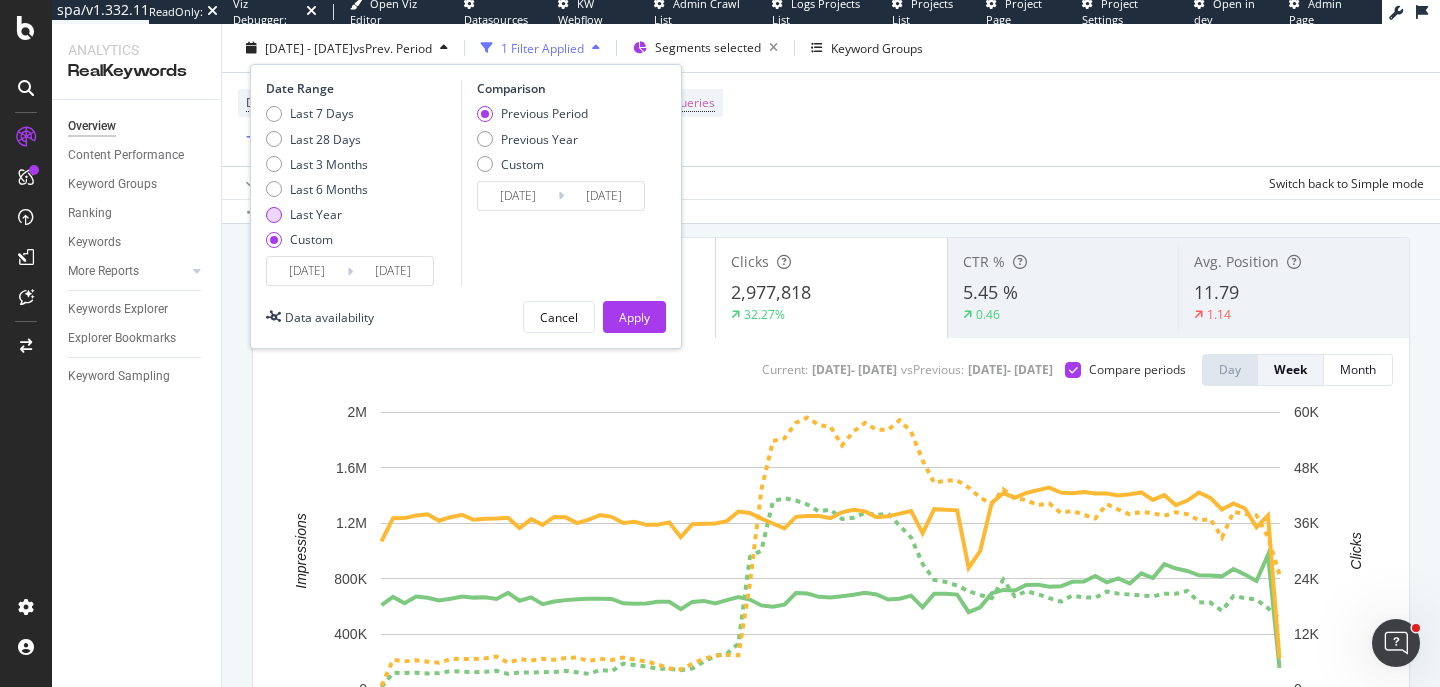 click on "Last Year" at bounding box center (316, 214) 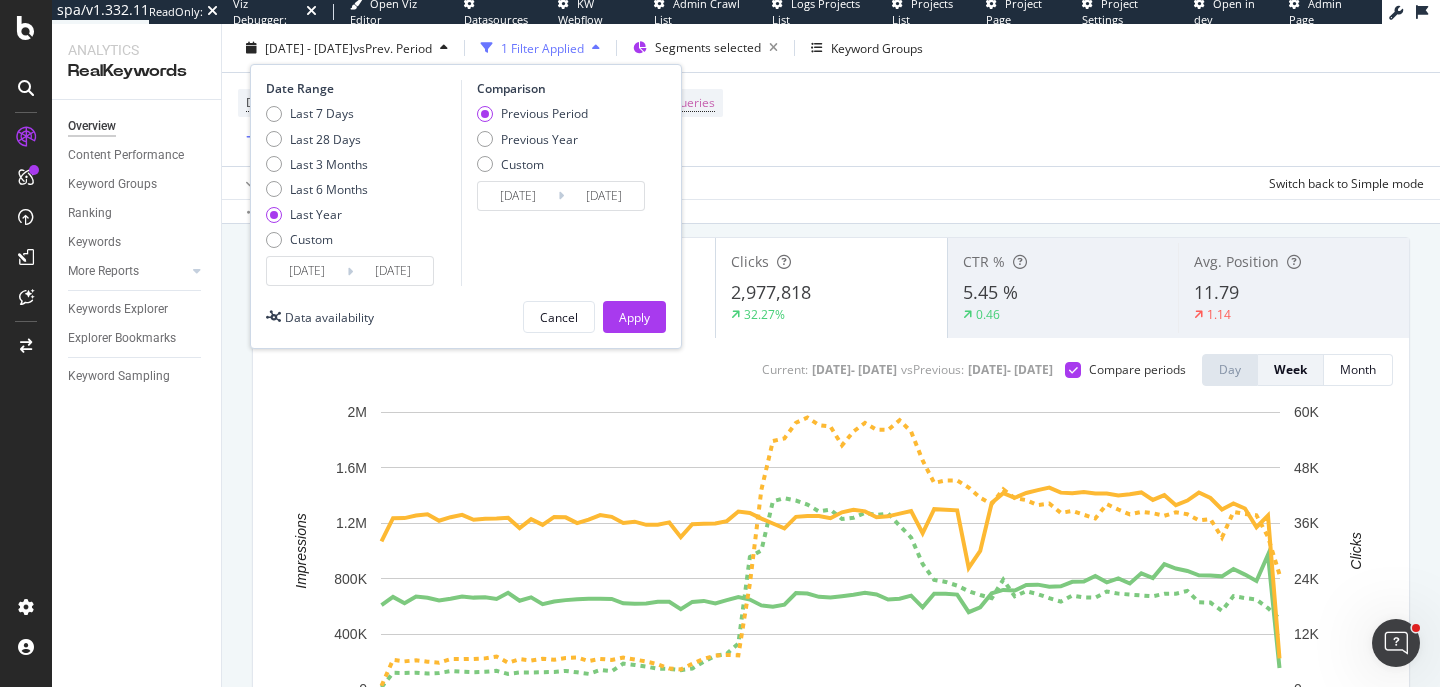 click on "Previous Period Previous Year Custom" at bounding box center (532, 142) 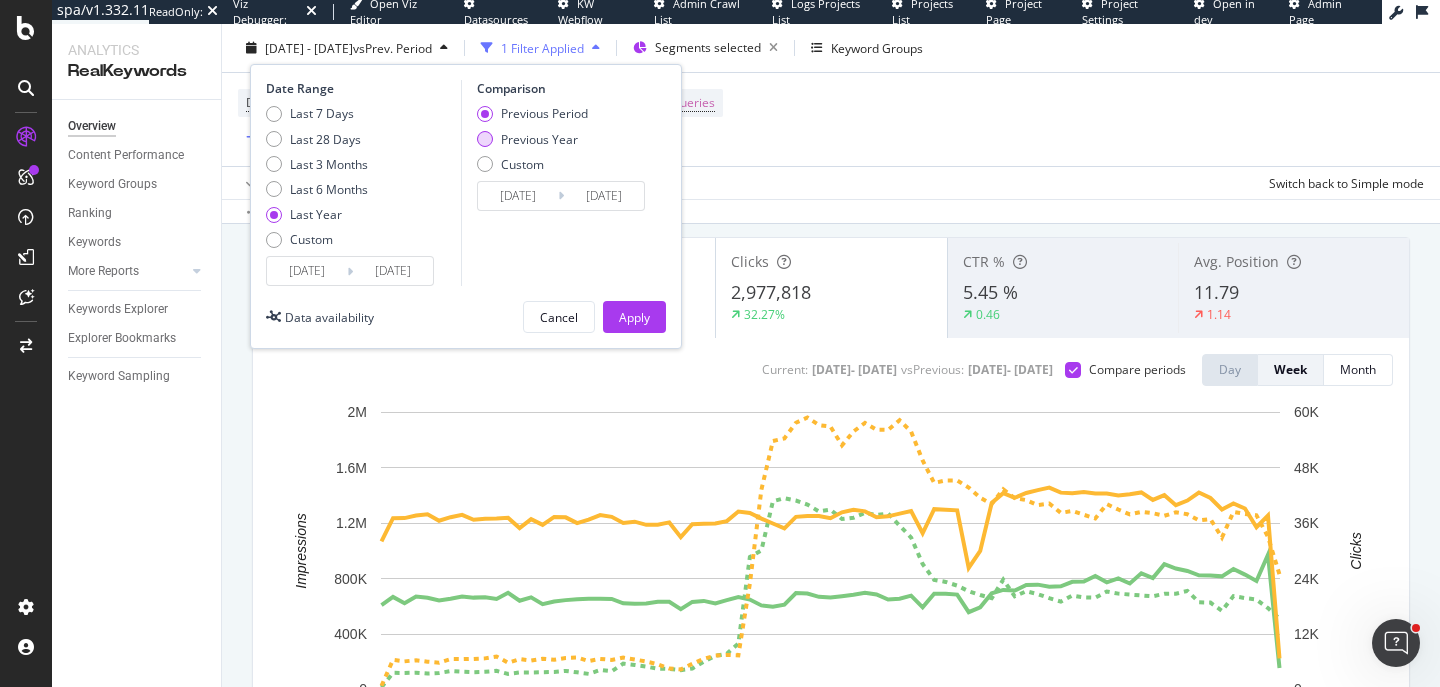 click on "Previous Year" at bounding box center (539, 138) 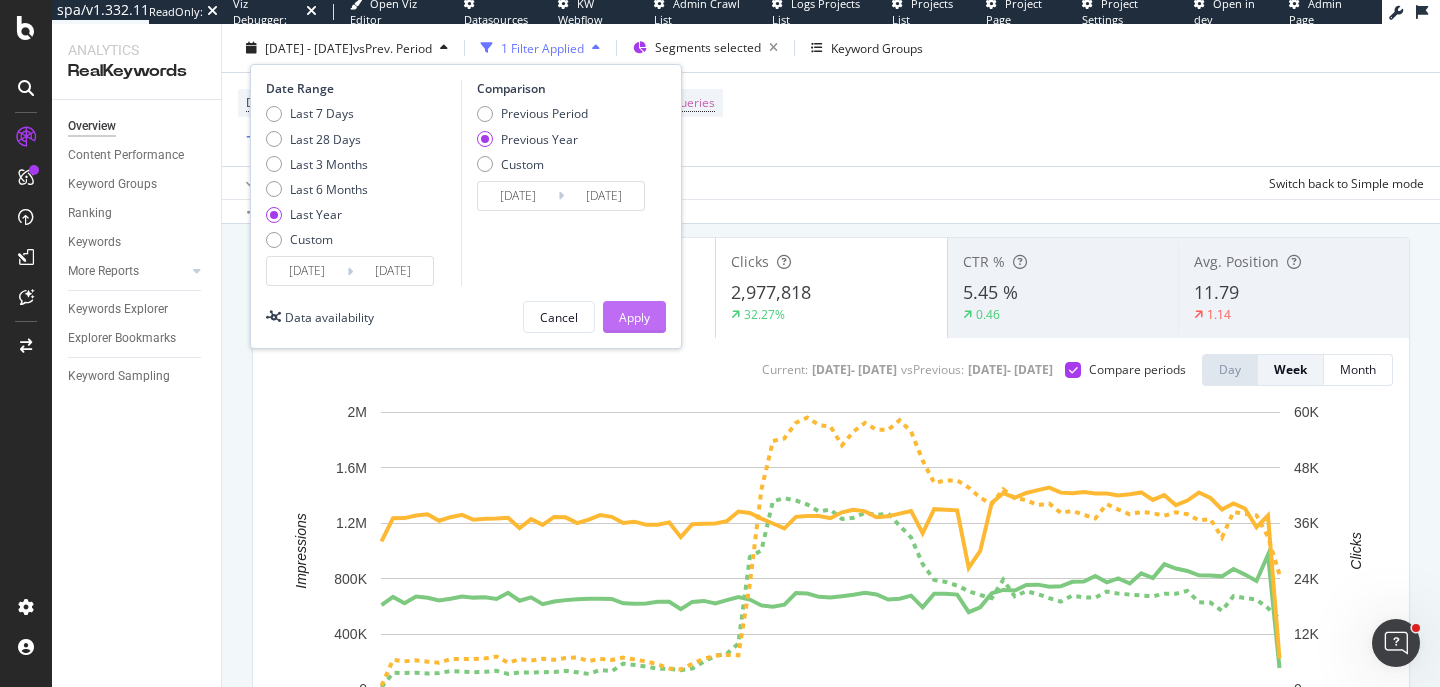 click on "Apply" at bounding box center (634, 316) 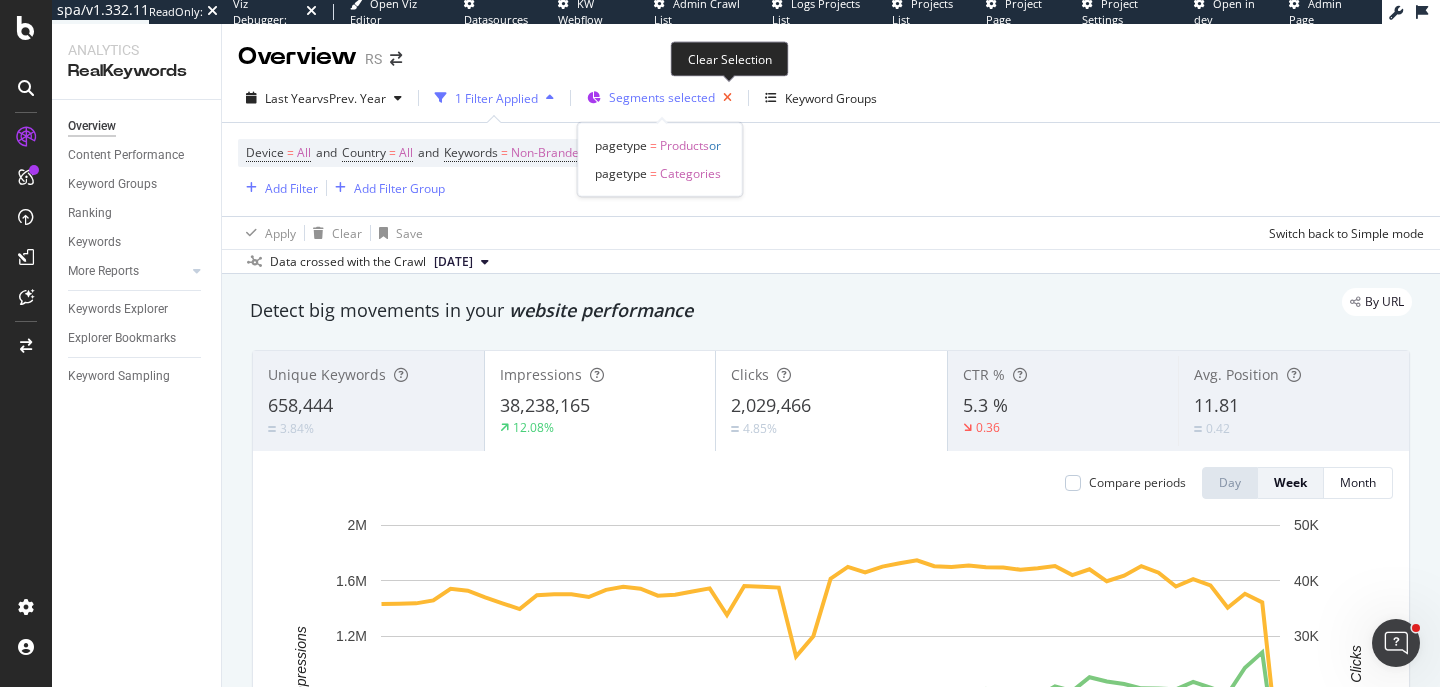 click at bounding box center [727, 98] 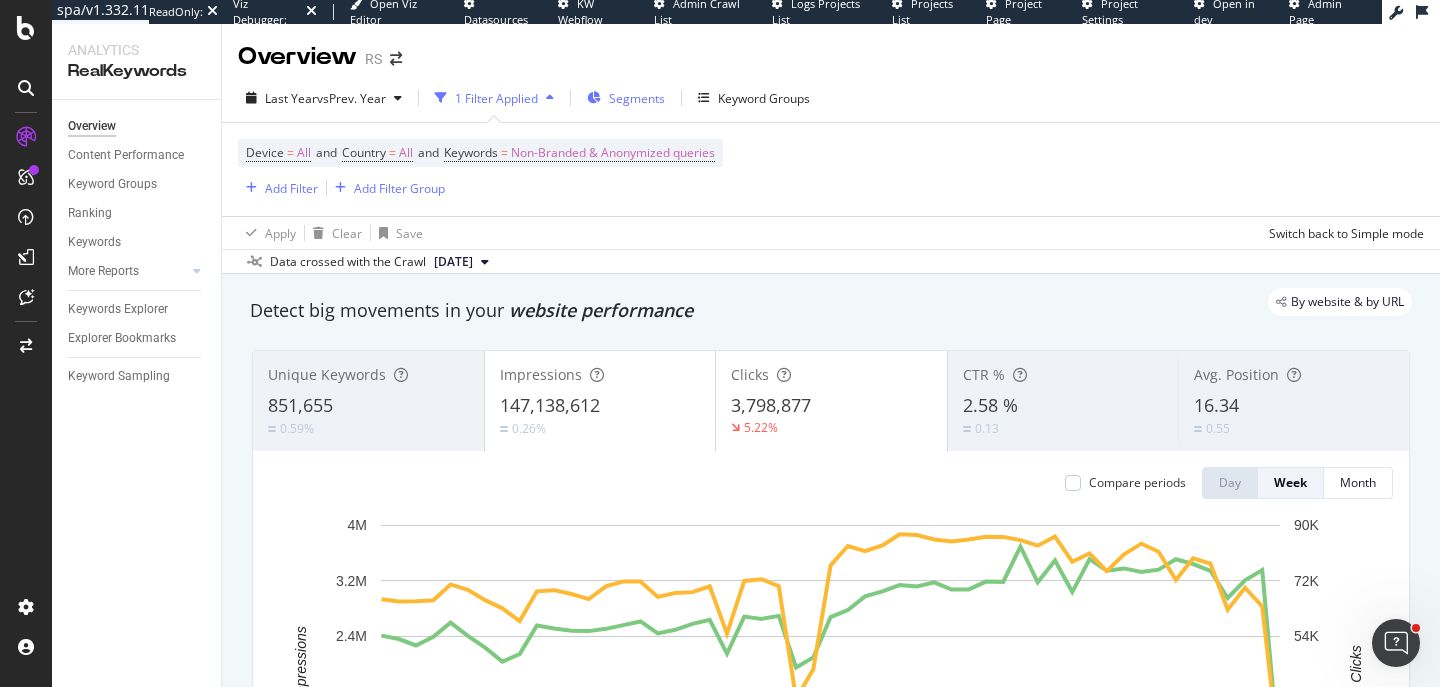 click on "Segments" at bounding box center (637, 98) 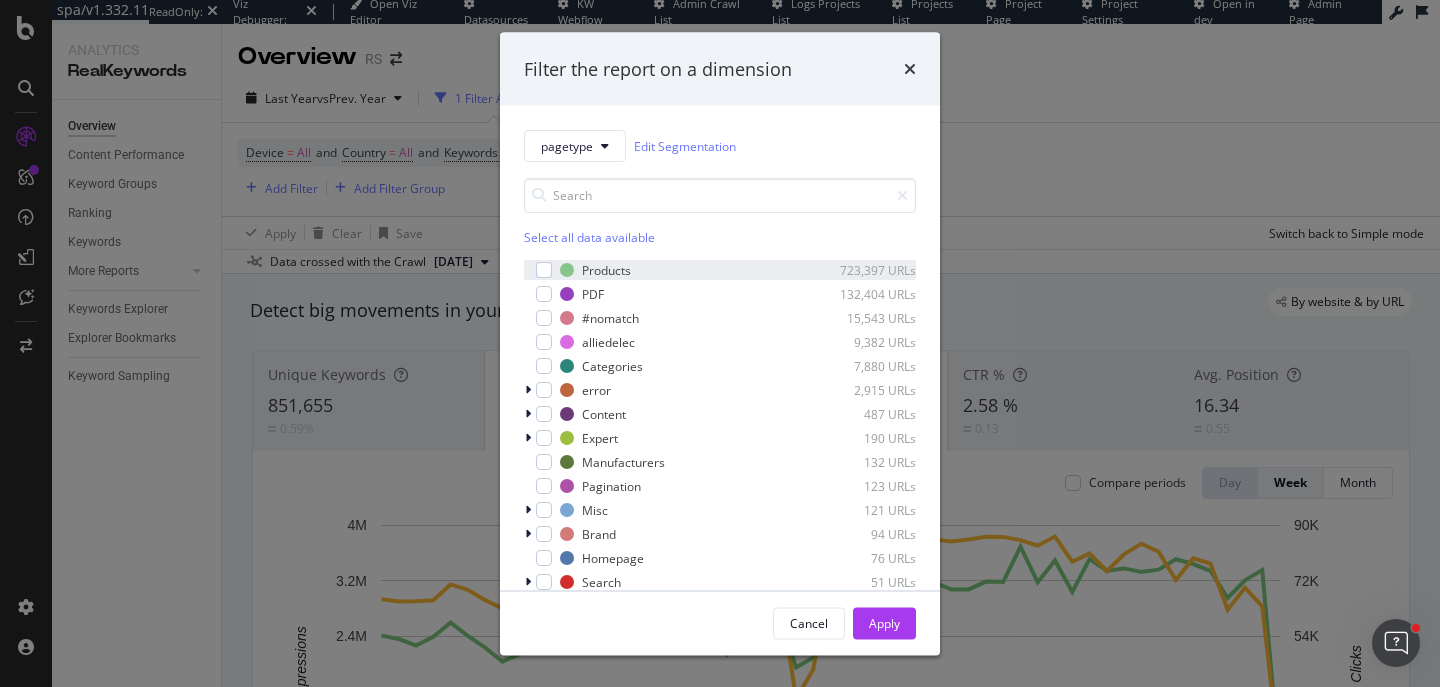 click on "Products 723,397   URLs" at bounding box center (720, 270) 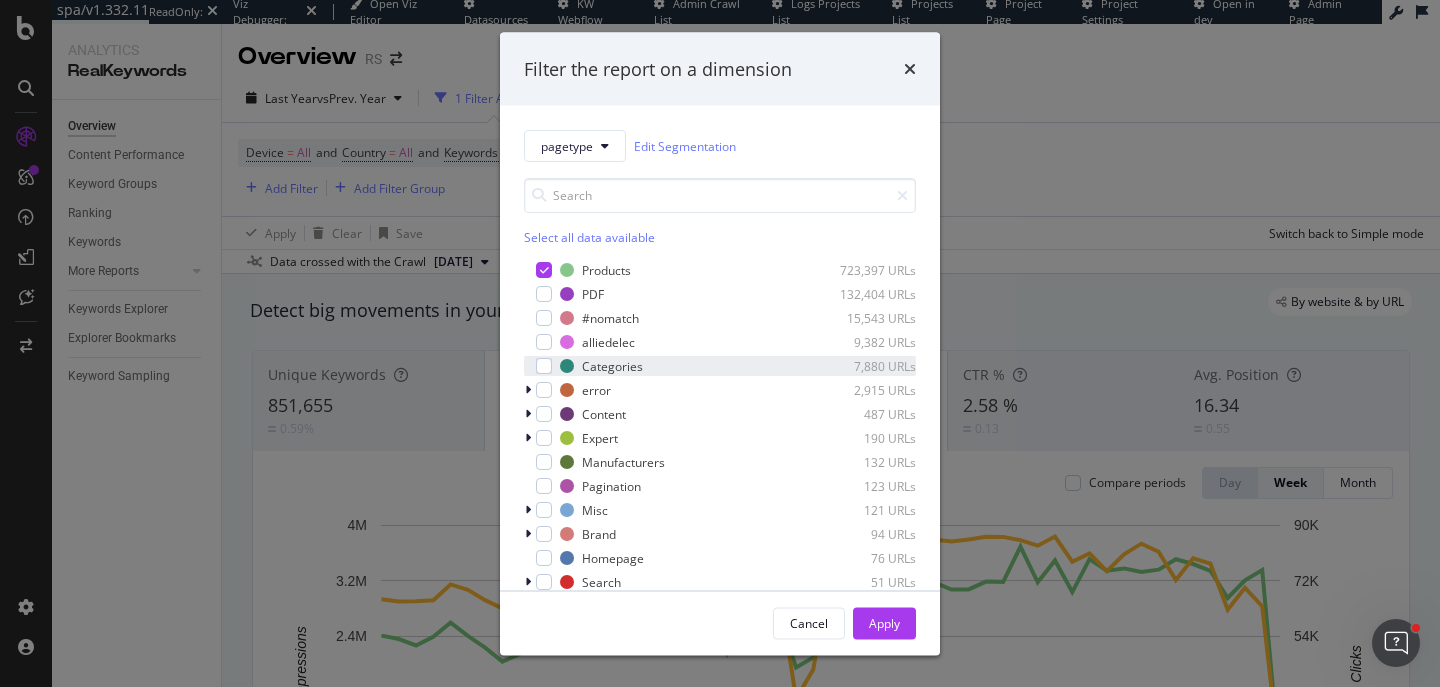 click on "Categories 7,880   URLs" at bounding box center [720, 366] 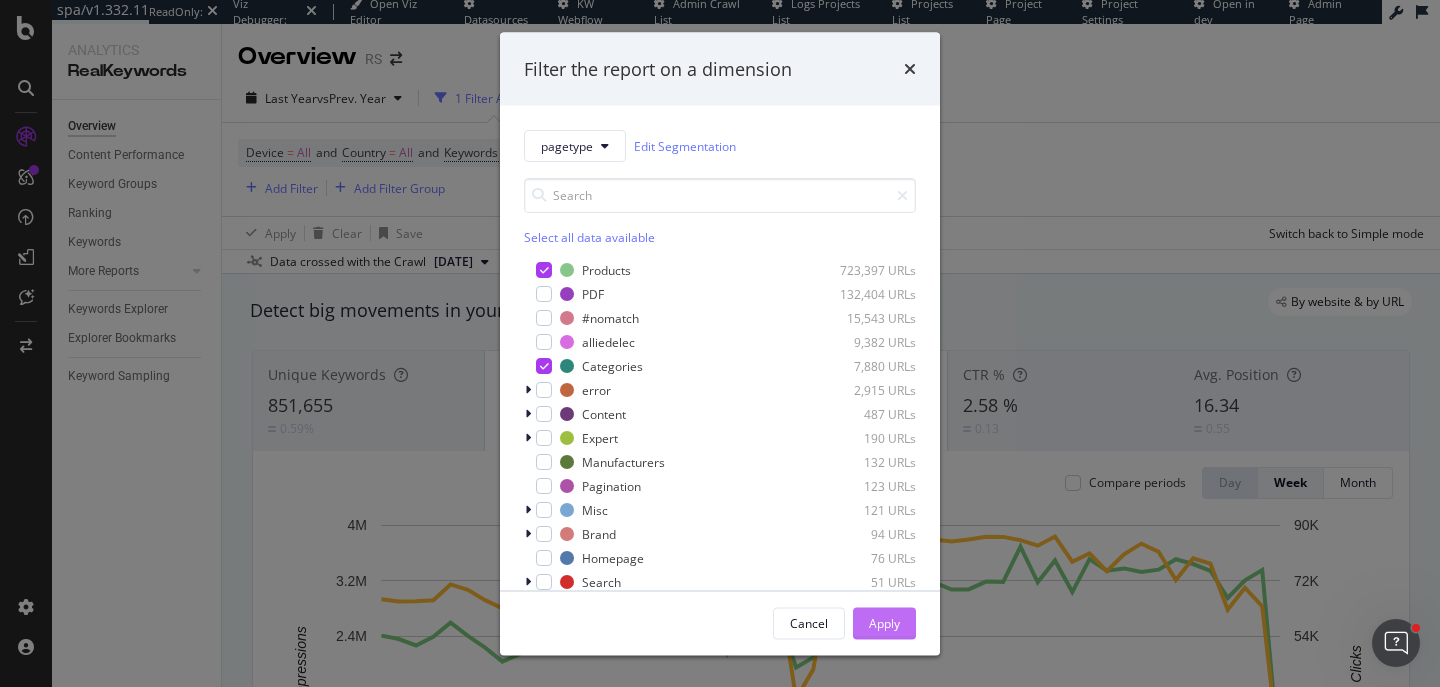 click on "Apply" at bounding box center (884, 622) 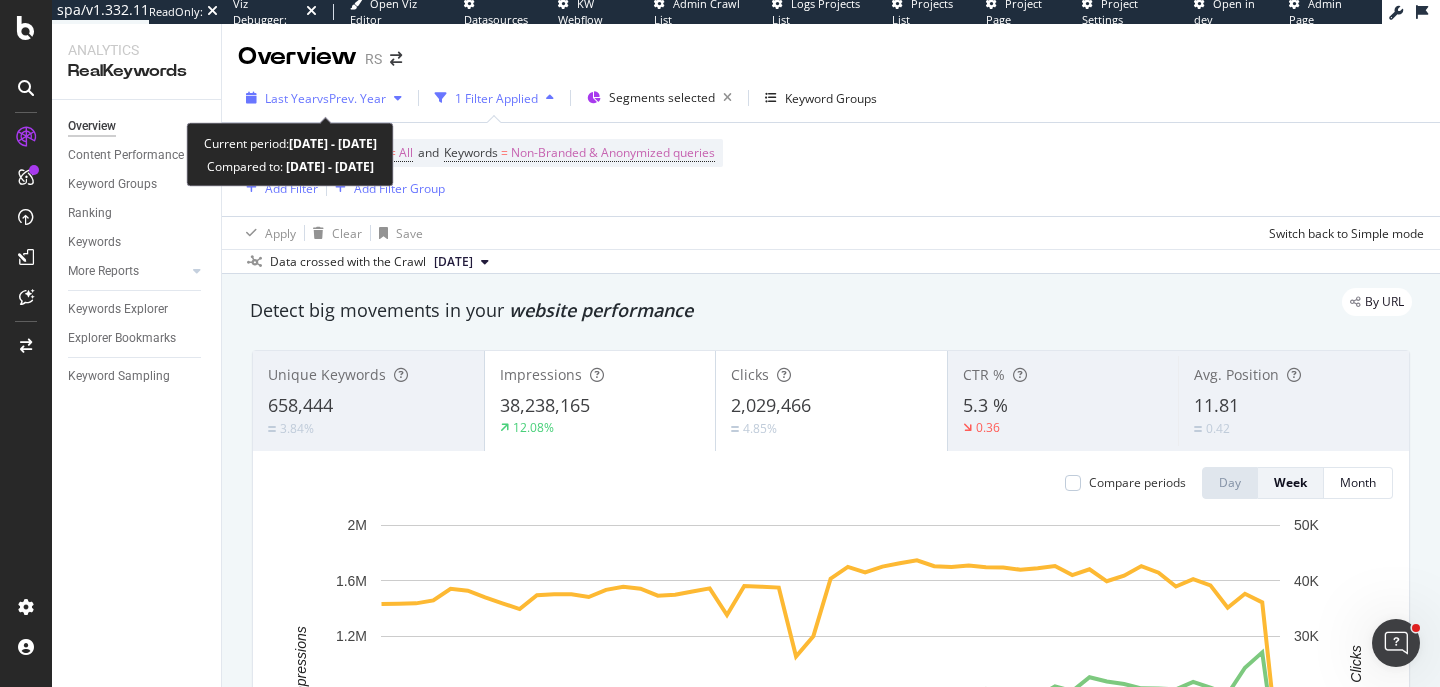 click on "vs  Prev. Year" at bounding box center [351, 98] 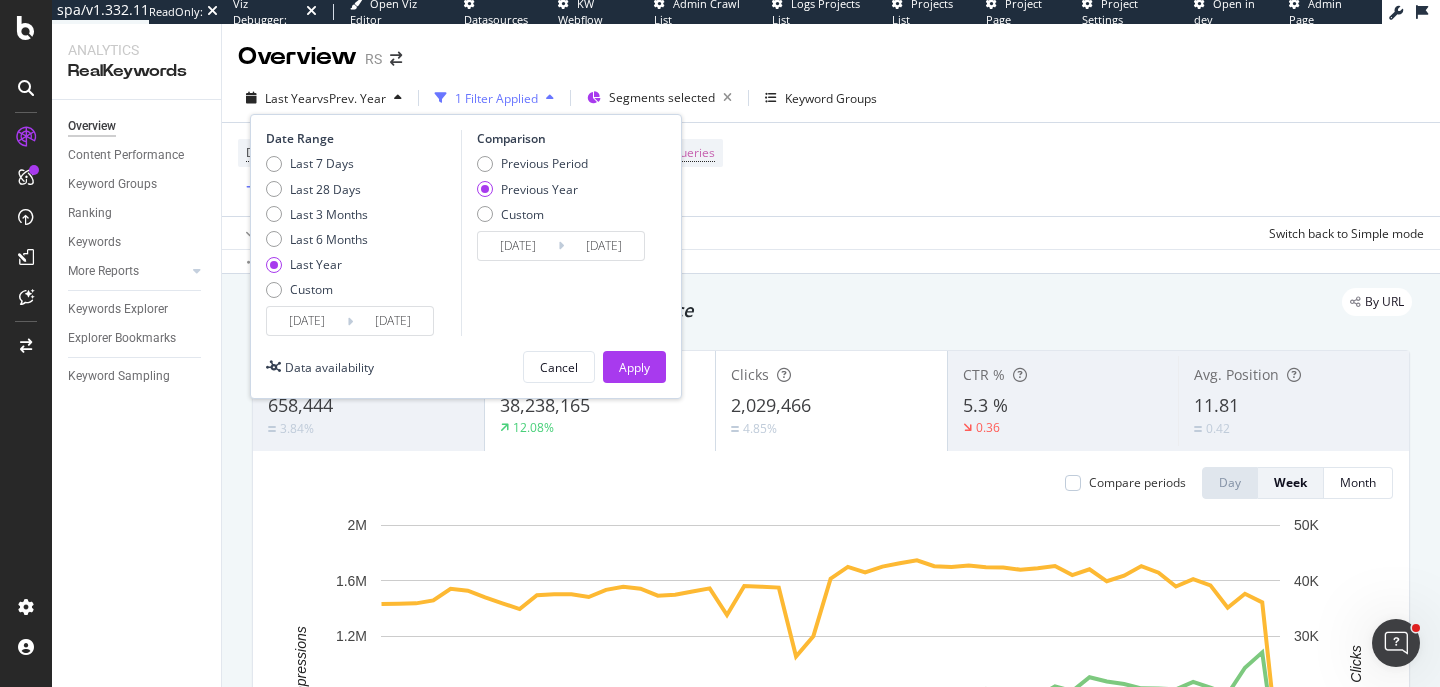 click on "2024/07/08" at bounding box center (307, 321) 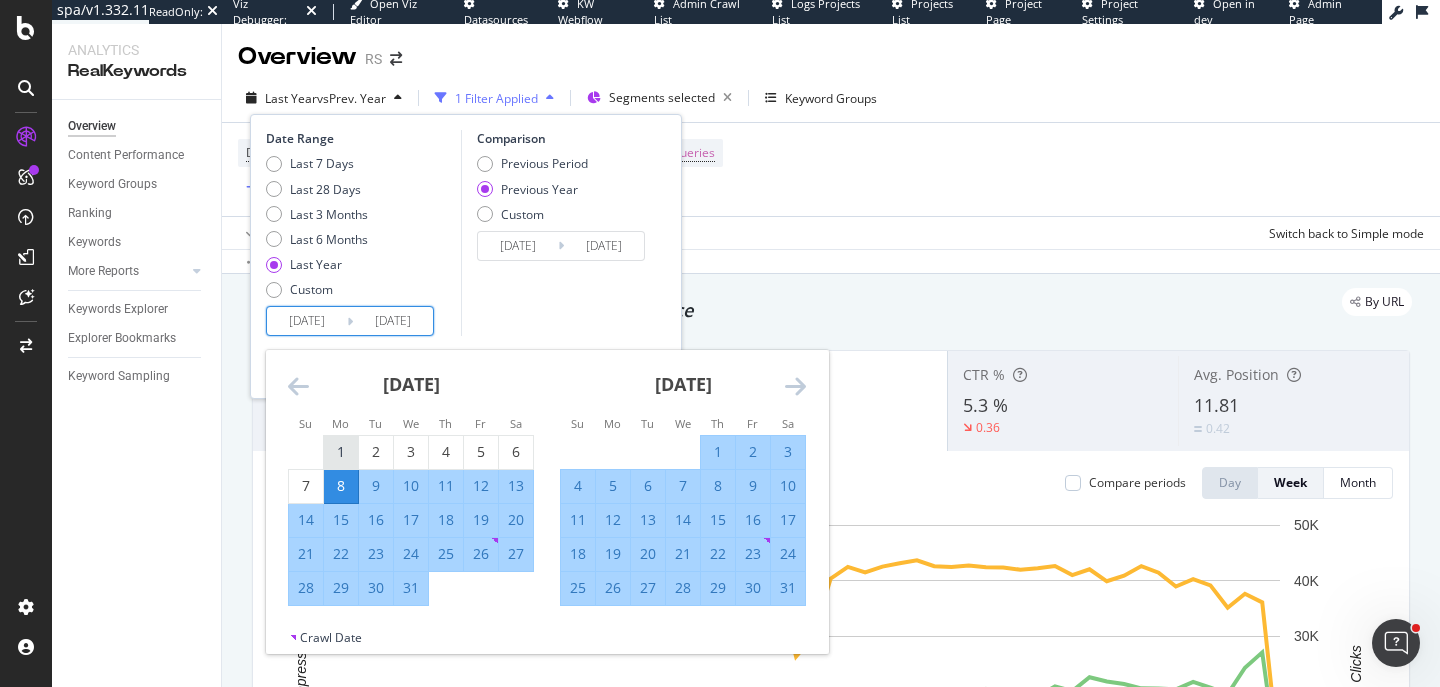 click on "1" at bounding box center [341, 452] 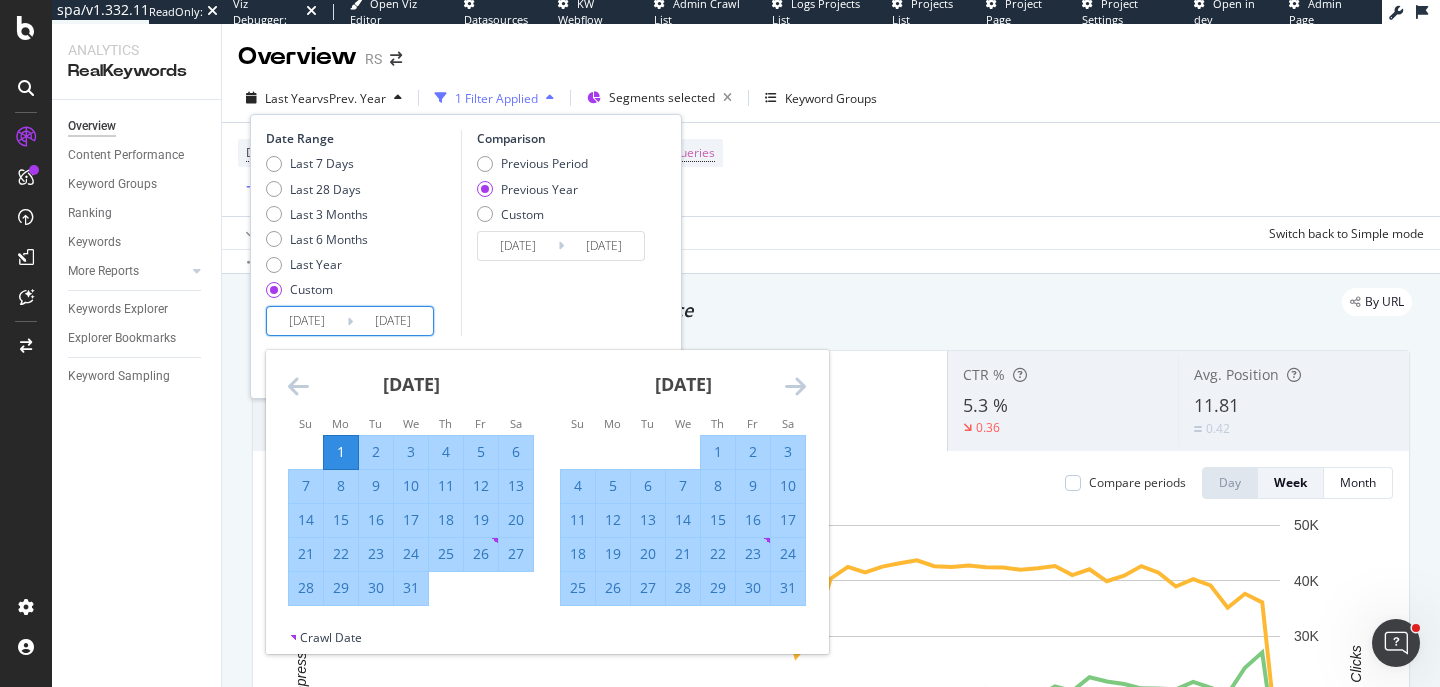 click at bounding box center [795, 386] 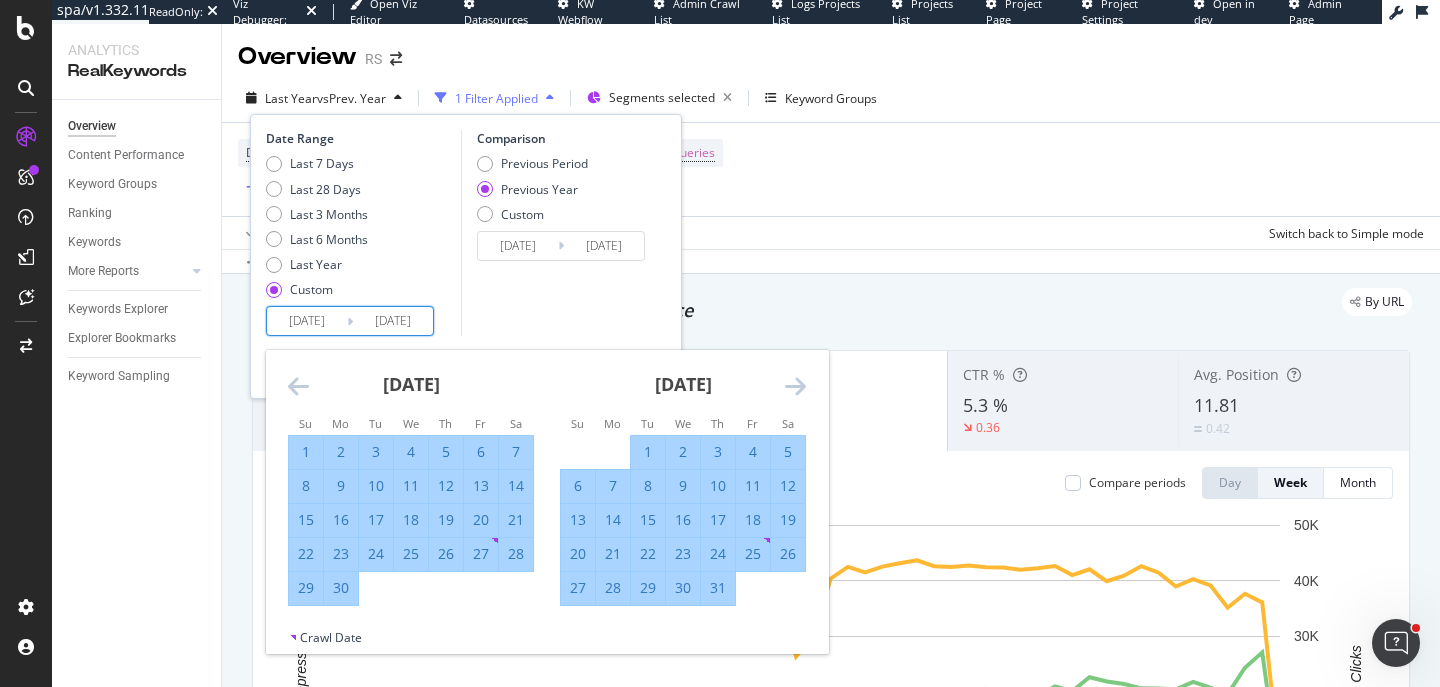 click at bounding box center [795, 386] 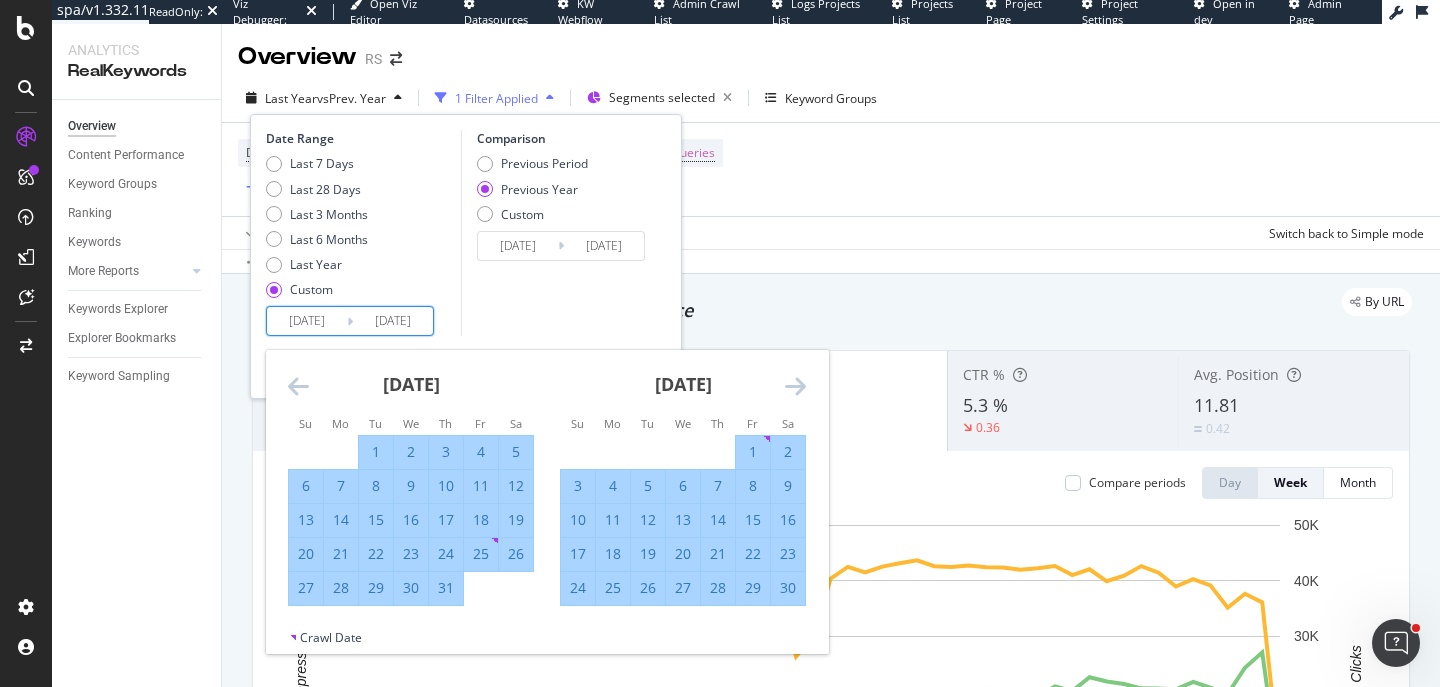 click at bounding box center [795, 386] 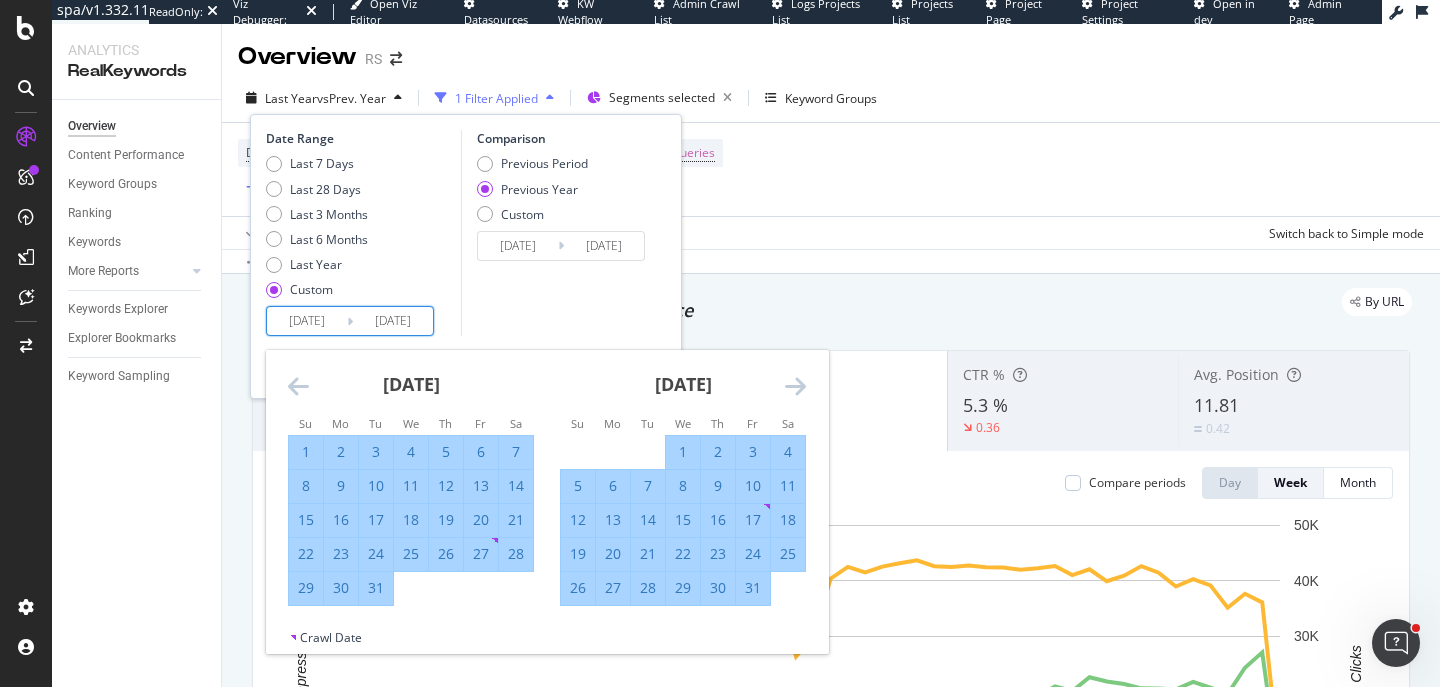 click at bounding box center (795, 386) 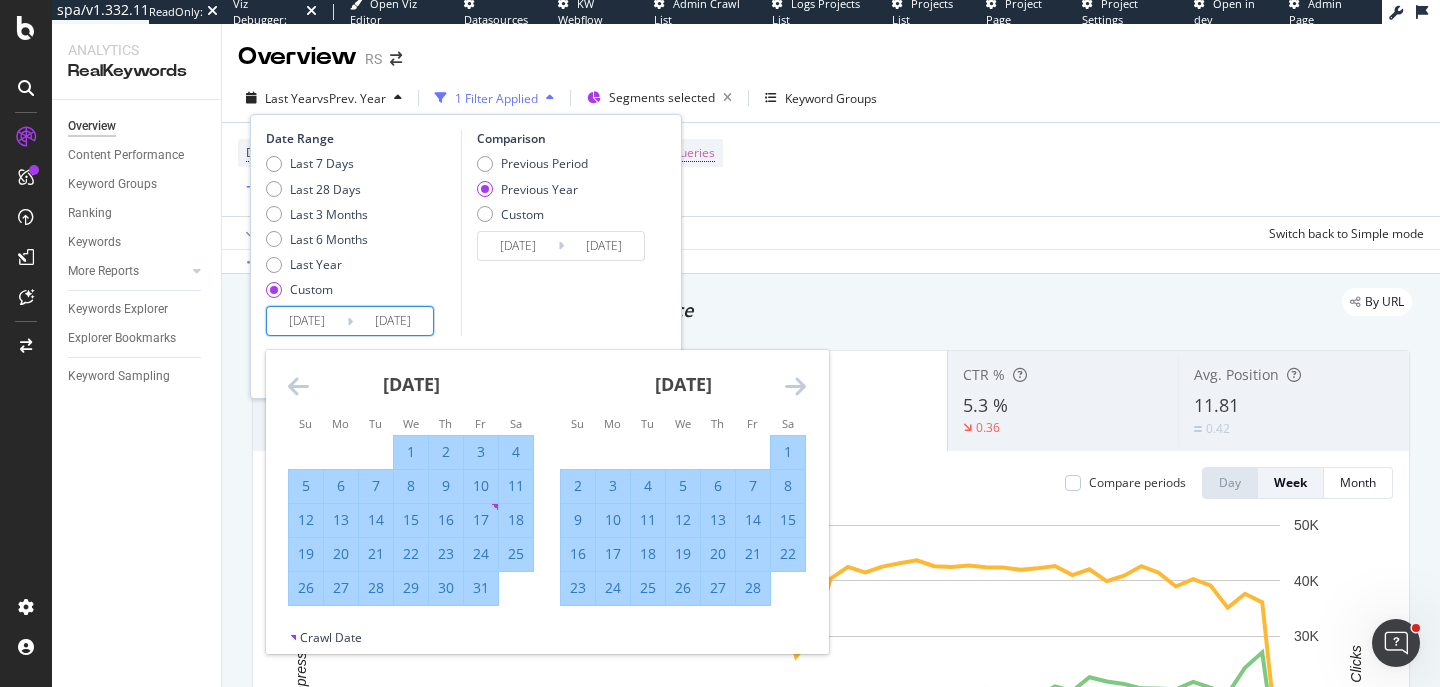 click at bounding box center [795, 386] 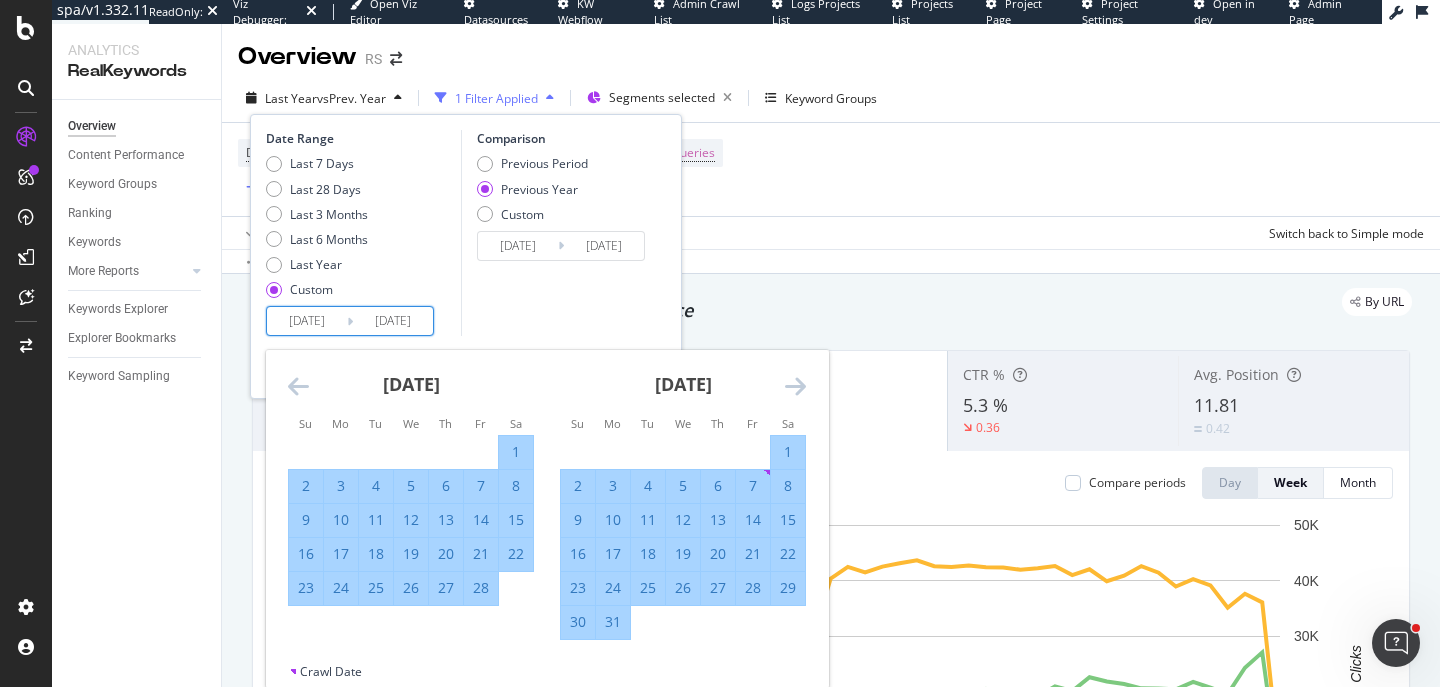 click at bounding box center [795, 386] 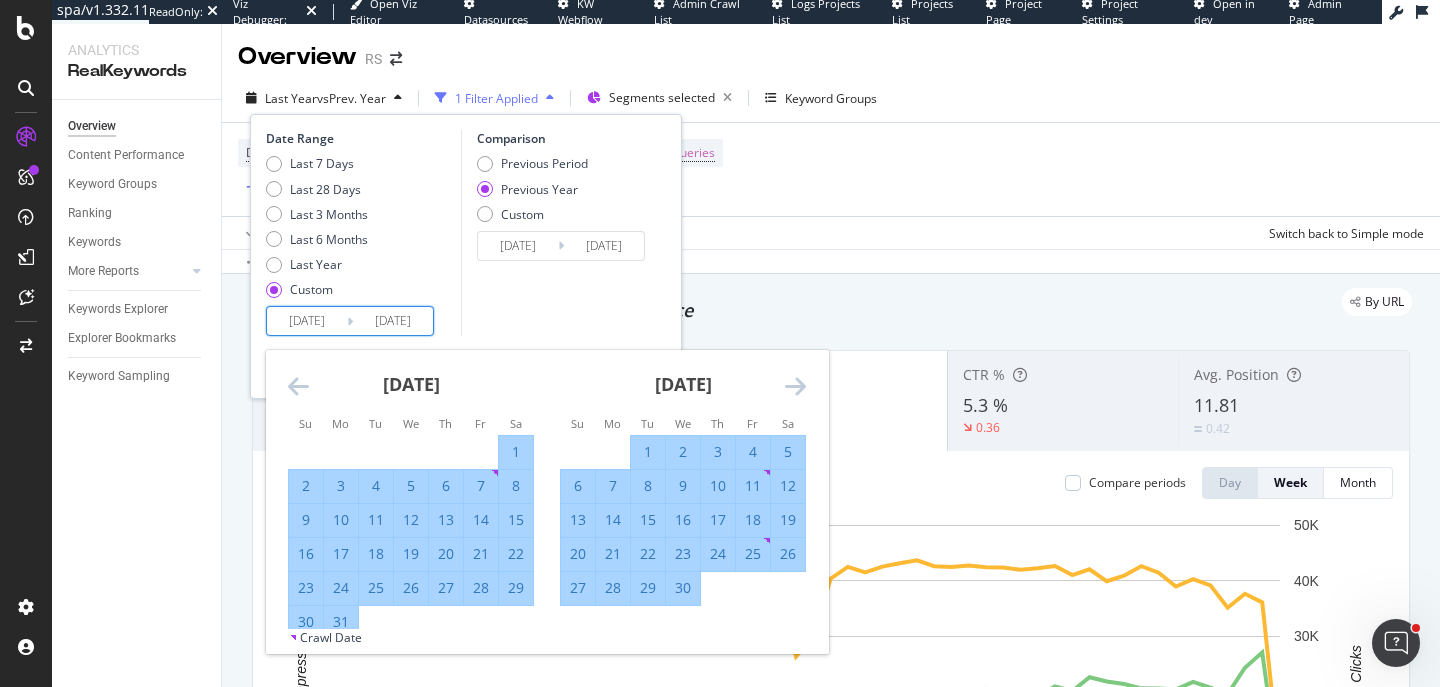 click at bounding box center [795, 386] 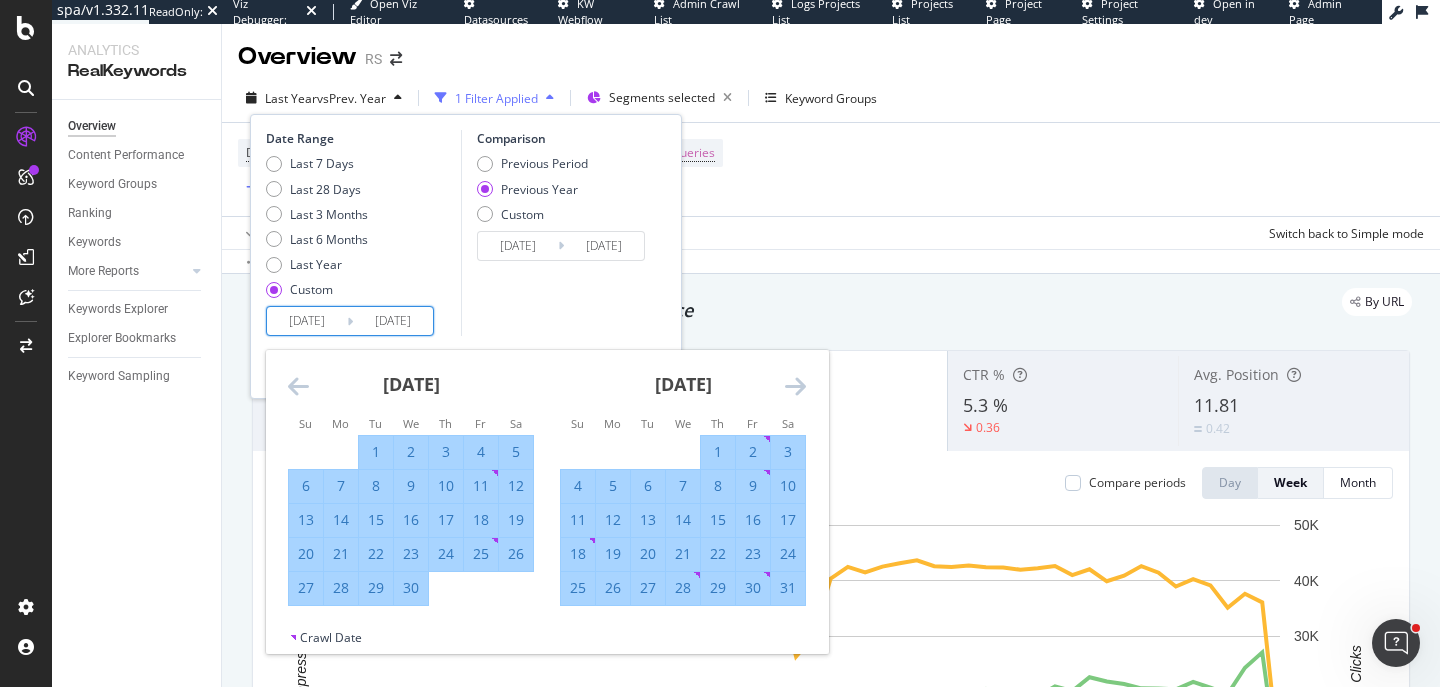 click at bounding box center (795, 386) 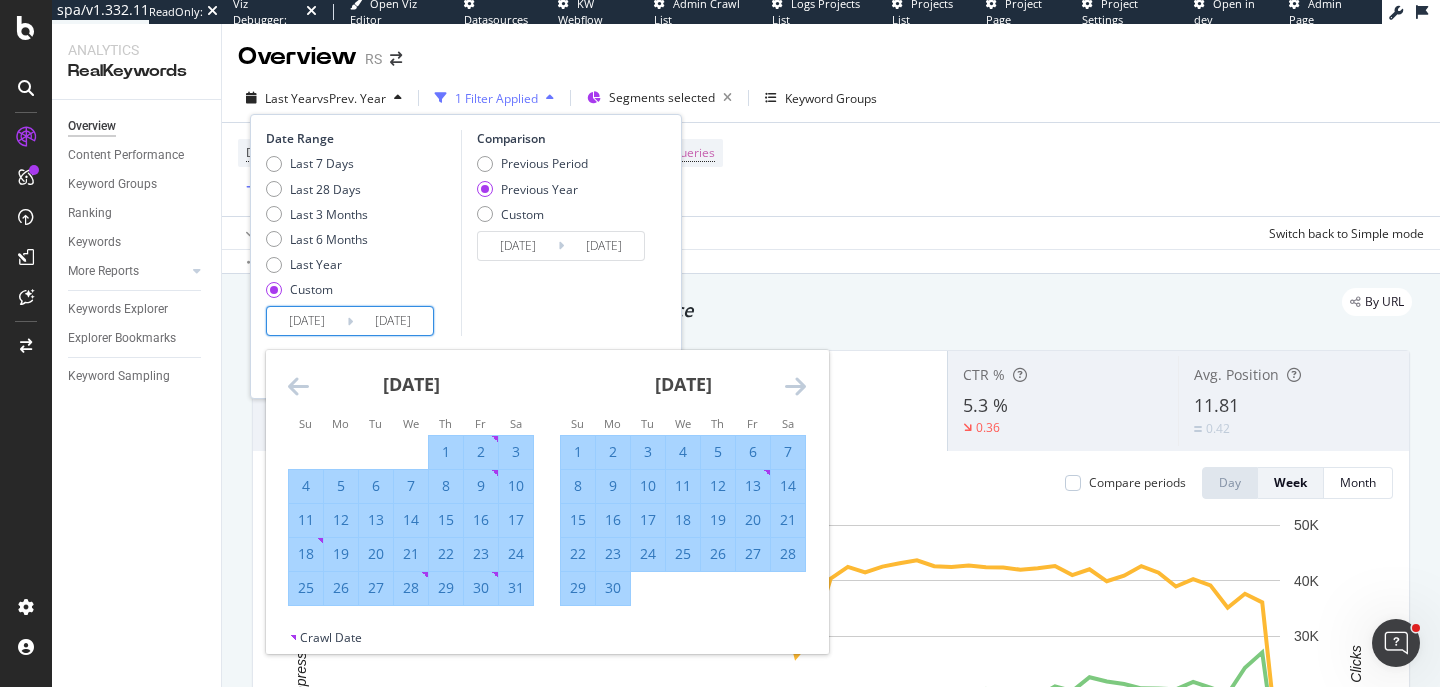 click on "30" at bounding box center (613, 588) 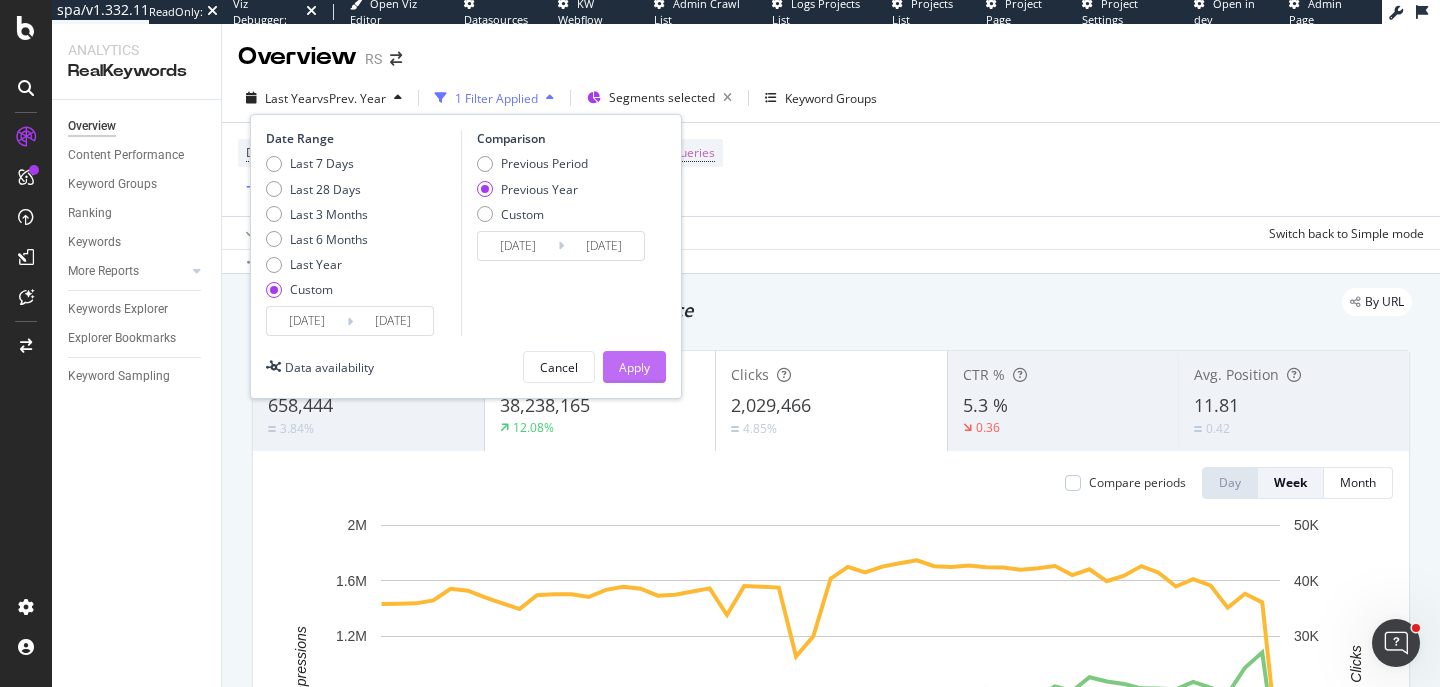 click on "Apply" at bounding box center [634, 367] 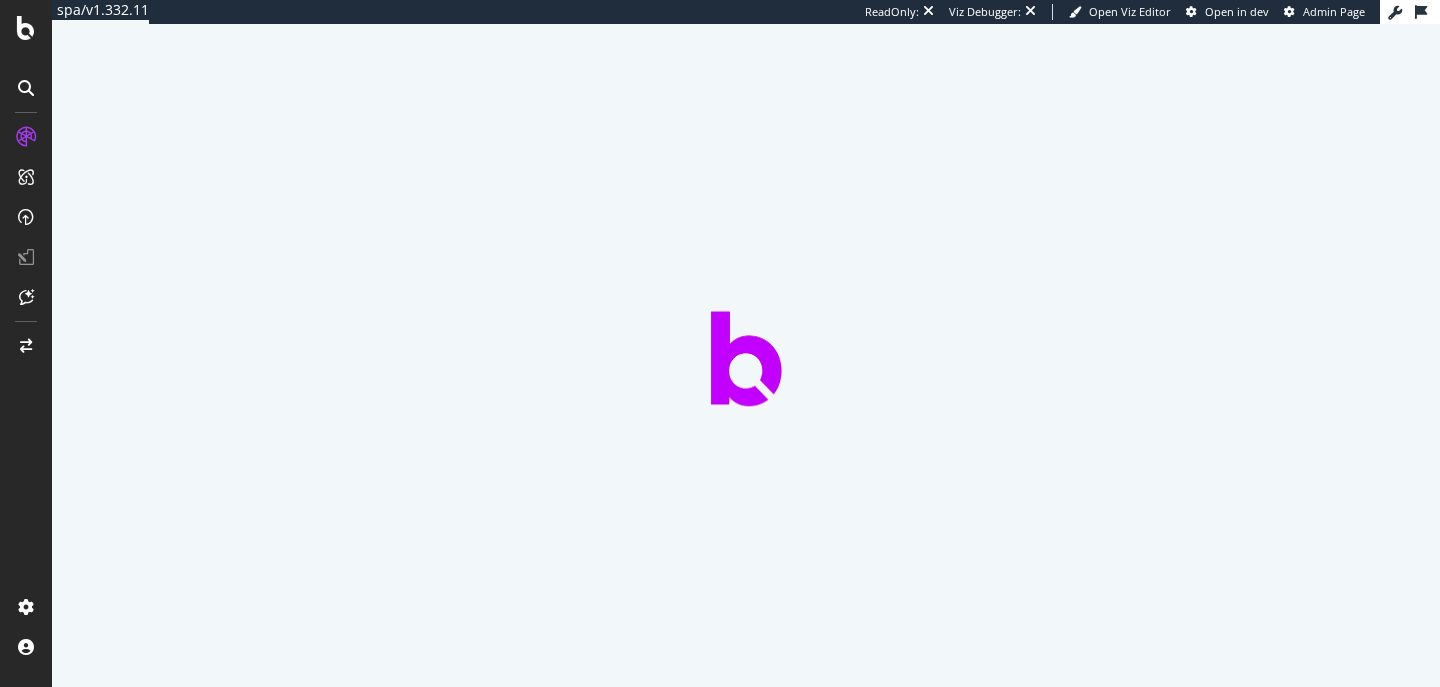 scroll, scrollTop: 0, scrollLeft: 0, axis: both 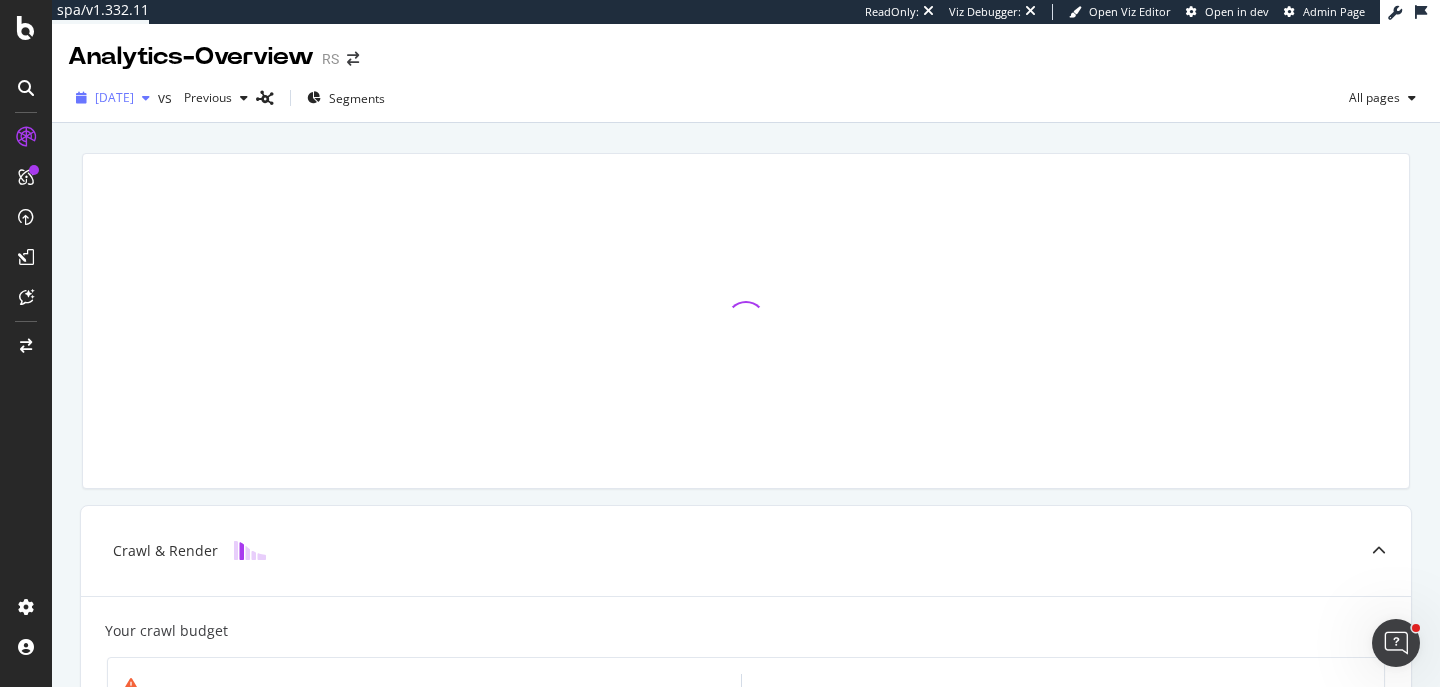click on "[DATE]" at bounding box center [114, 97] 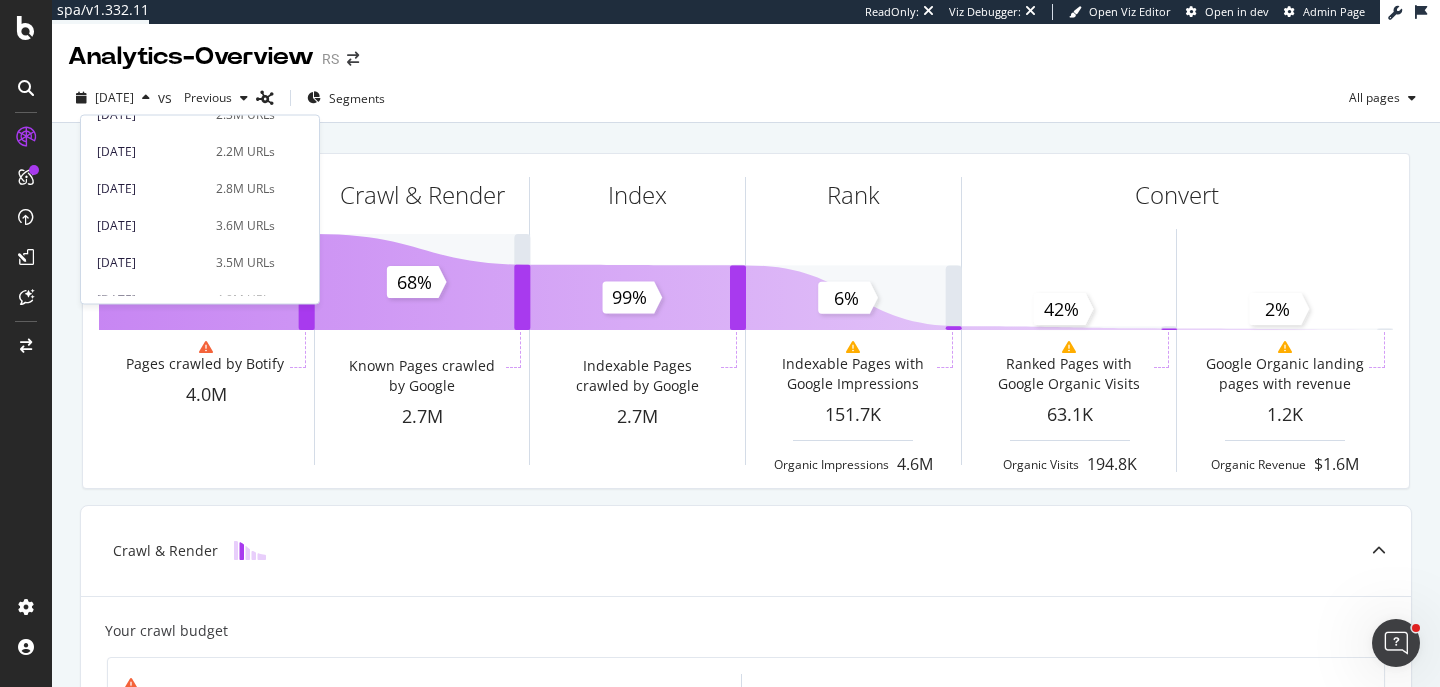 scroll, scrollTop: 994, scrollLeft: 0, axis: vertical 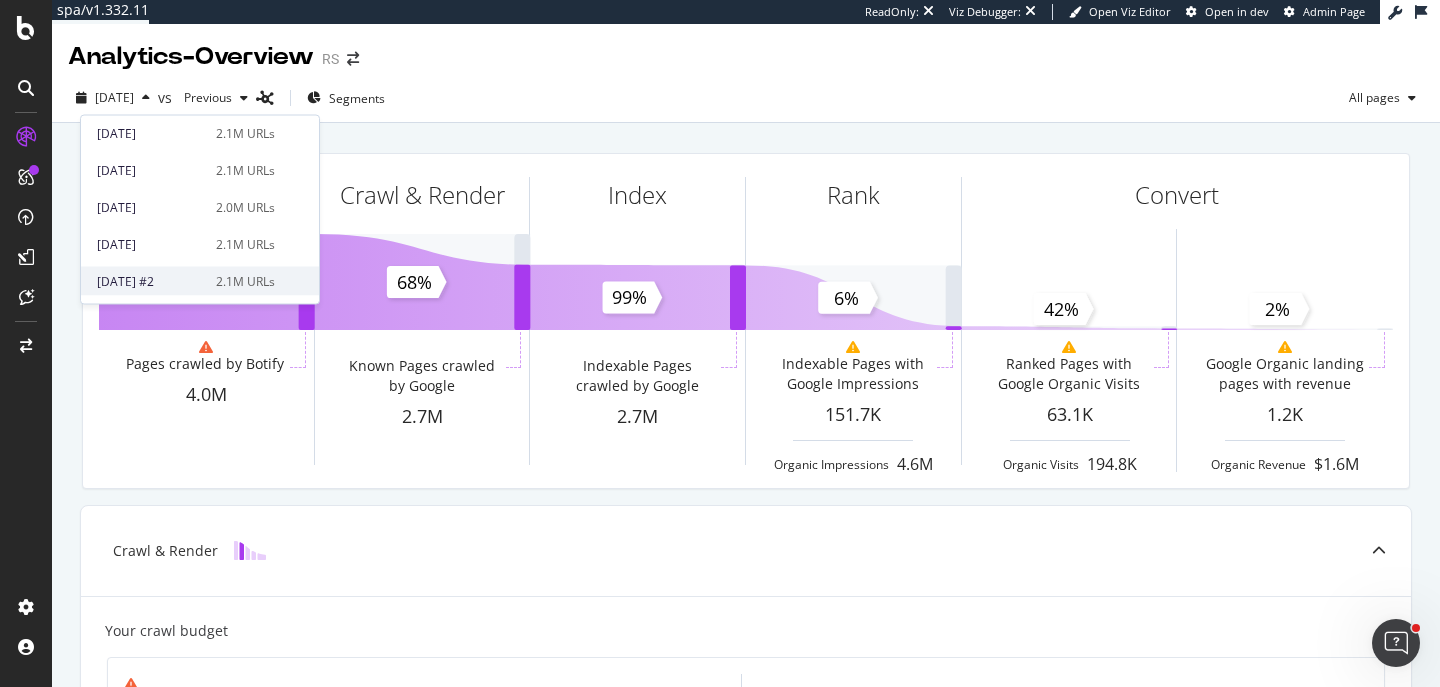 click on "[DATE] #2" at bounding box center (150, 281) 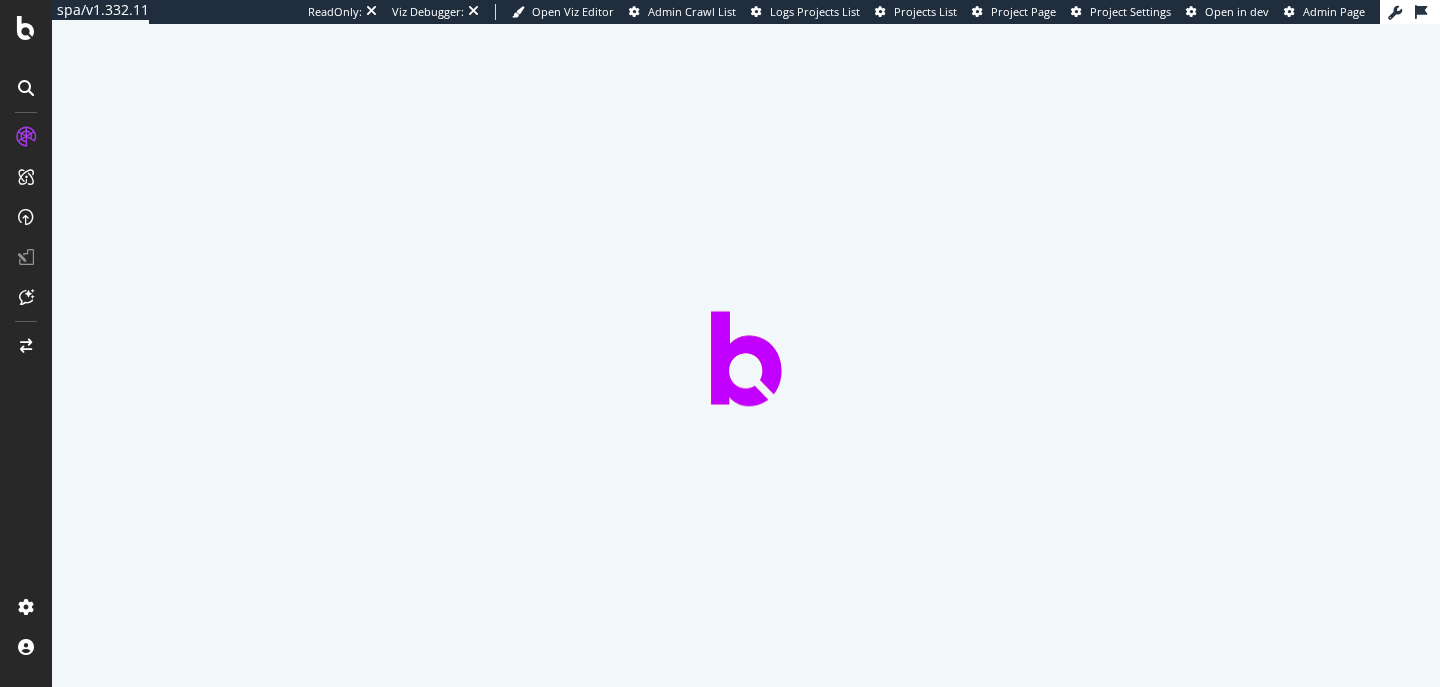 scroll, scrollTop: 0, scrollLeft: 0, axis: both 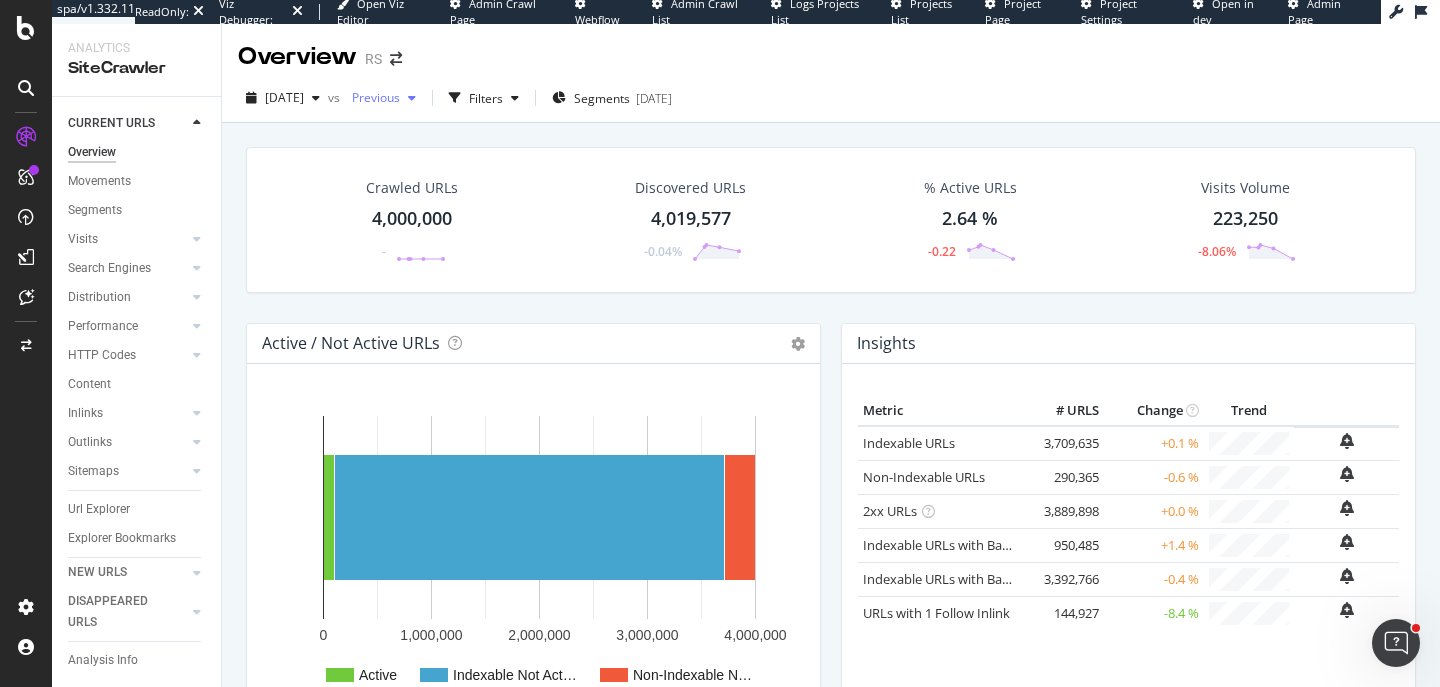 click on "Previous" at bounding box center (372, 97) 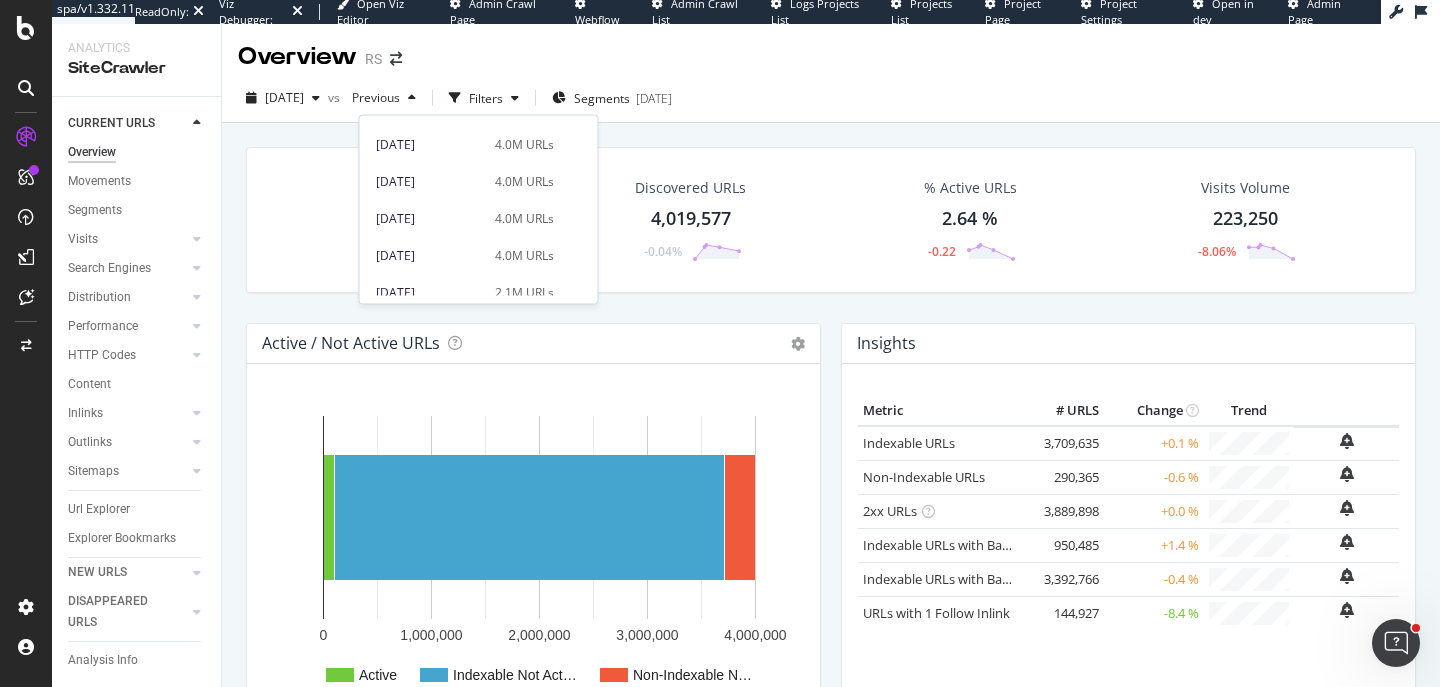 scroll, scrollTop: 994, scrollLeft: 0, axis: vertical 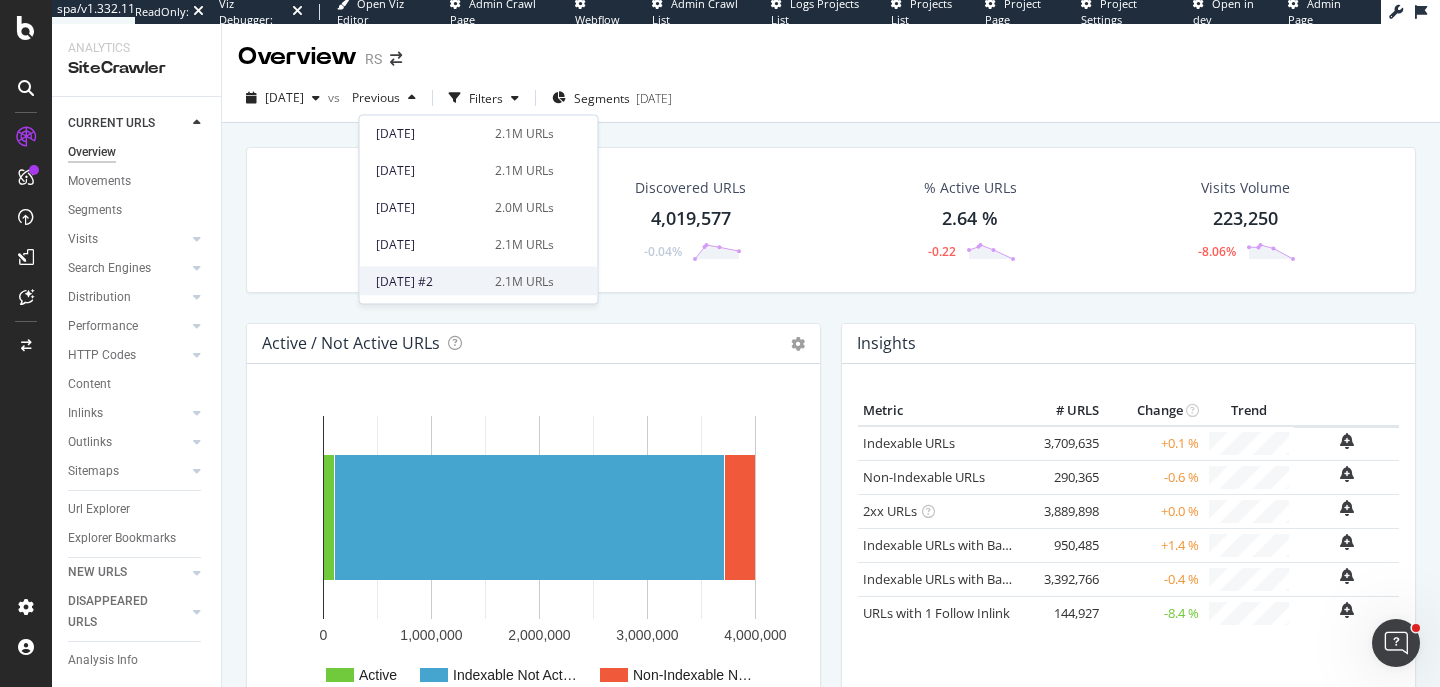 click on "[DATE] #2" at bounding box center (429, 281) 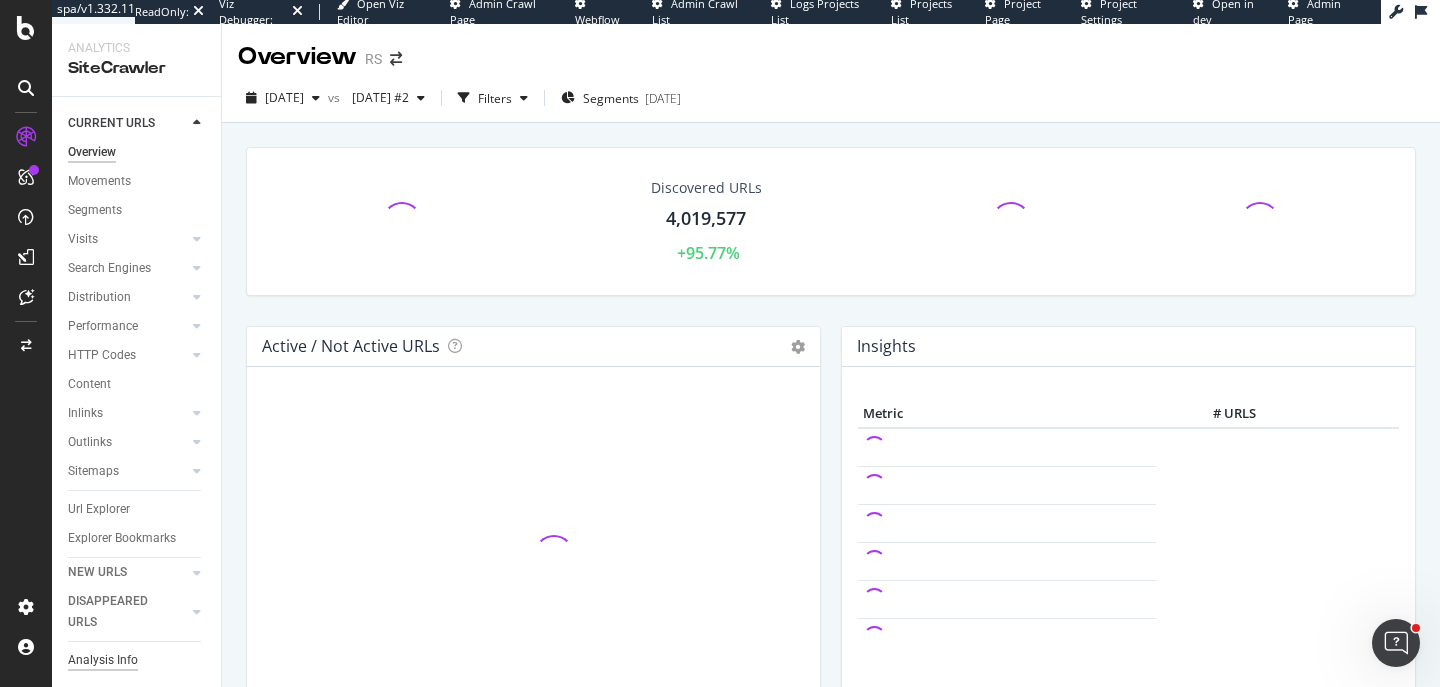 click on "Analysis Info" at bounding box center [103, 660] 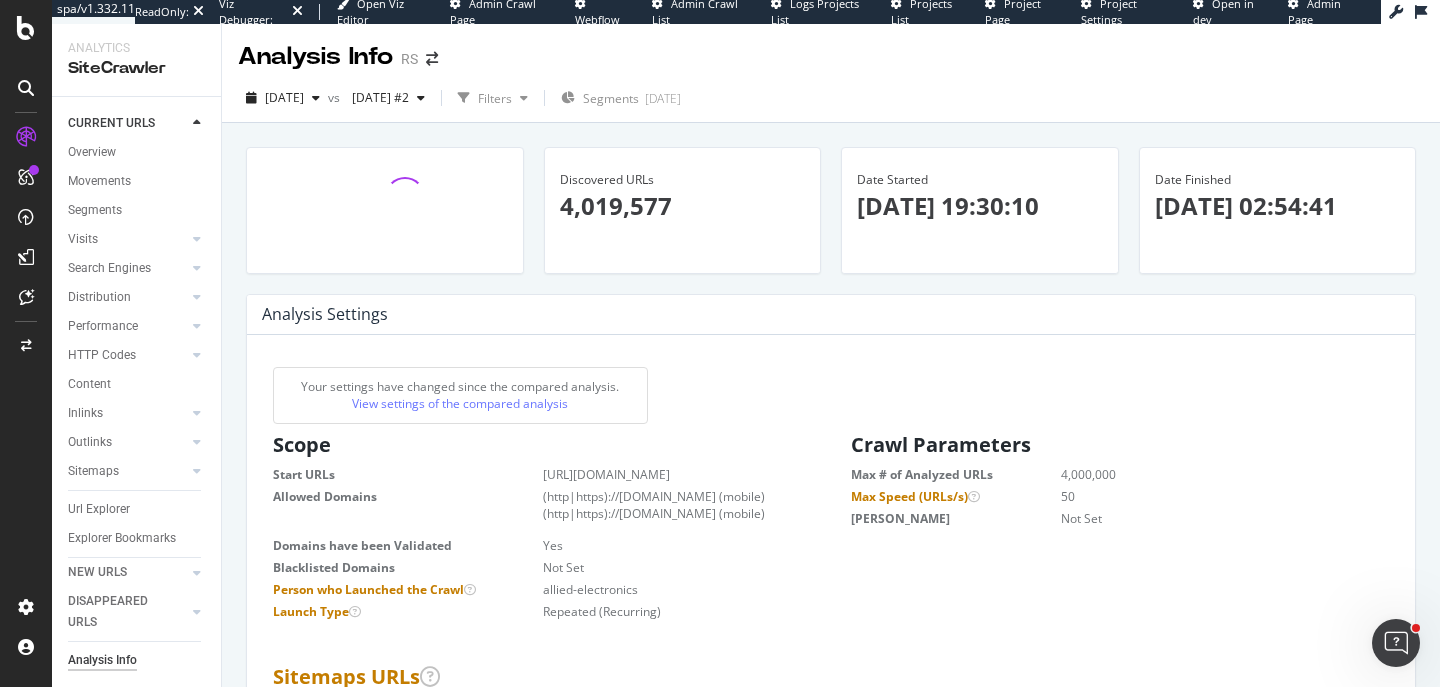 scroll, scrollTop: 1, scrollLeft: 1, axis: both 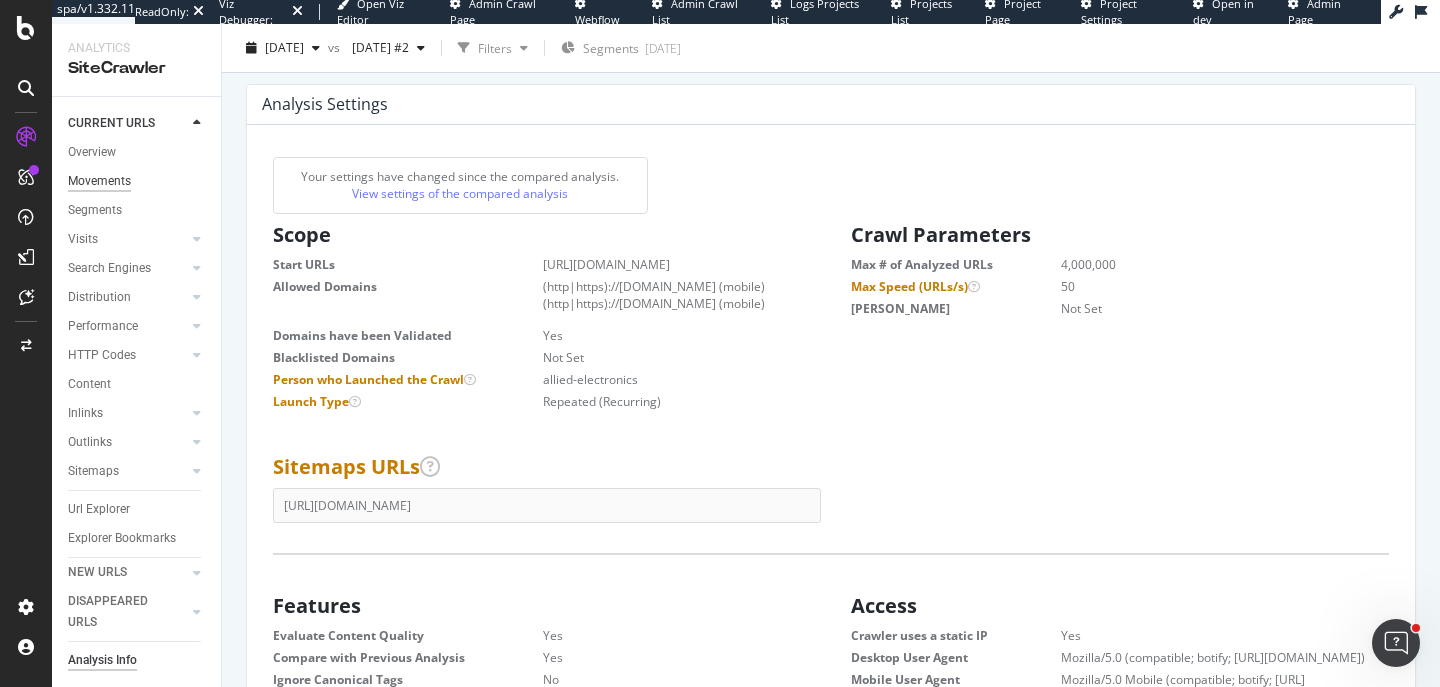 click on "Movements" at bounding box center (99, 181) 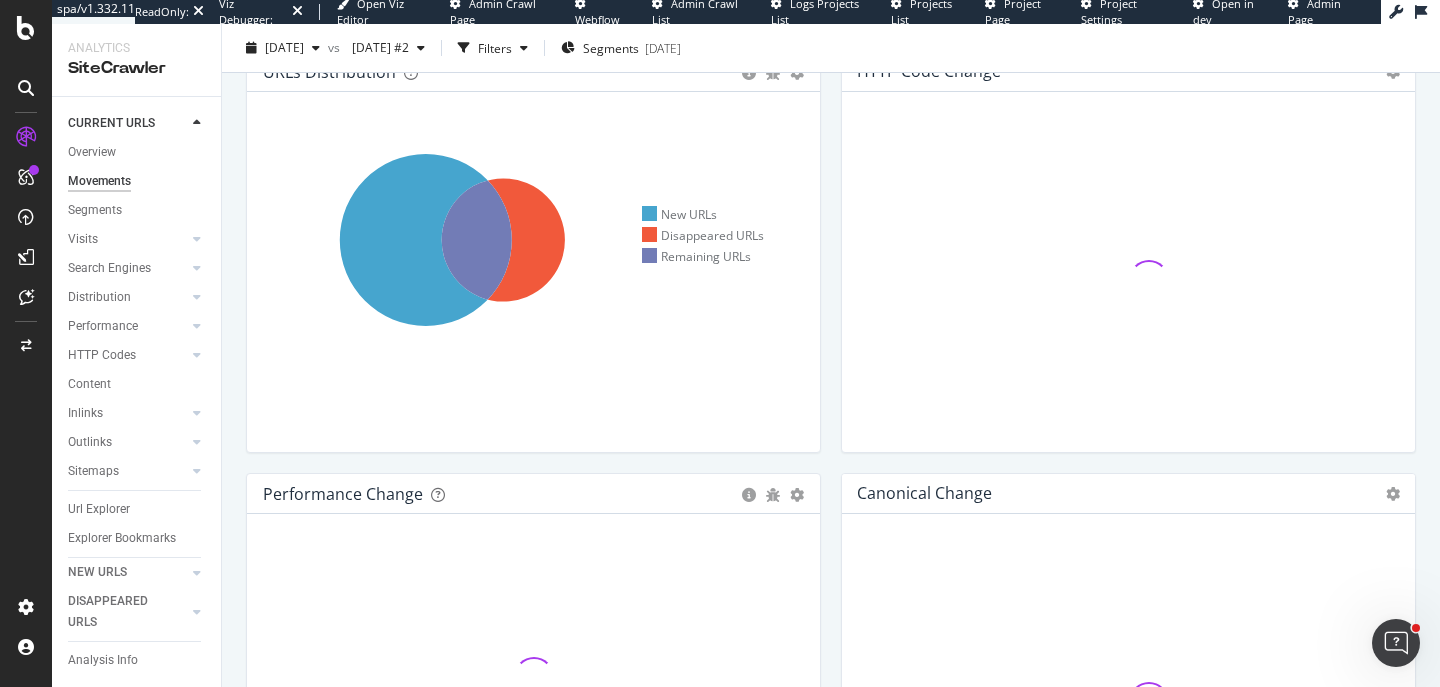 scroll, scrollTop: 0, scrollLeft: 0, axis: both 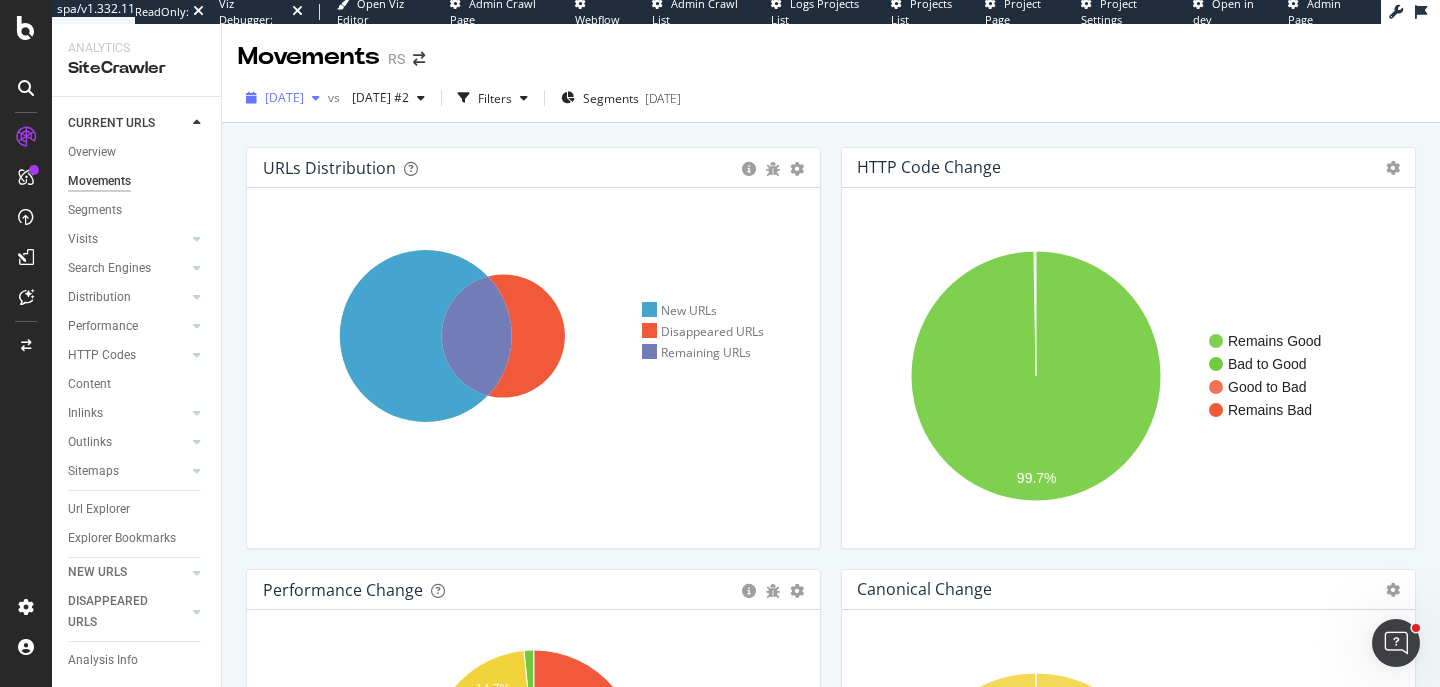 click on "2025 Jul. 5th" at bounding box center (283, 98) 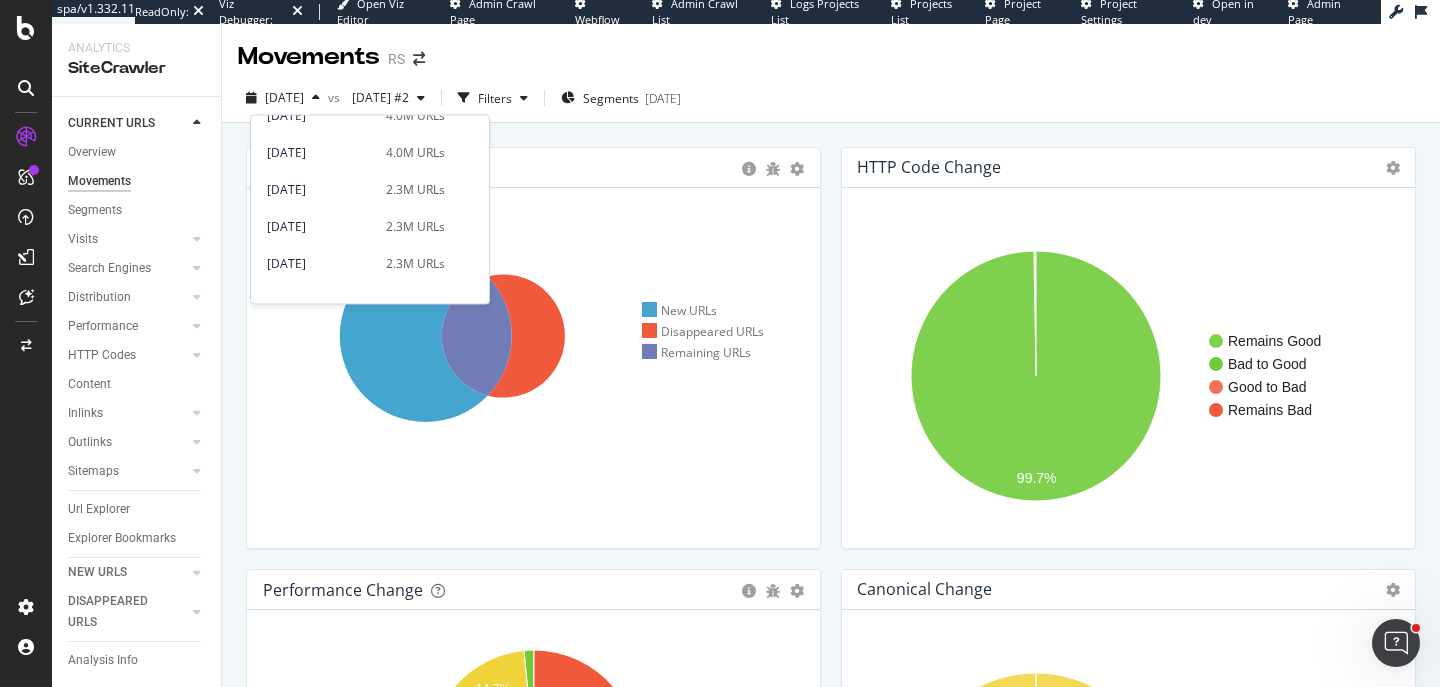 scroll, scrollTop: 453, scrollLeft: 0, axis: vertical 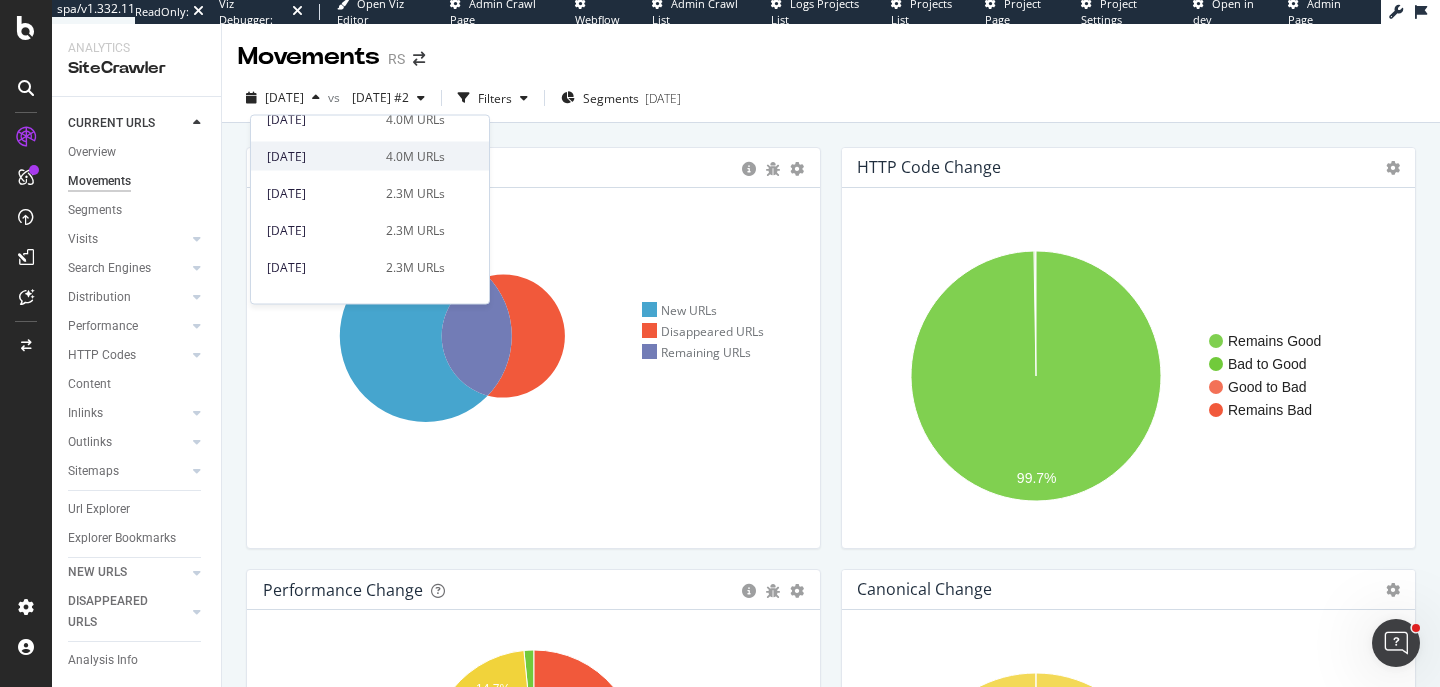 click on "2024 Dec. 28th" at bounding box center [320, 156] 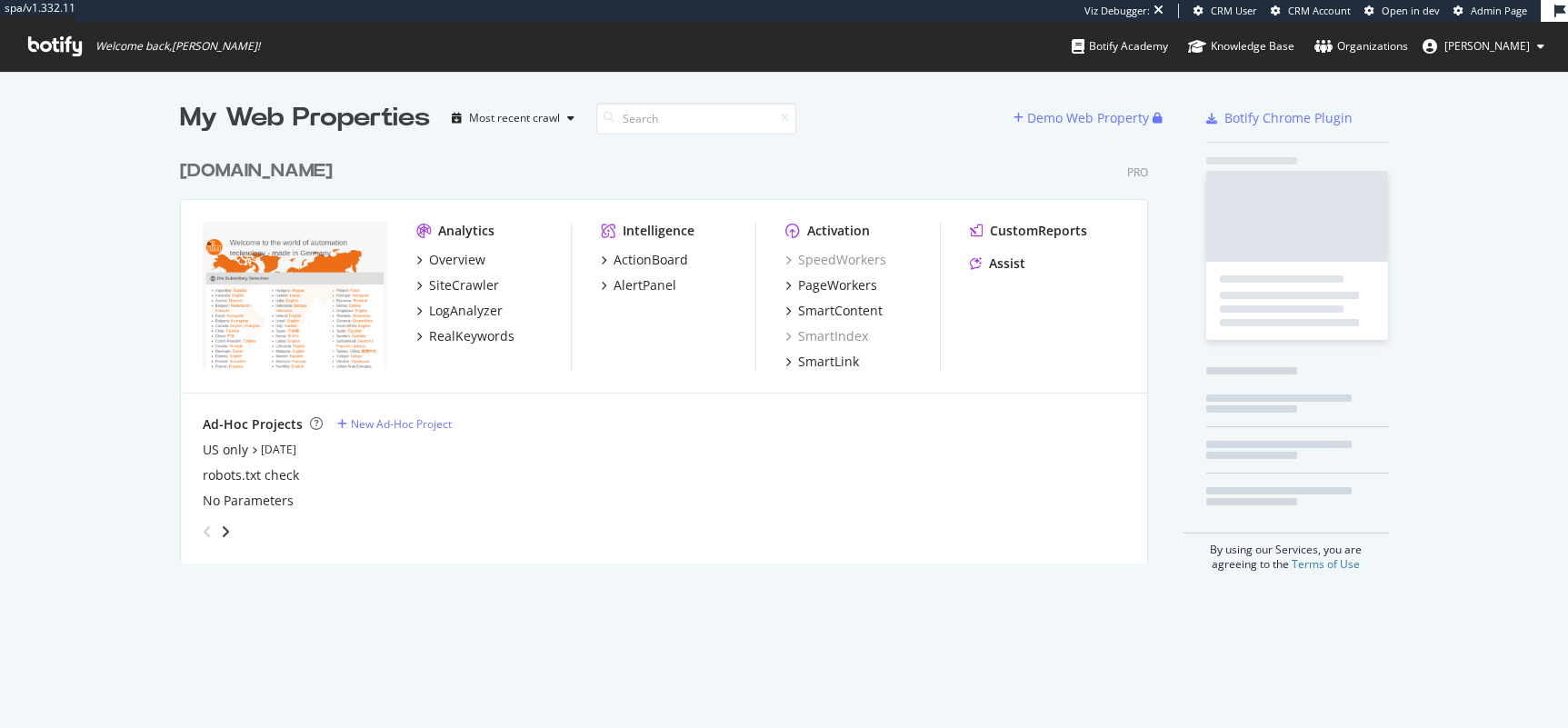 scroll, scrollTop: 0, scrollLeft: 0, axis: both 